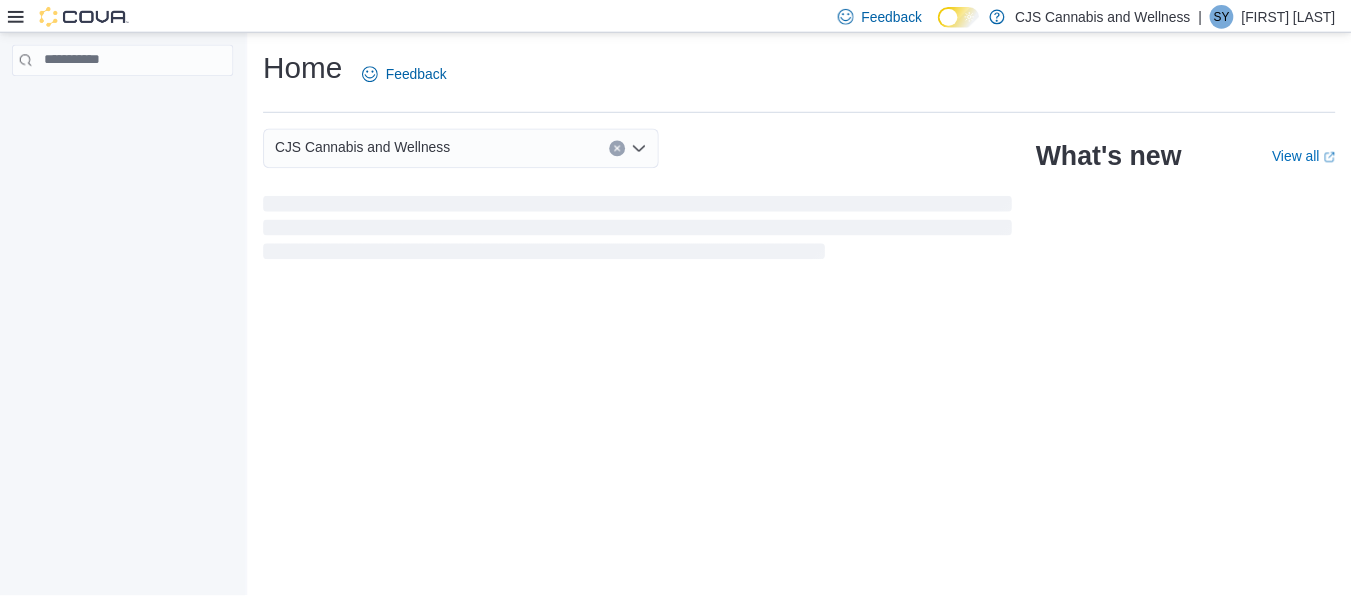 scroll, scrollTop: 0, scrollLeft: 0, axis: both 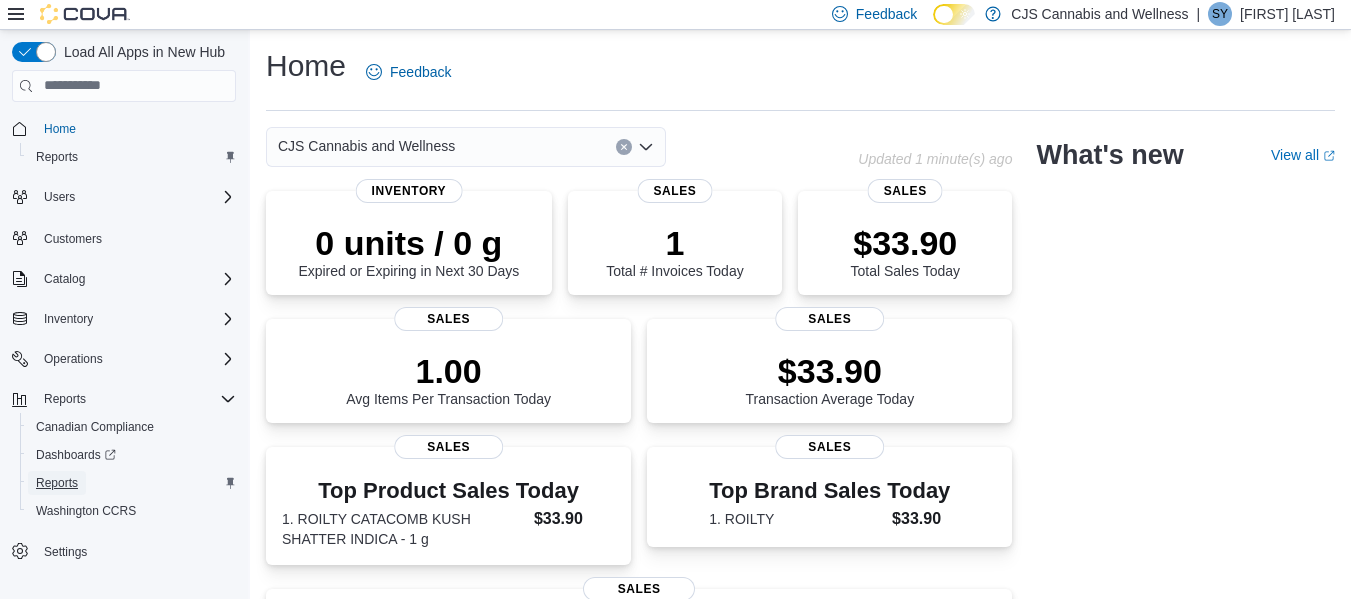 click on "Reports" at bounding box center (57, 483) 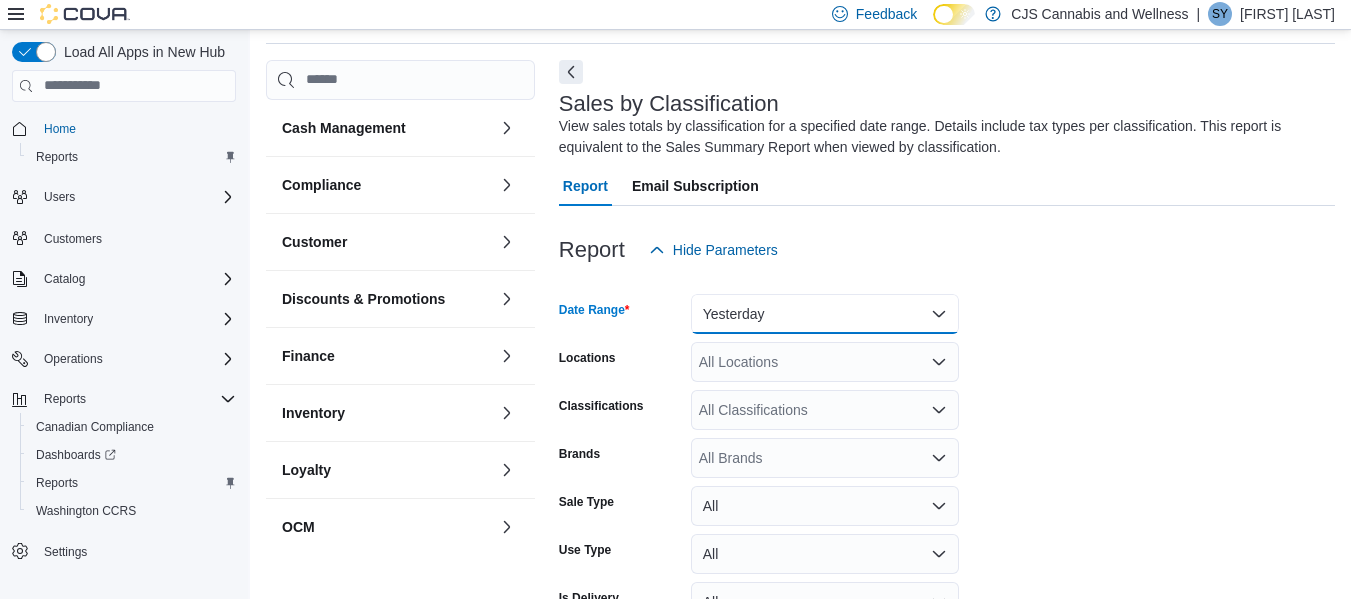 click on "Yesterday" at bounding box center [825, 314] 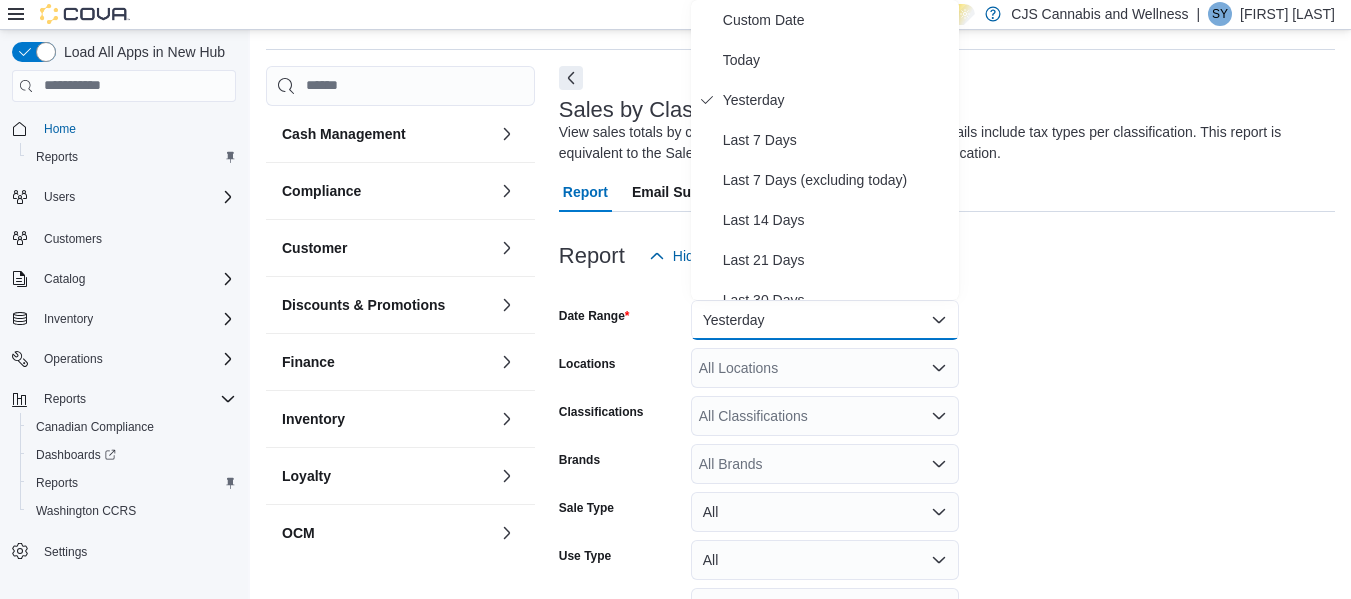 click on "Date Range Yesterday Locations All Locations Classifications All Classifications Brands All Brands Sale Type All Use Type All Is Delivery All Export  Run Report" at bounding box center (947, 480) 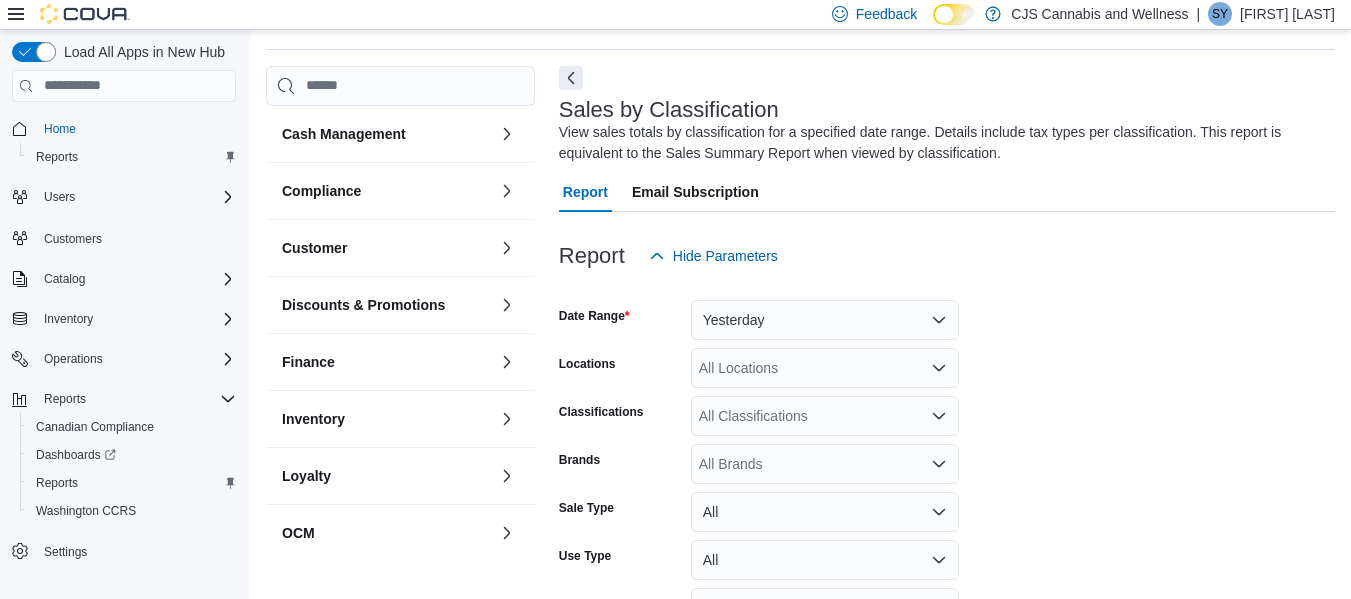 scroll, scrollTop: 186, scrollLeft: 0, axis: vertical 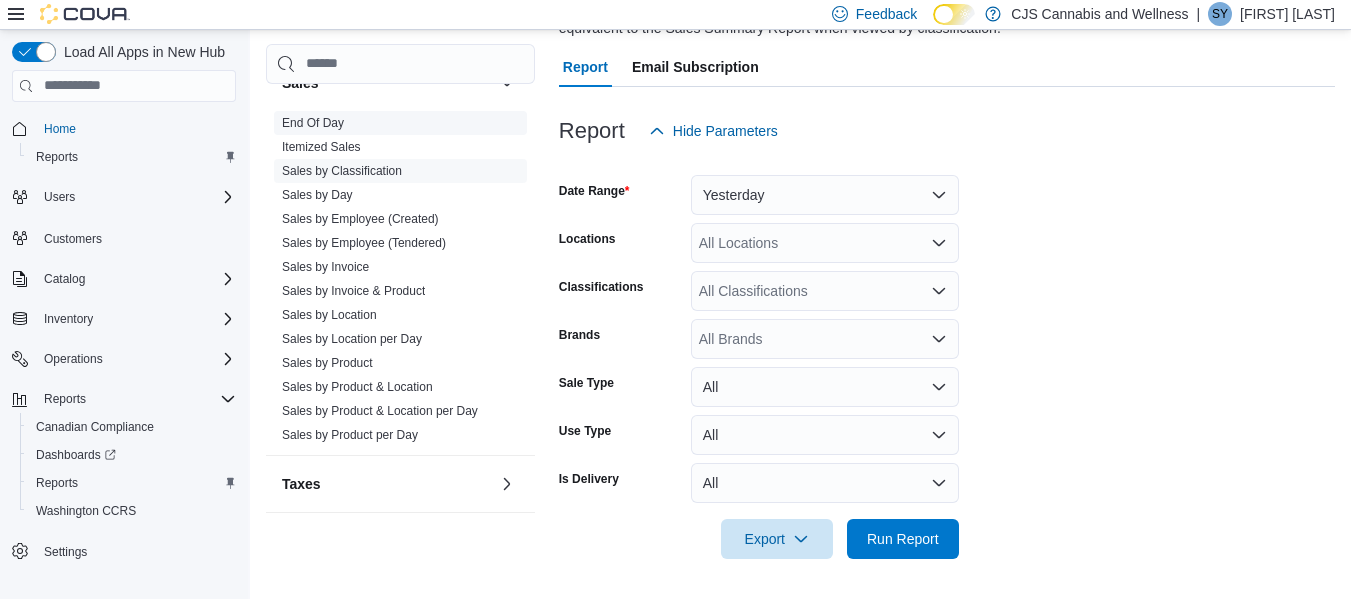 click on "End Of Day" at bounding box center [313, 123] 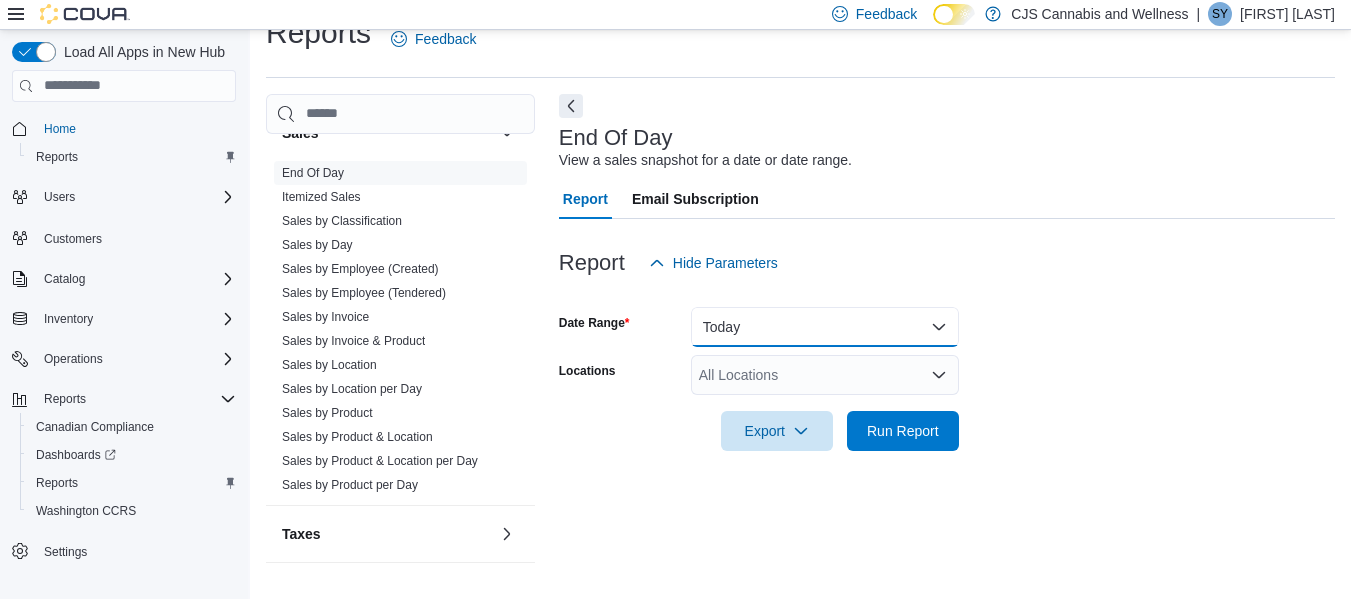 click on "Today" at bounding box center (825, 327) 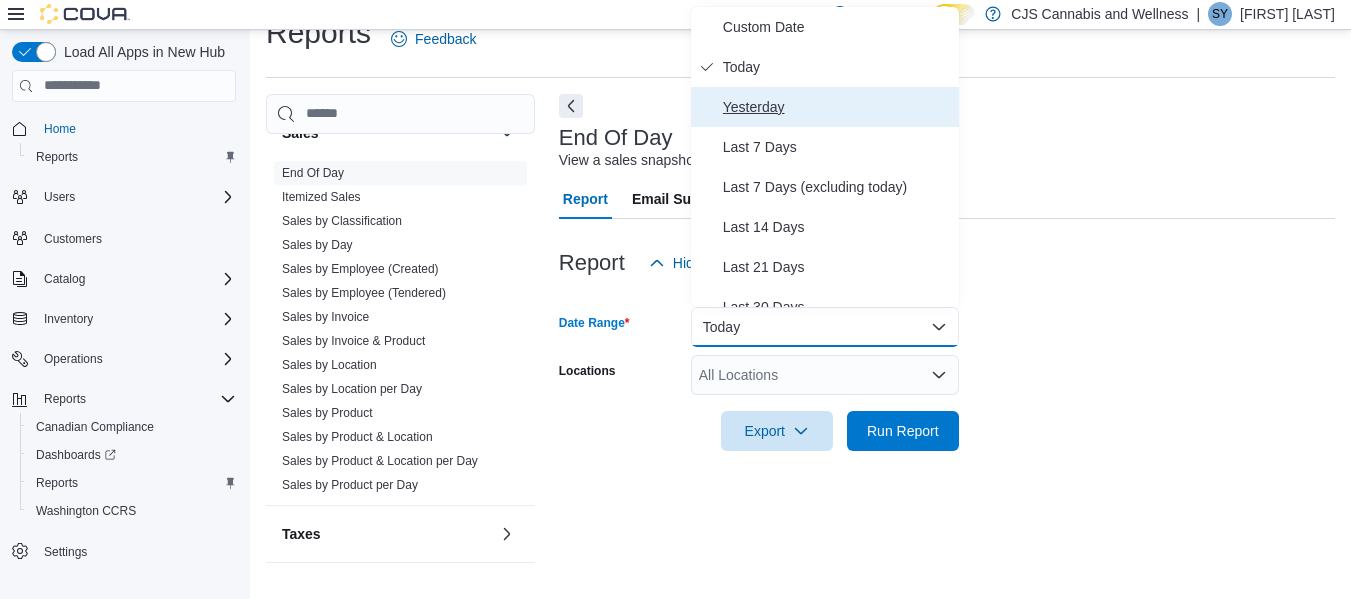 click on "Yesterday" at bounding box center [825, 107] 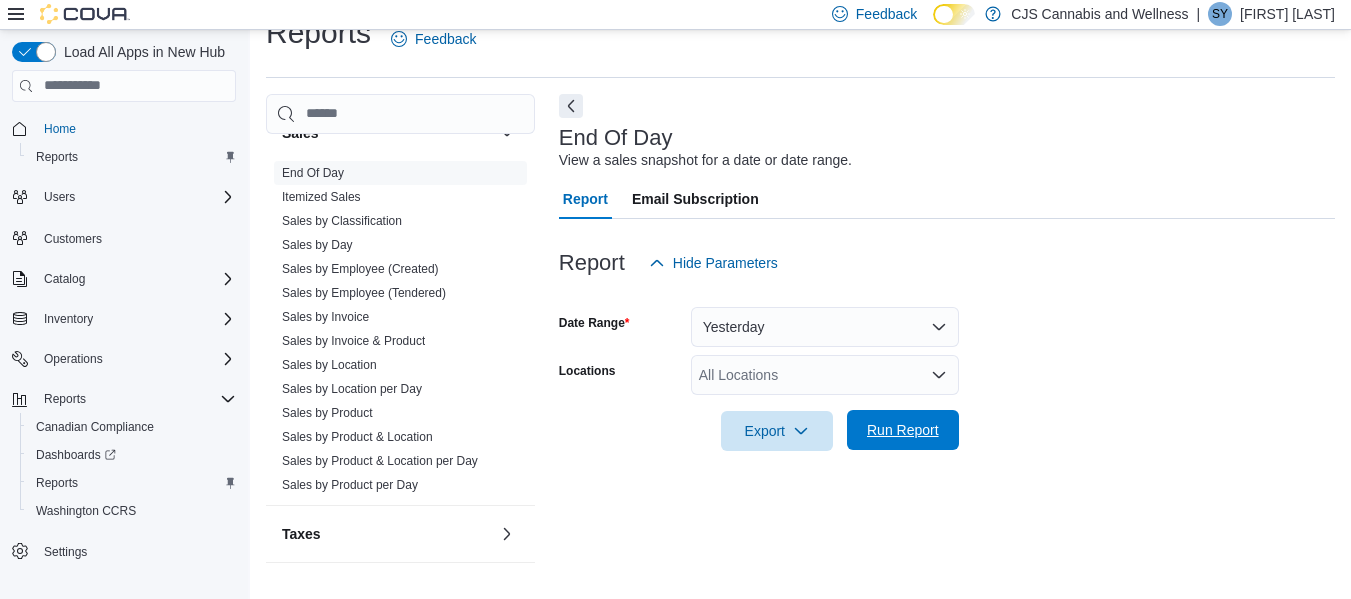 click on "Run Report" at bounding box center [903, 430] 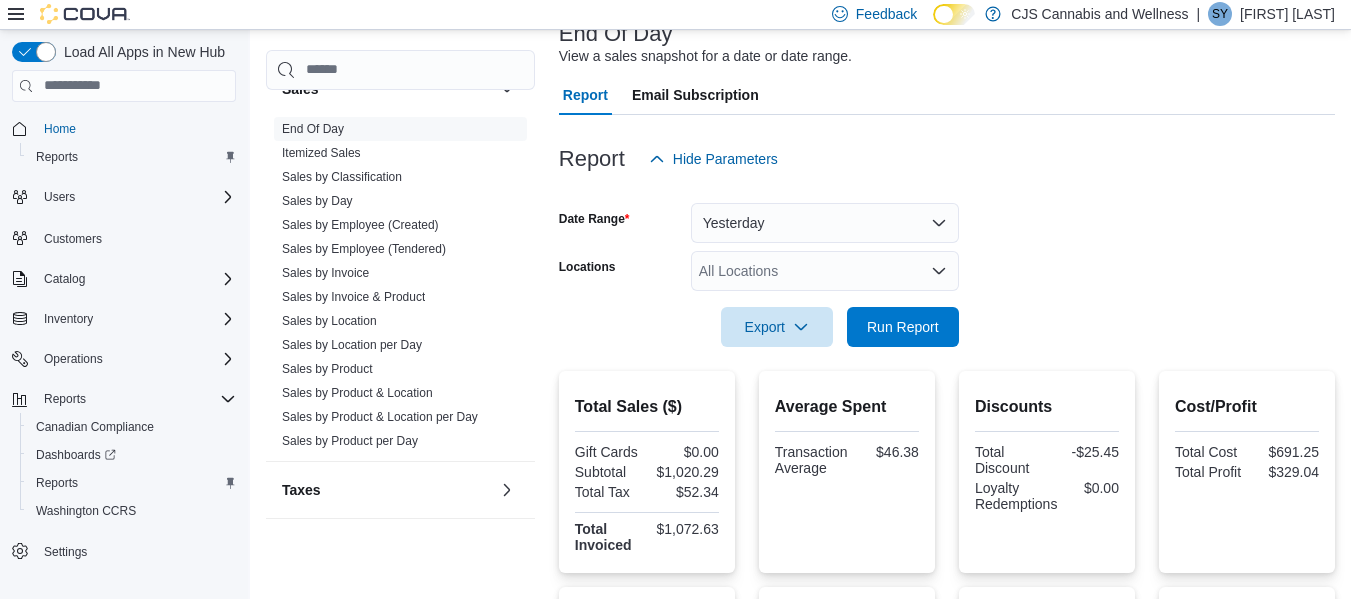 scroll, scrollTop: 133, scrollLeft: 0, axis: vertical 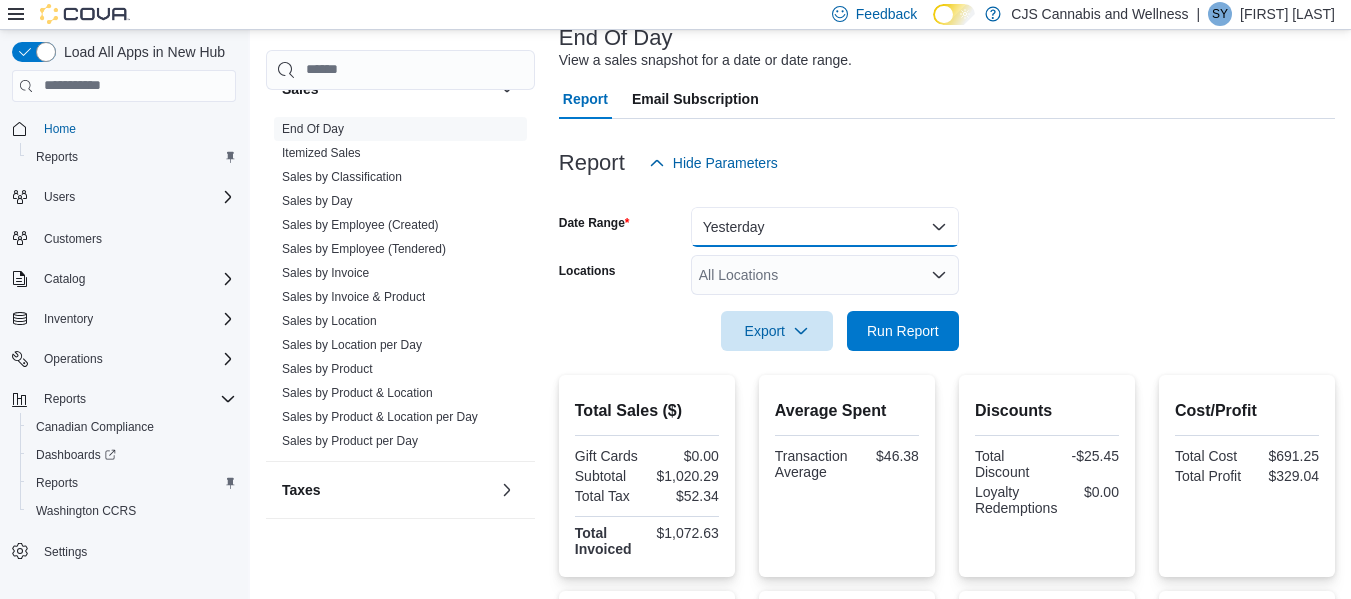 click on "Yesterday" at bounding box center [825, 227] 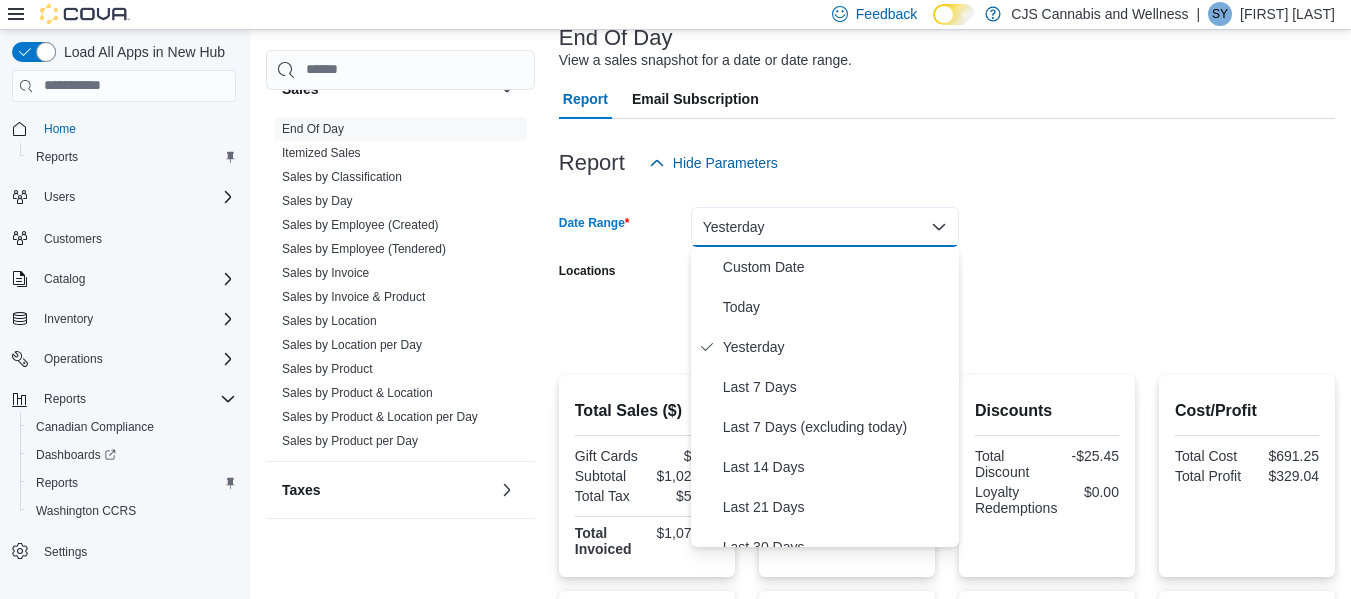 click on "Date Range Yesterday Locations All Locations Export  Run Report" at bounding box center (947, 267) 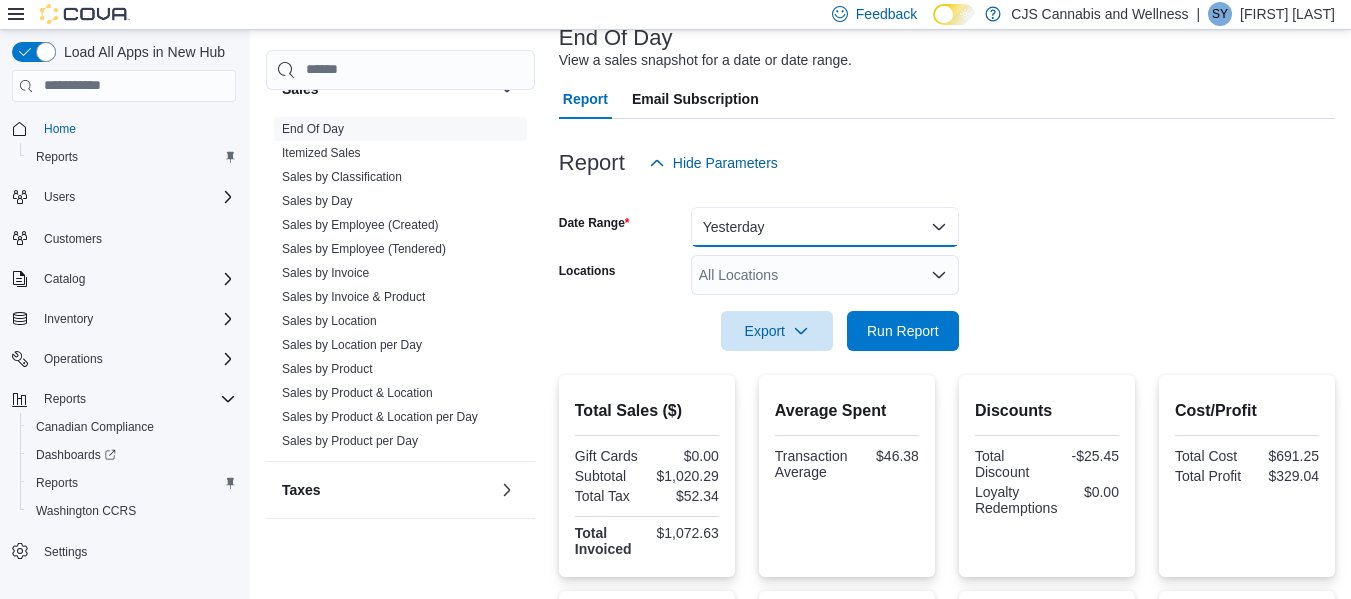 click on "Yesterday" at bounding box center [825, 227] 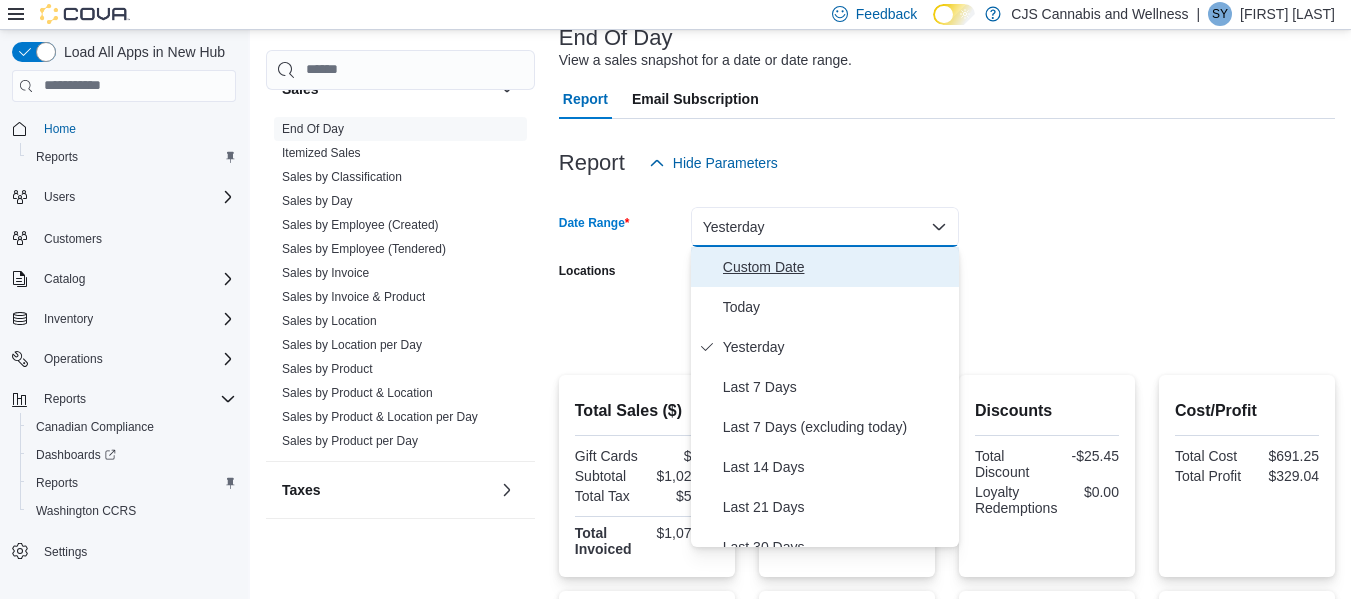 click on "Custom Date" at bounding box center (825, 267) 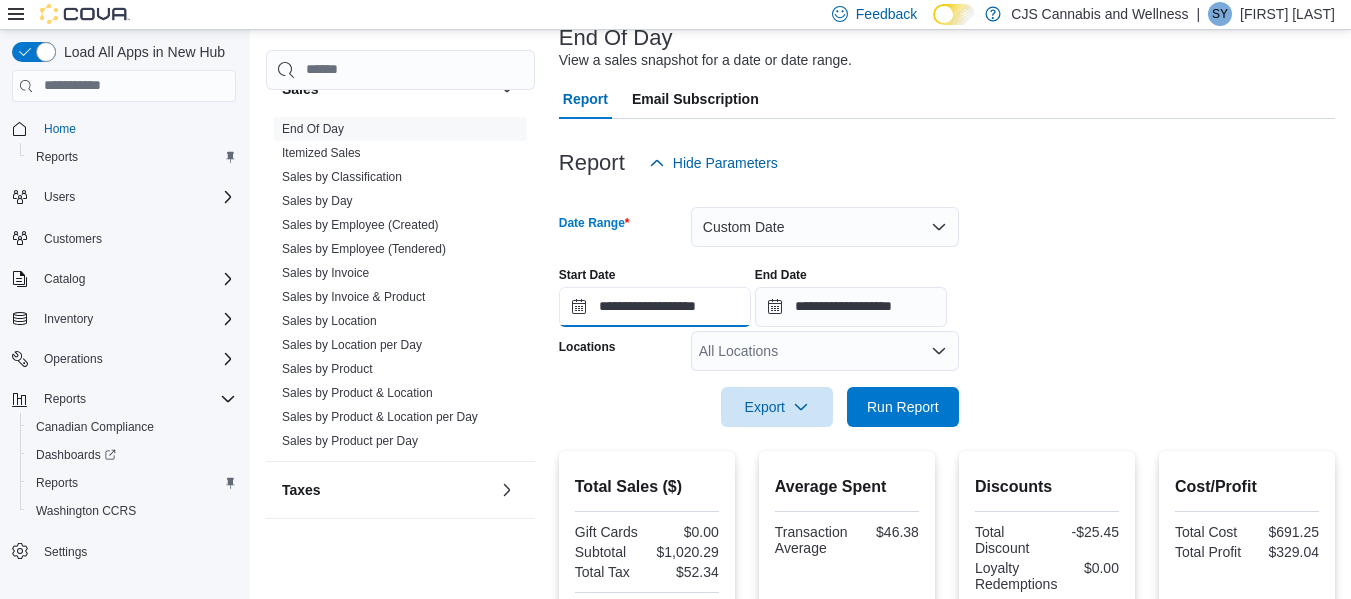 click on "**********" at bounding box center [655, 307] 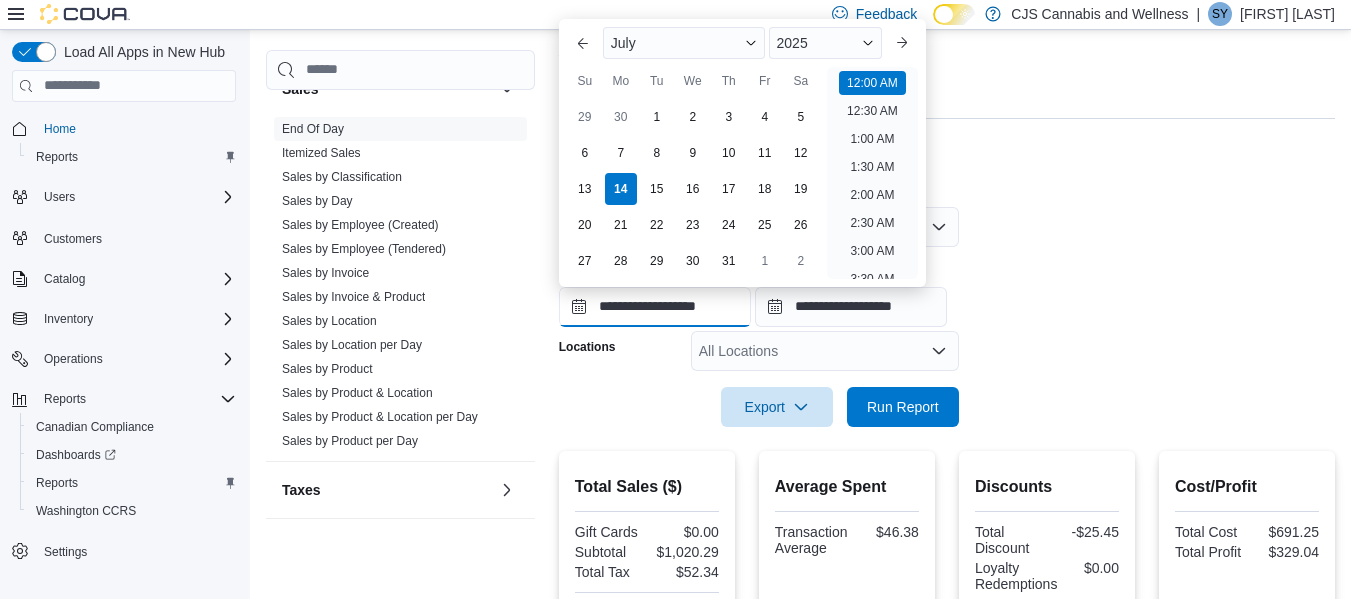 scroll, scrollTop: 62, scrollLeft: 0, axis: vertical 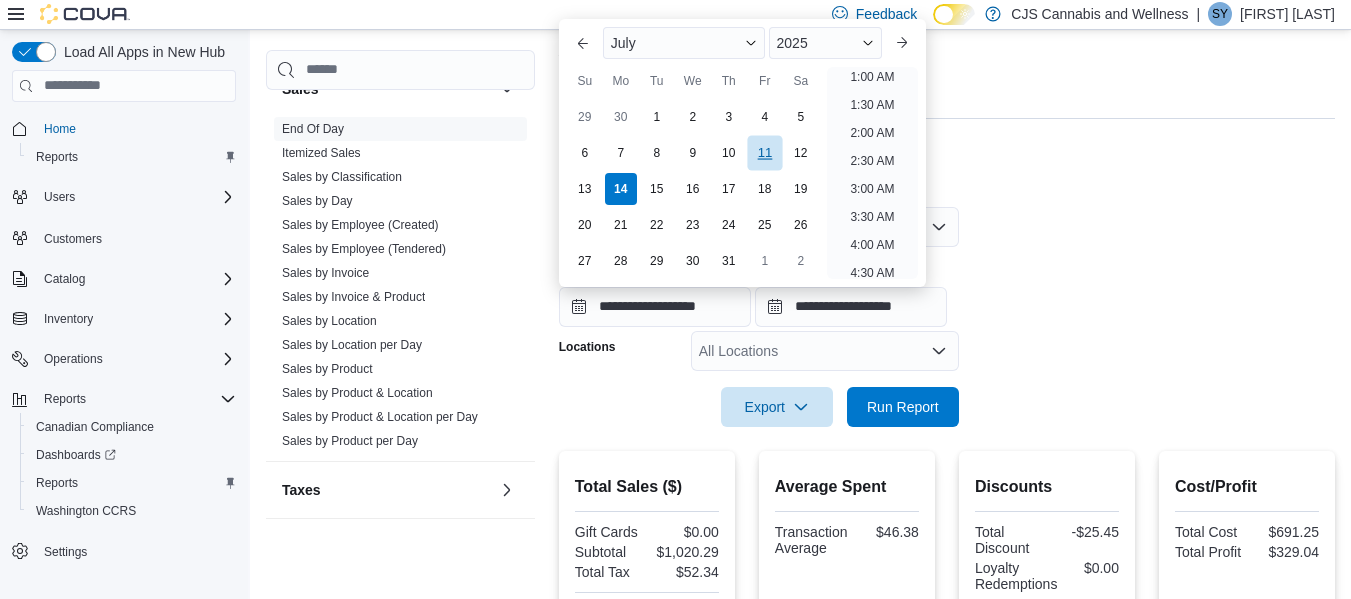 click on "11" at bounding box center (764, 152) 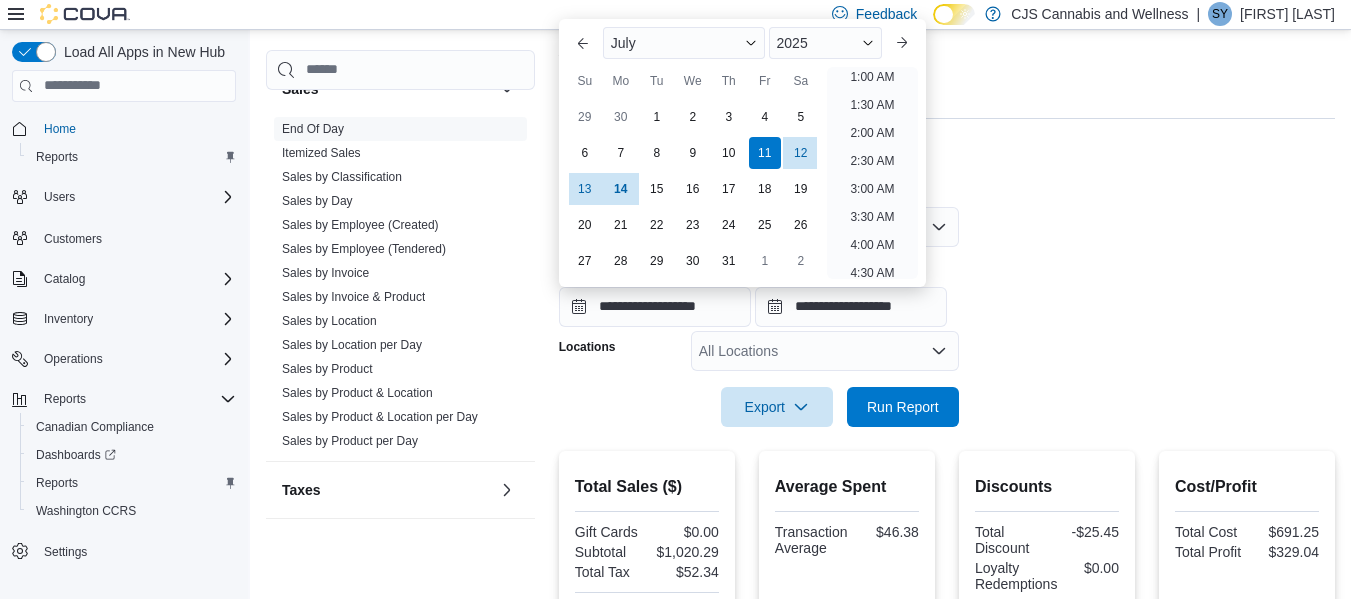 scroll, scrollTop: 4, scrollLeft: 0, axis: vertical 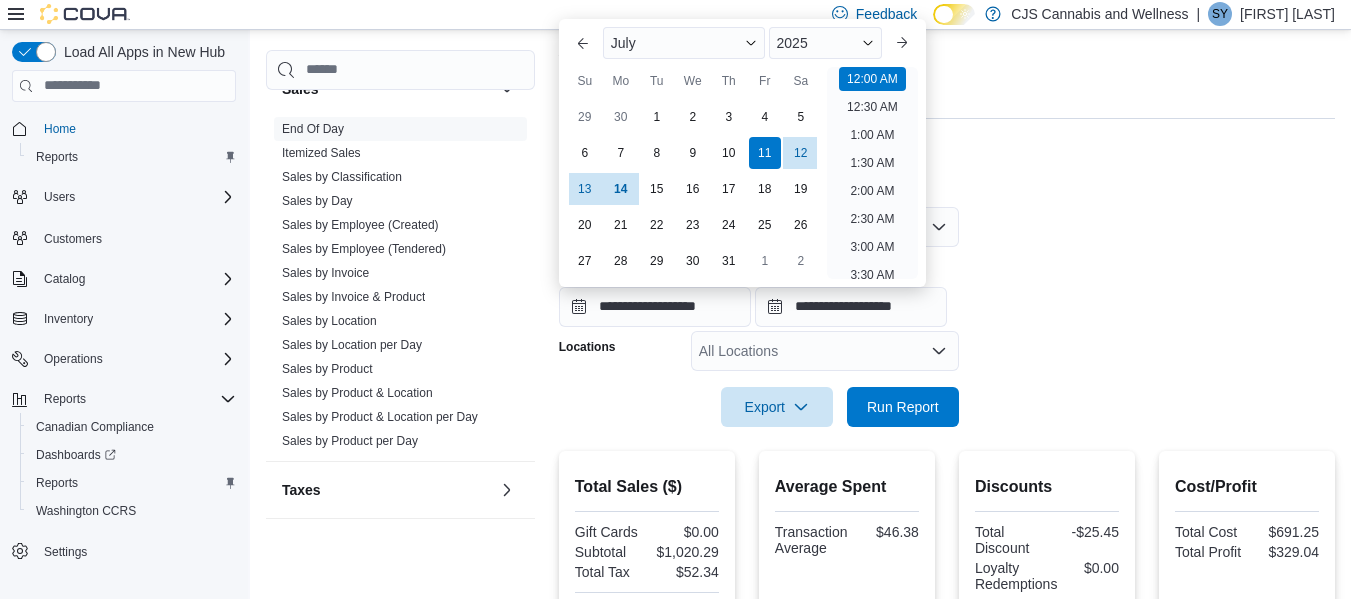 click on "**********" 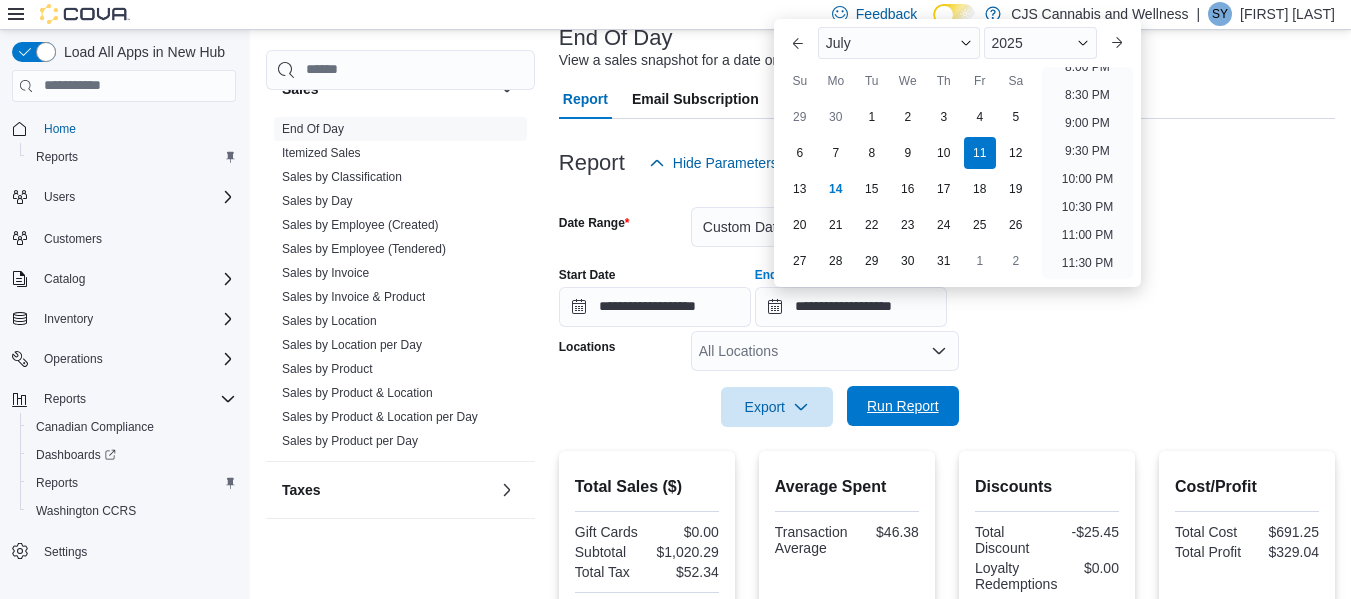 click on "Run Report" at bounding box center [903, 406] 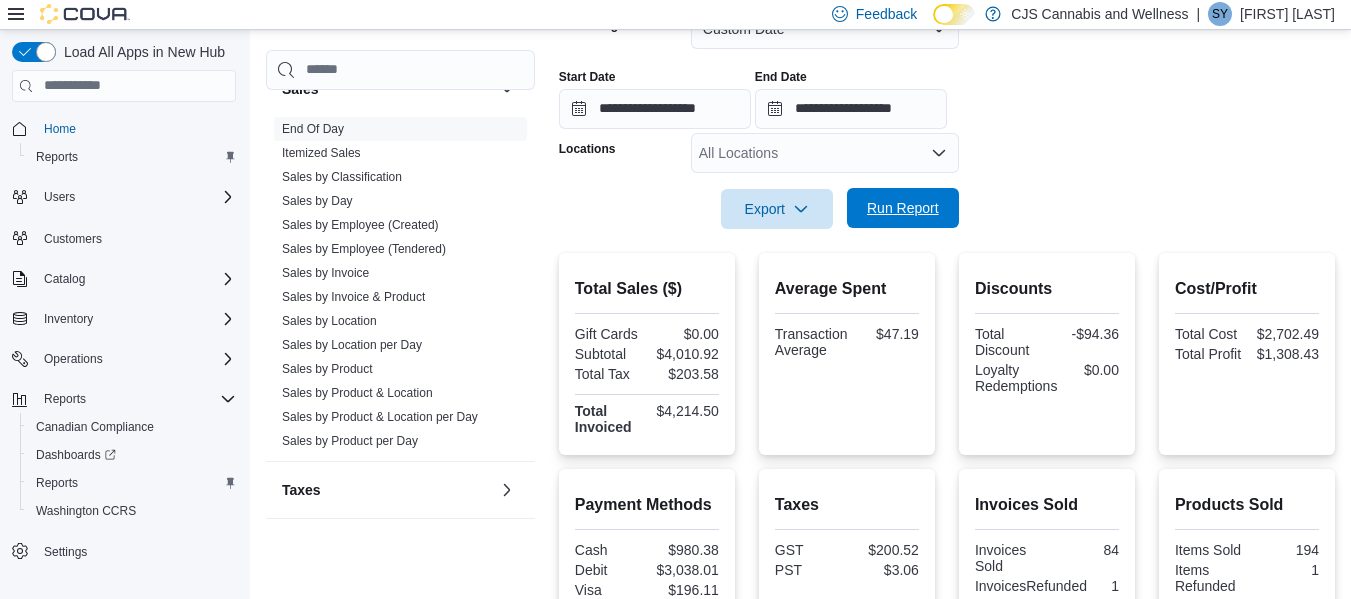 scroll, scrollTop: 332, scrollLeft: 0, axis: vertical 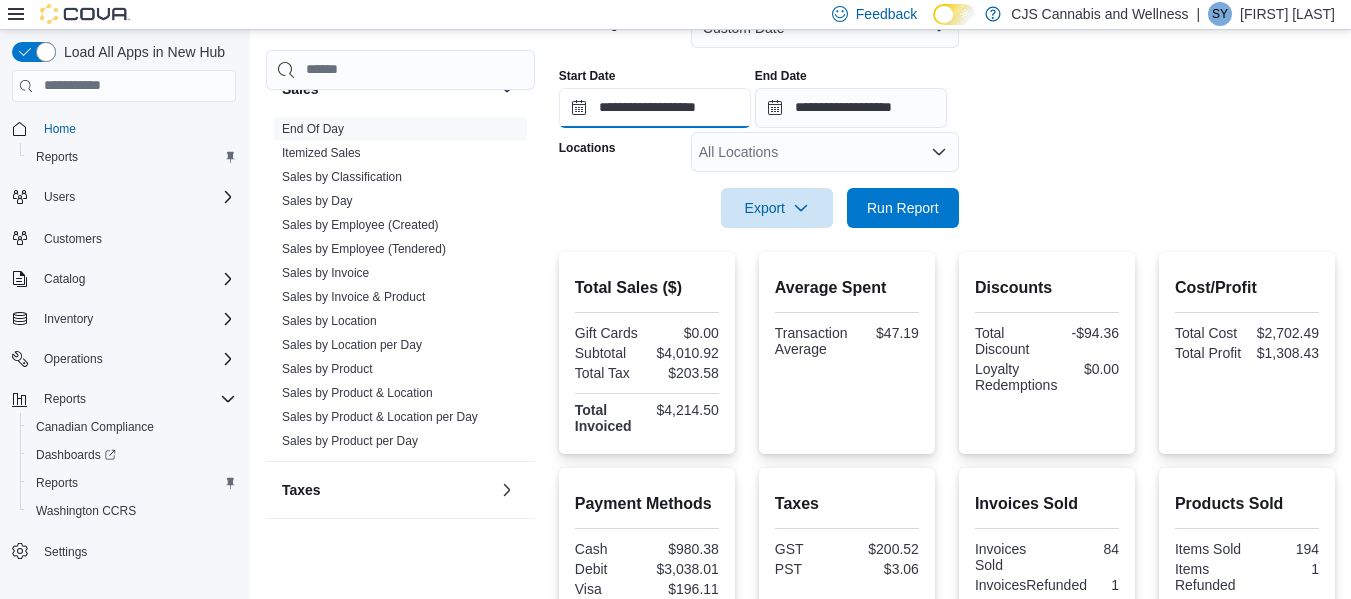 click on "**********" at bounding box center (655, 108) 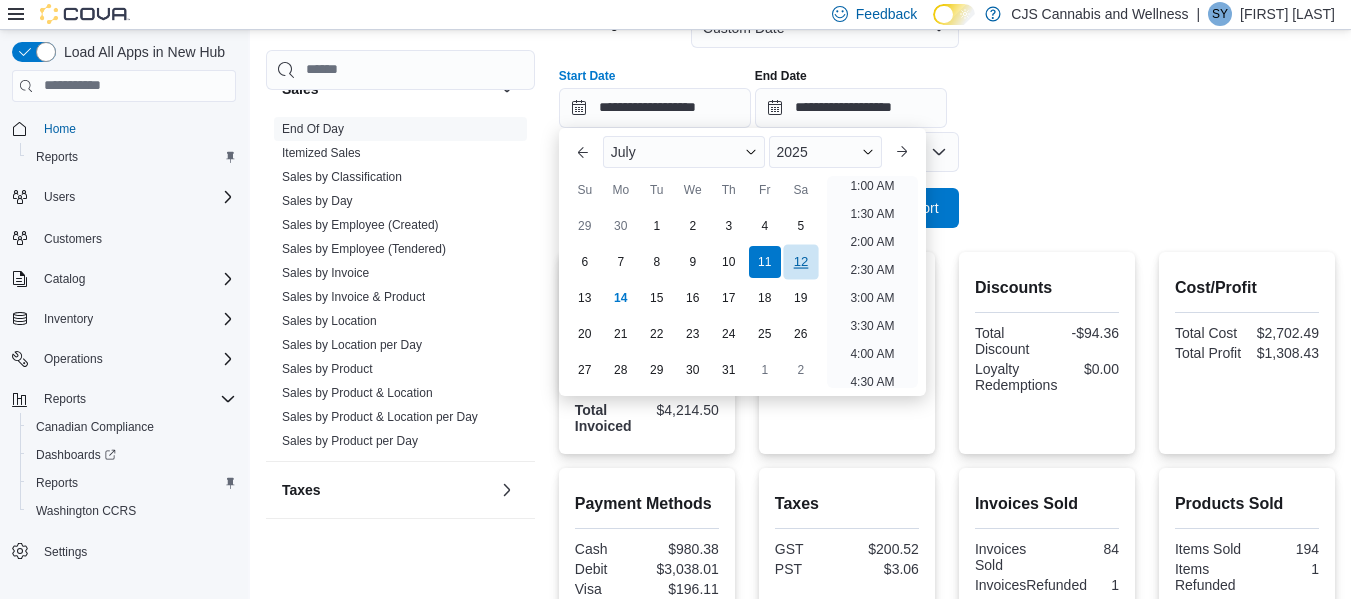 click on "12" at bounding box center (800, 261) 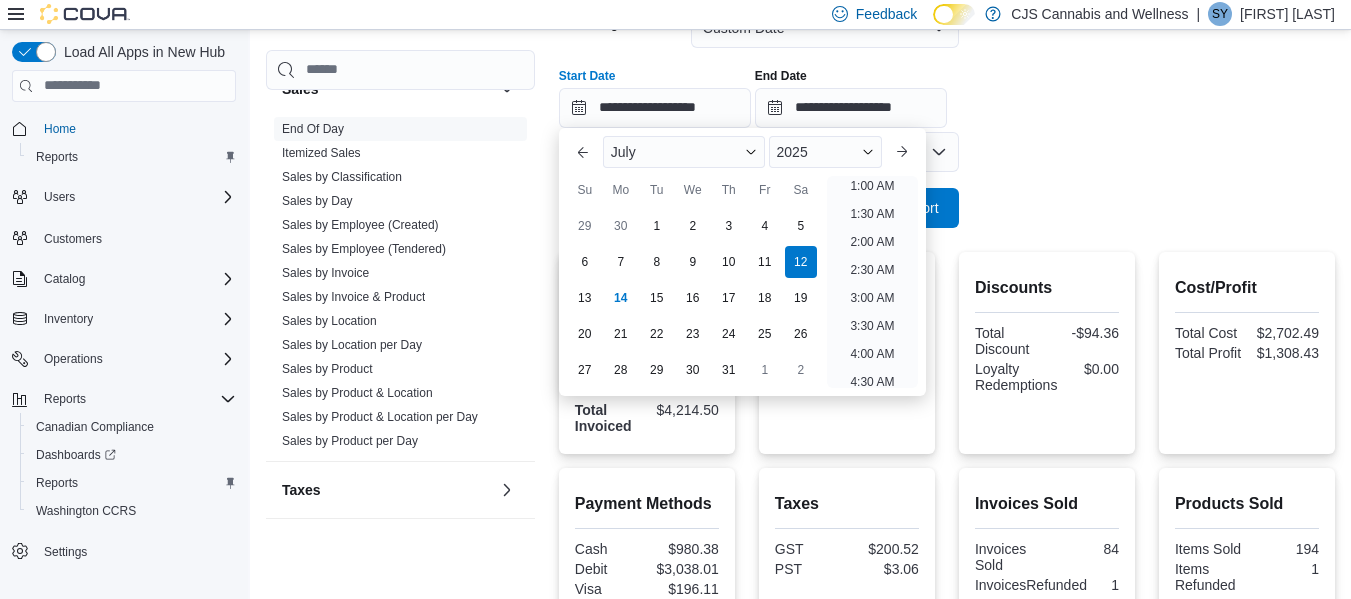 scroll, scrollTop: 4, scrollLeft: 0, axis: vertical 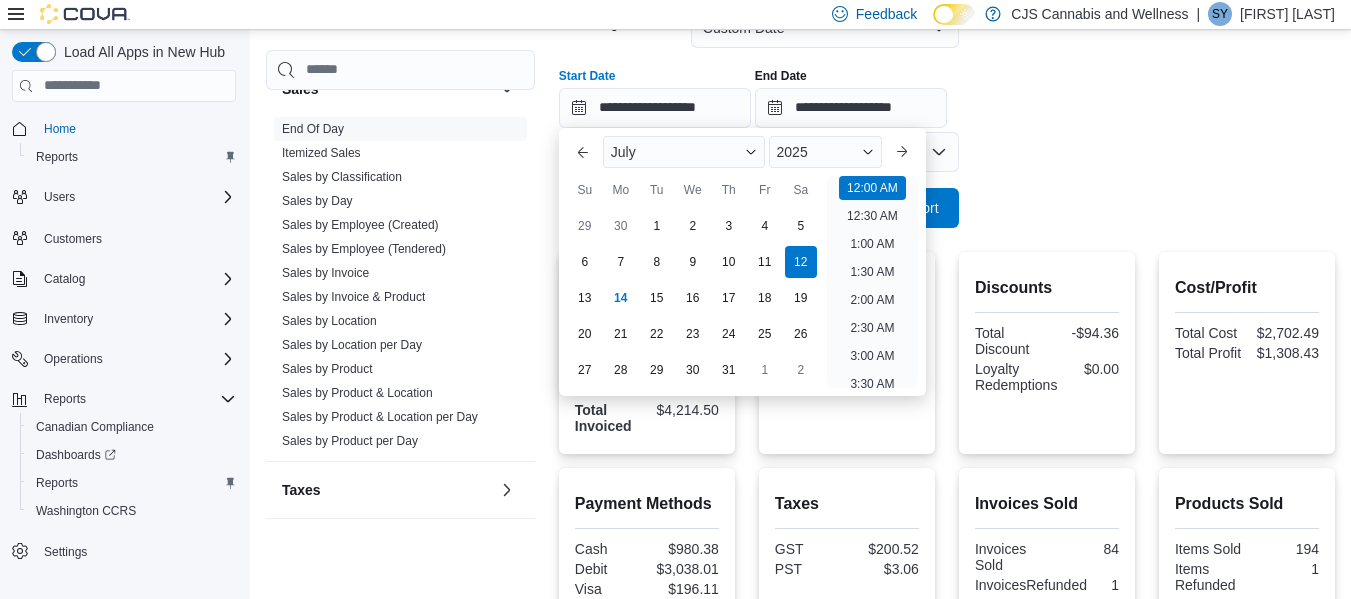 click on "**********" at bounding box center (947, 106) 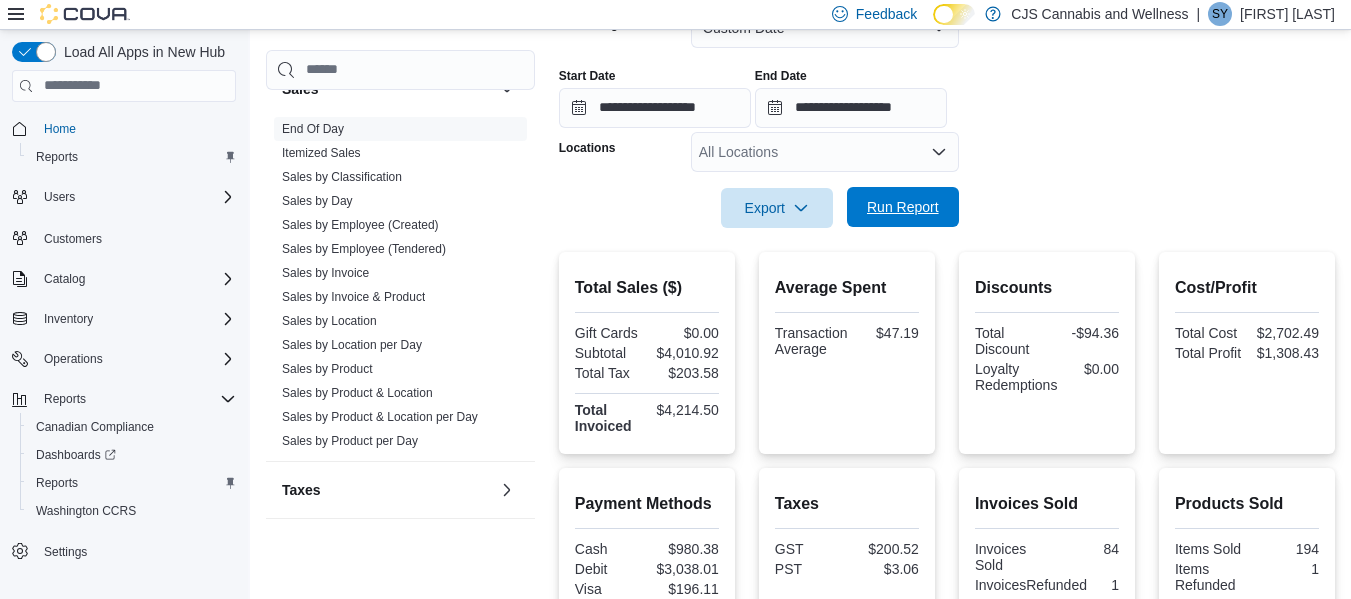 click on "Run Report" at bounding box center (903, 207) 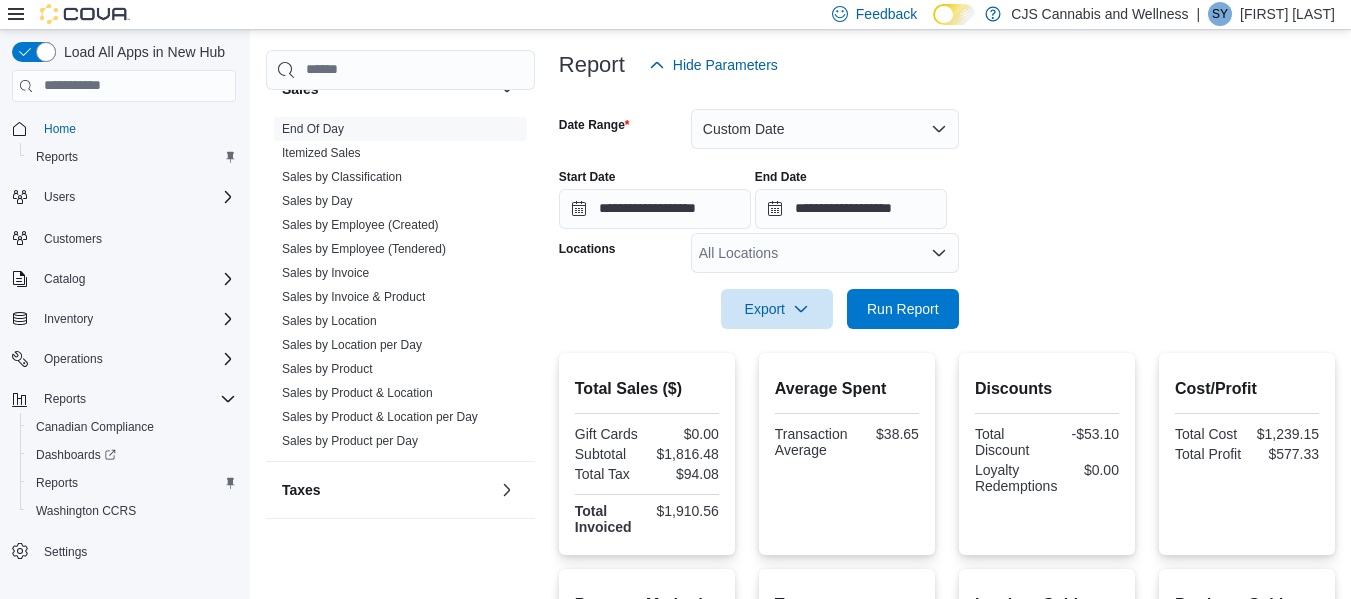 scroll, scrollTop: 229, scrollLeft: 0, axis: vertical 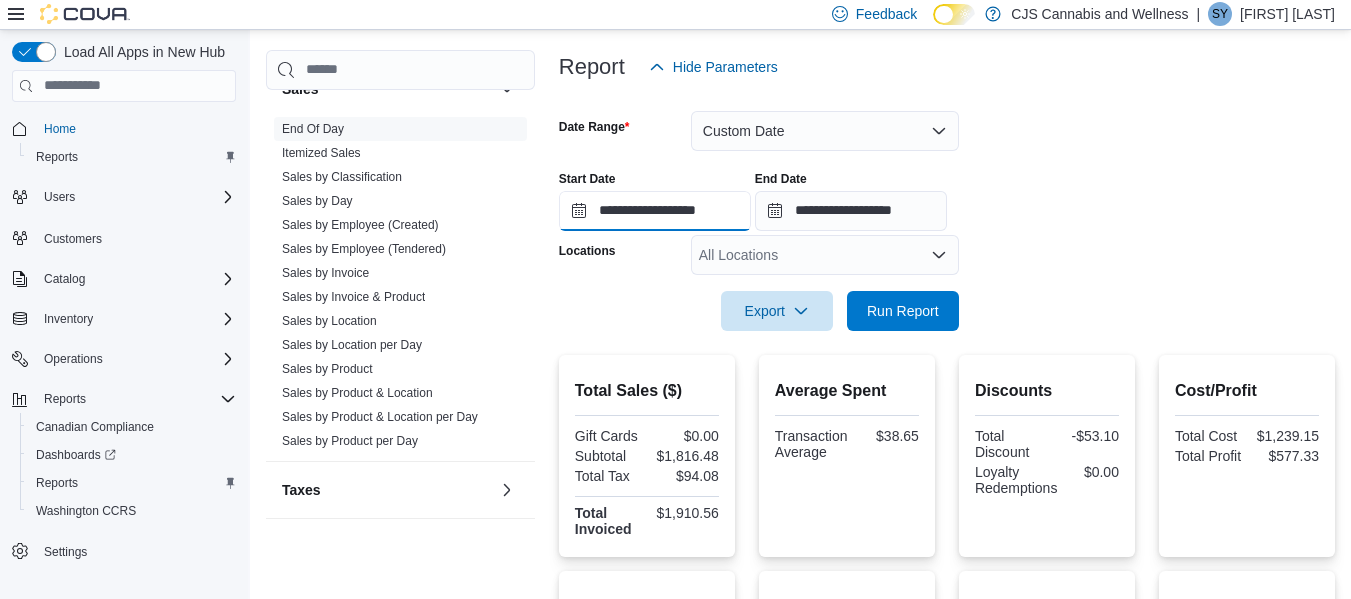 click on "**********" at bounding box center [655, 211] 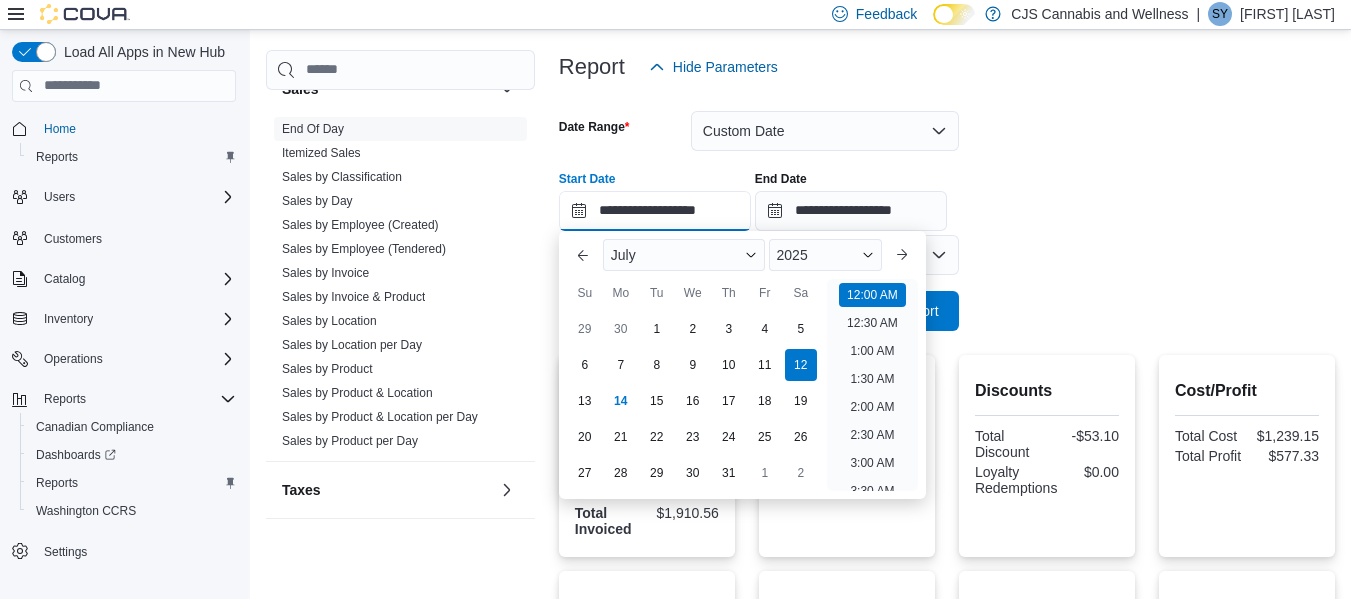 scroll, scrollTop: 62, scrollLeft: 0, axis: vertical 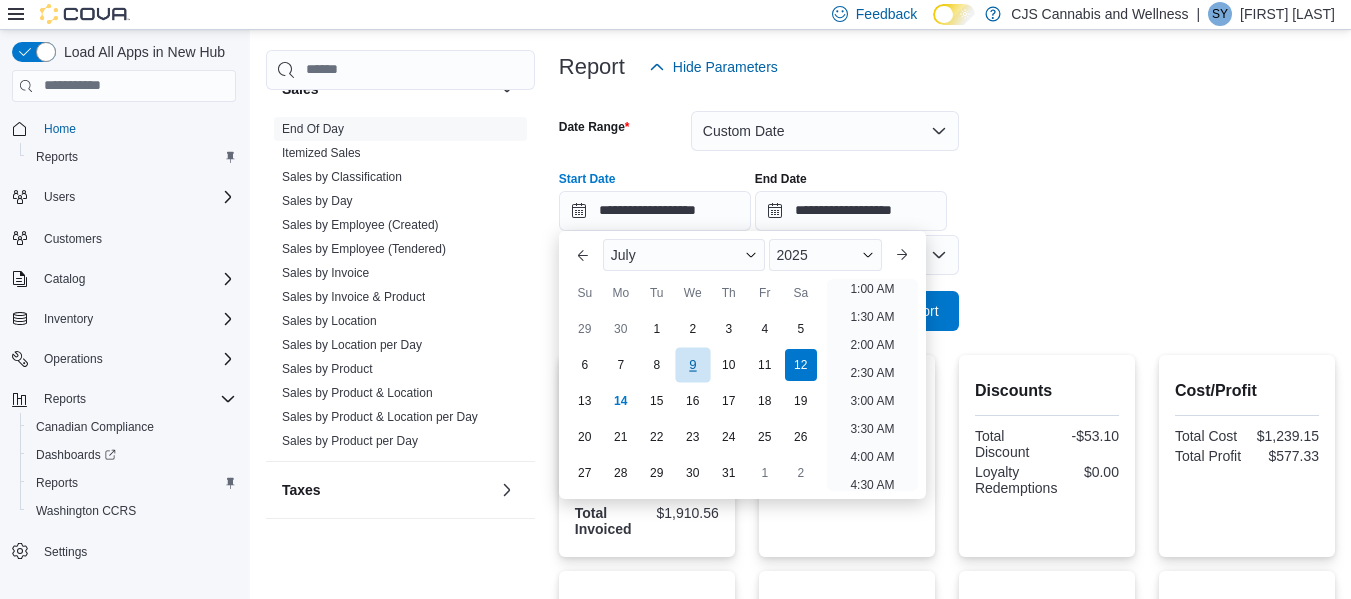 click on "9" at bounding box center [692, 364] 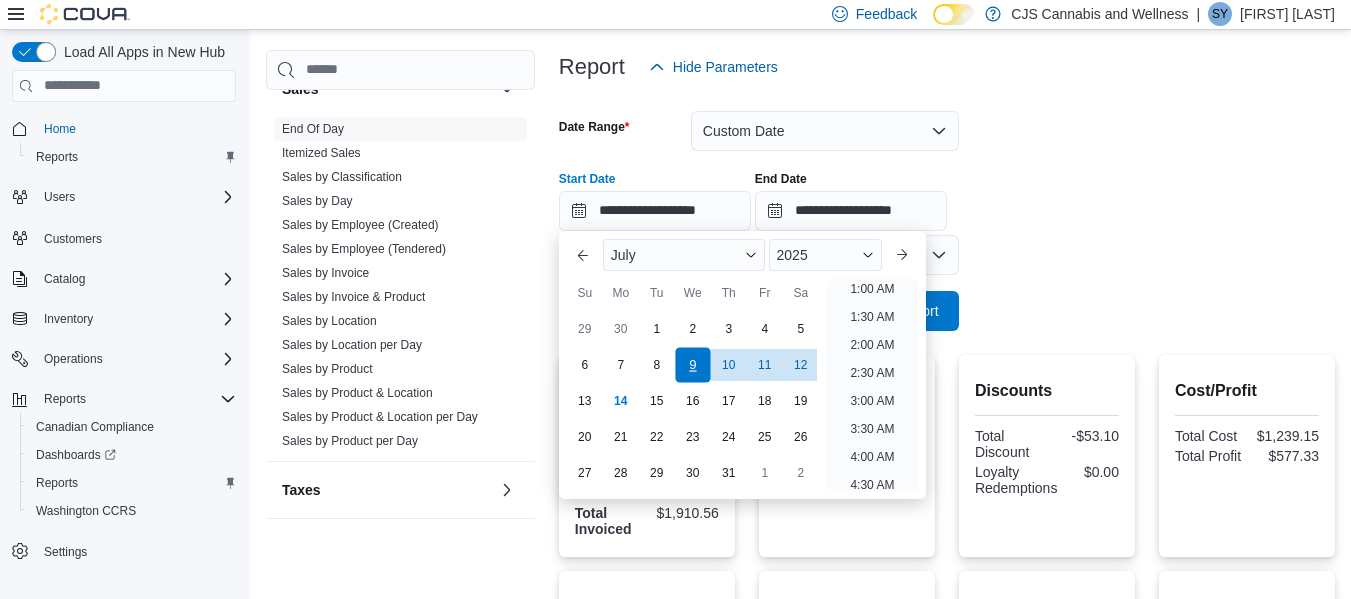 scroll, scrollTop: 4, scrollLeft: 0, axis: vertical 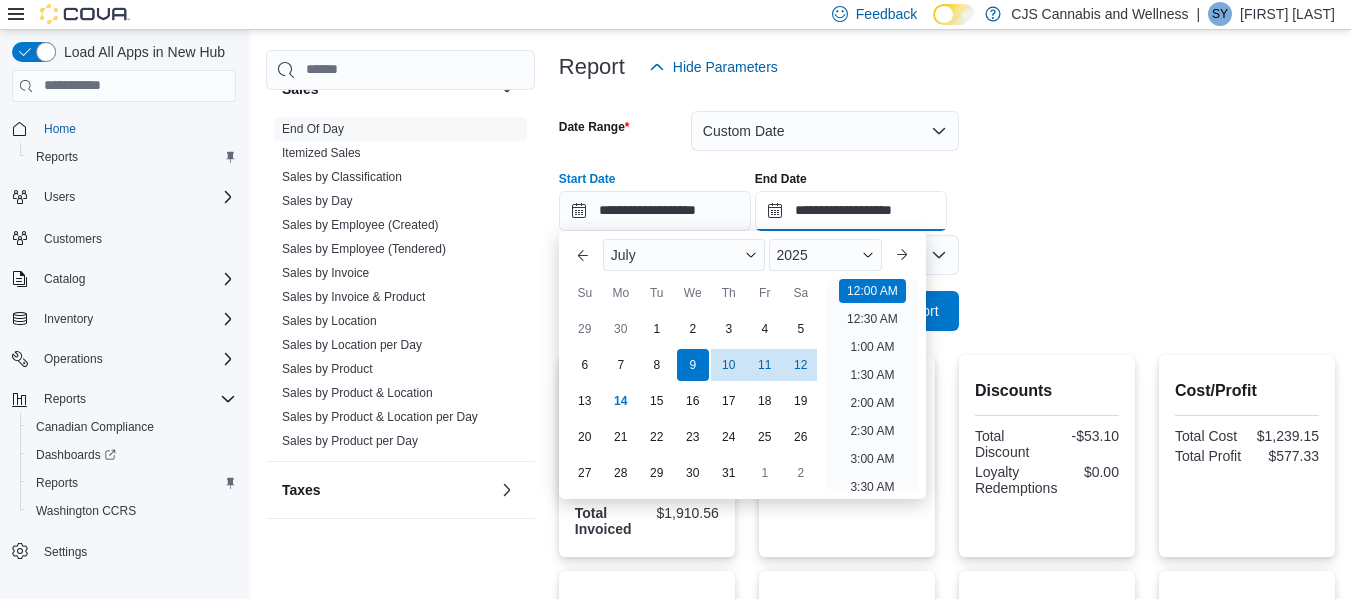 click on "**********" at bounding box center (851, 211) 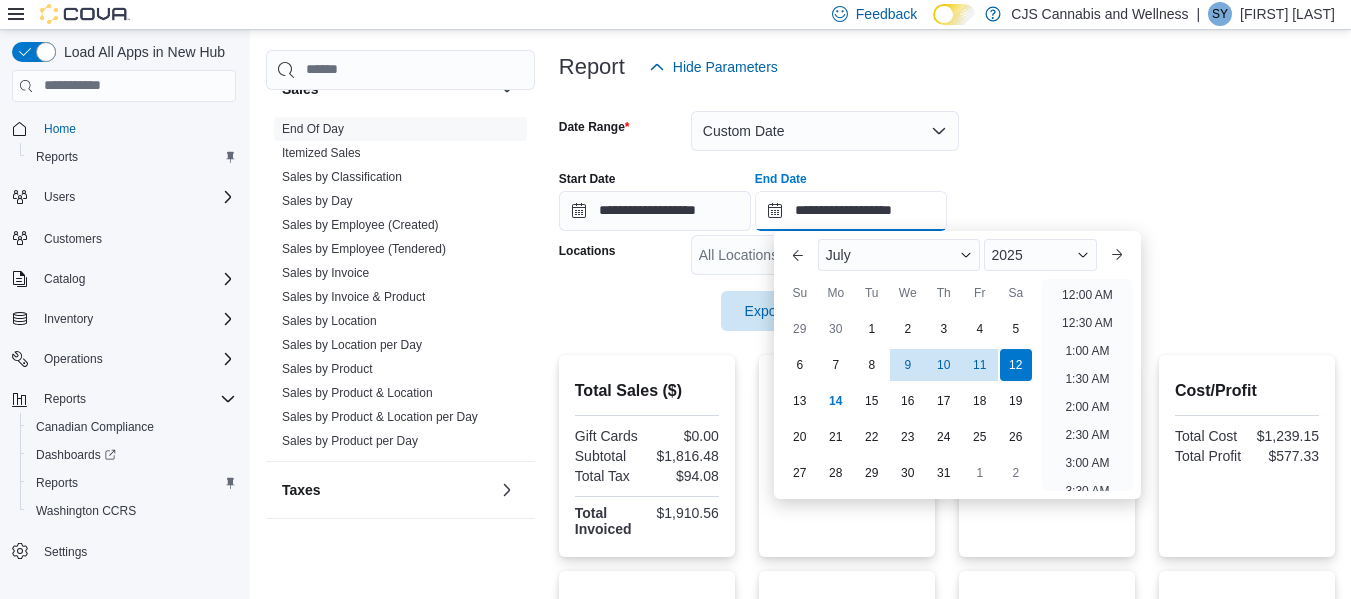 scroll, scrollTop: 1136, scrollLeft: 0, axis: vertical 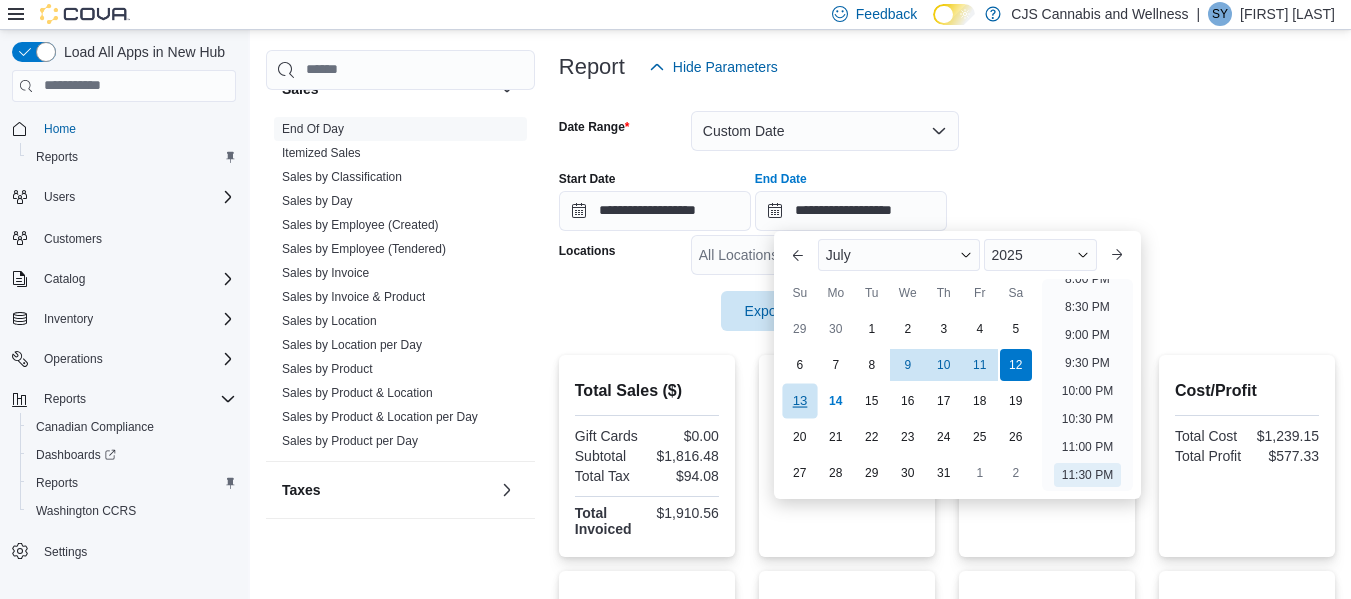 click on "13" at bounding box center [799, 400] 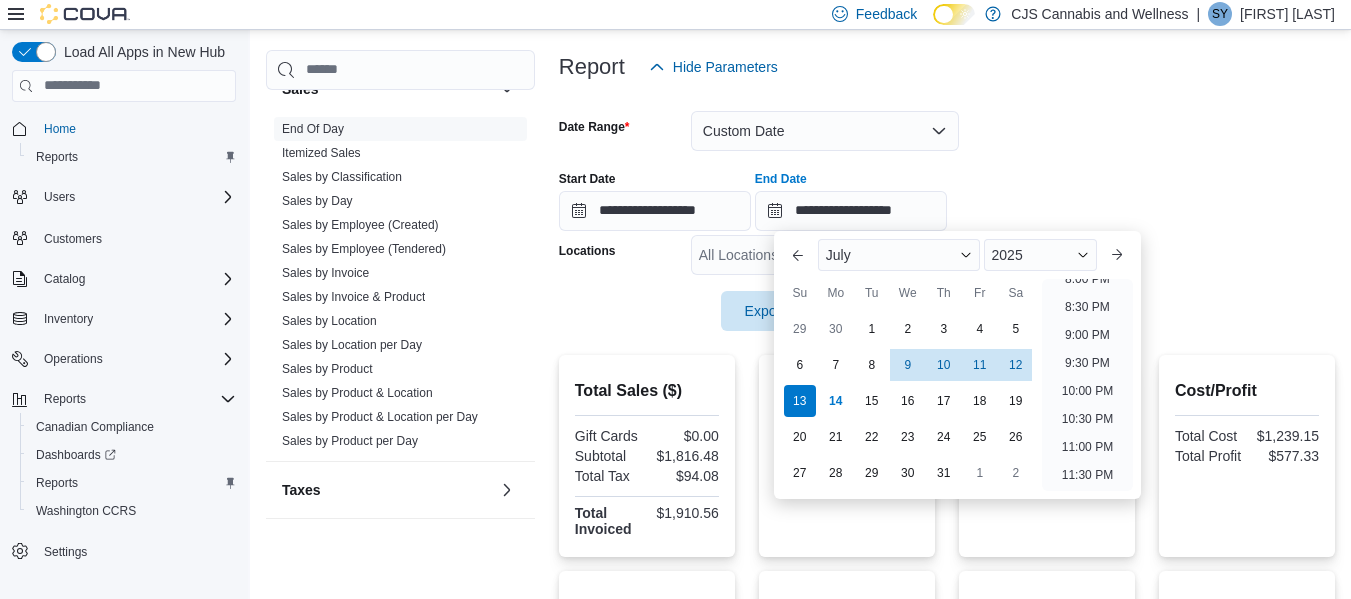 click on "**********" at bounding box center (947, 193) 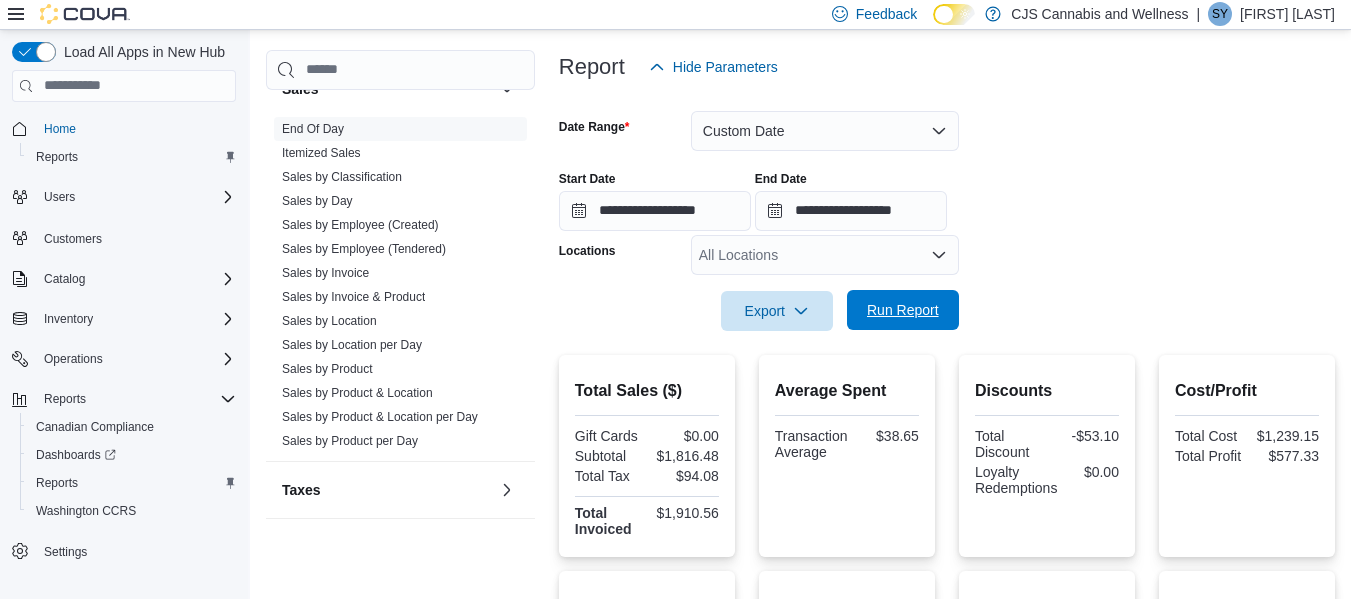 click on "Run Report" at bounding box center [903, 310] 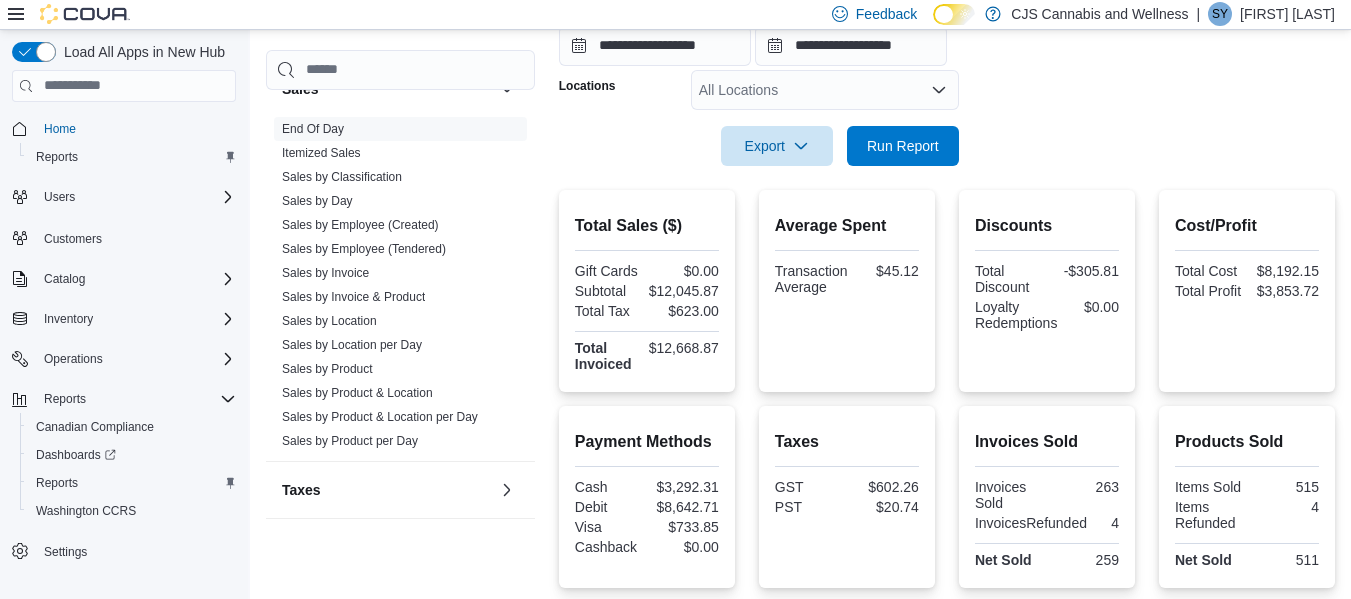 scroll, scrollTop: 395, scrollLeft: 0, axis: vertical 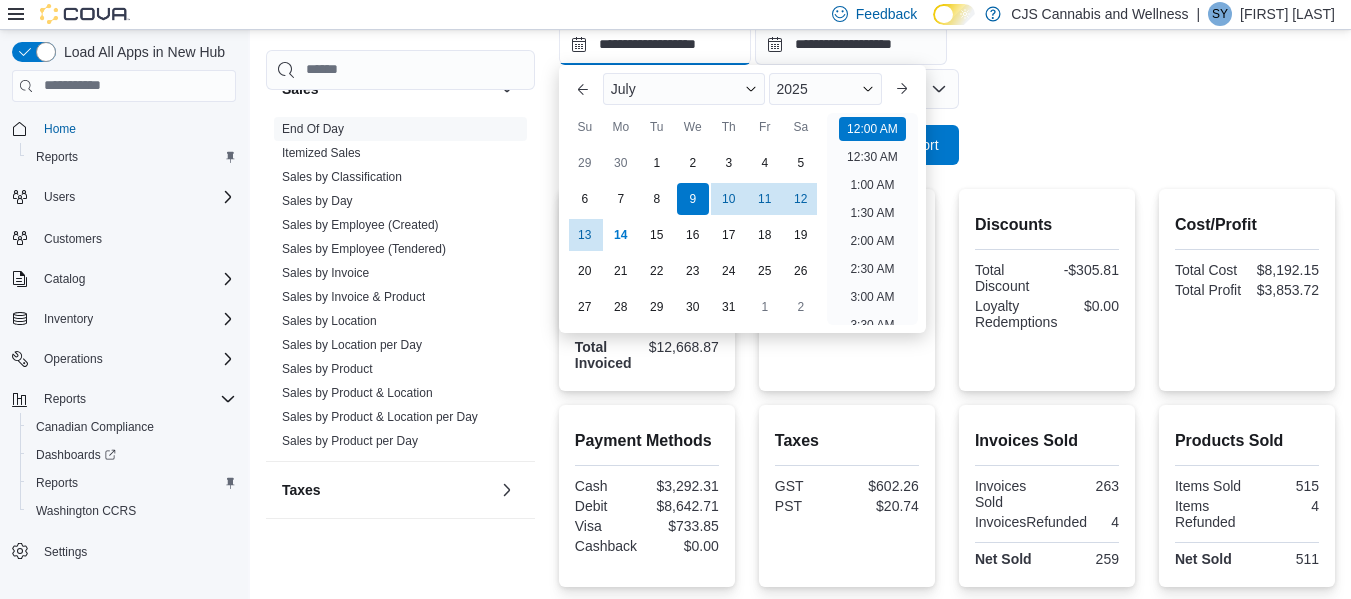 click on "**********" at bounding box center (655, 45) 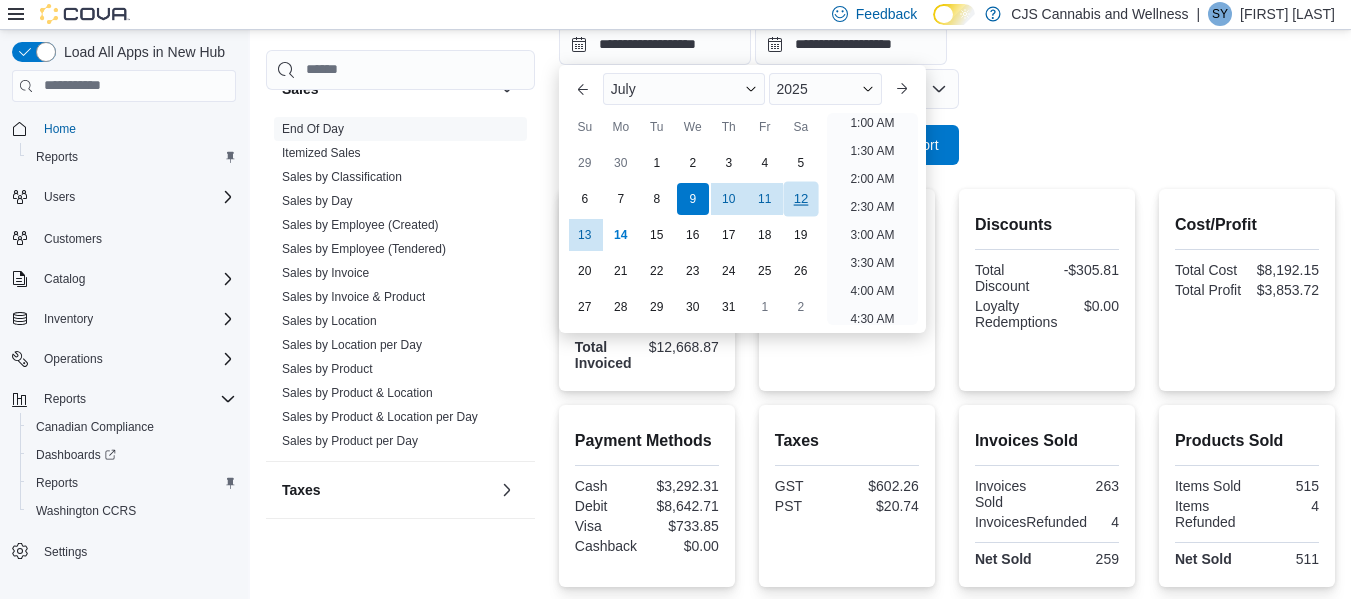 click on "12" at bounding box center (800, 198) 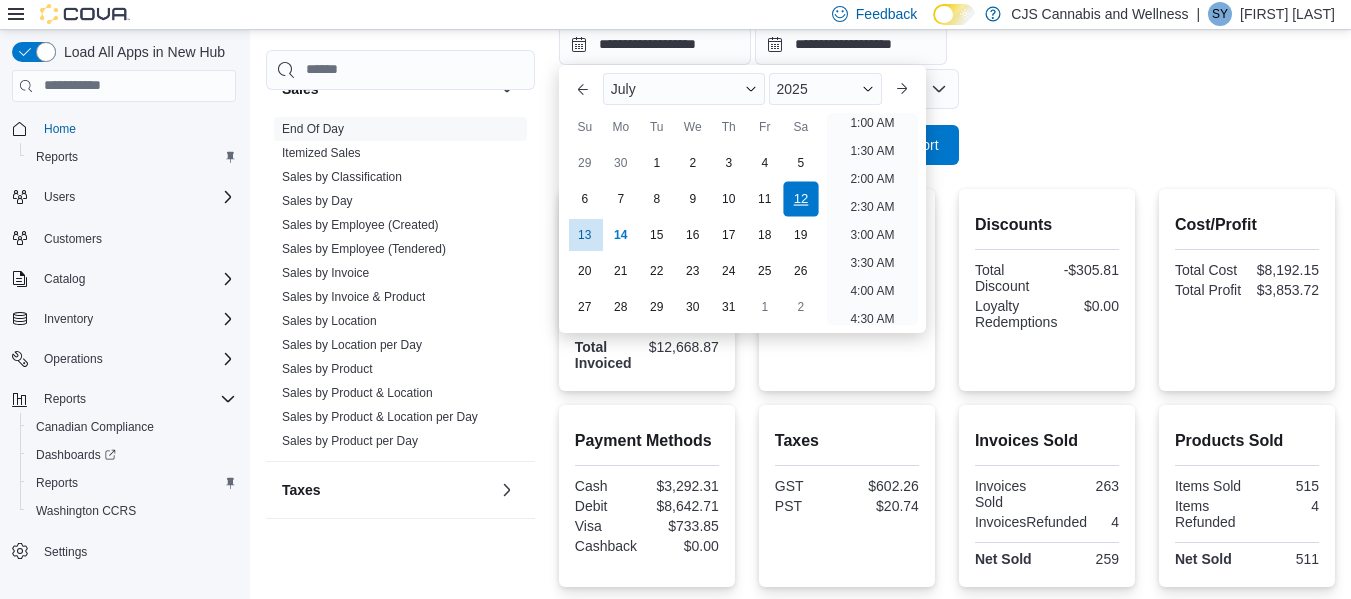 scroll, scrollTop: 4, scrollLeft: 0, axis: vertical 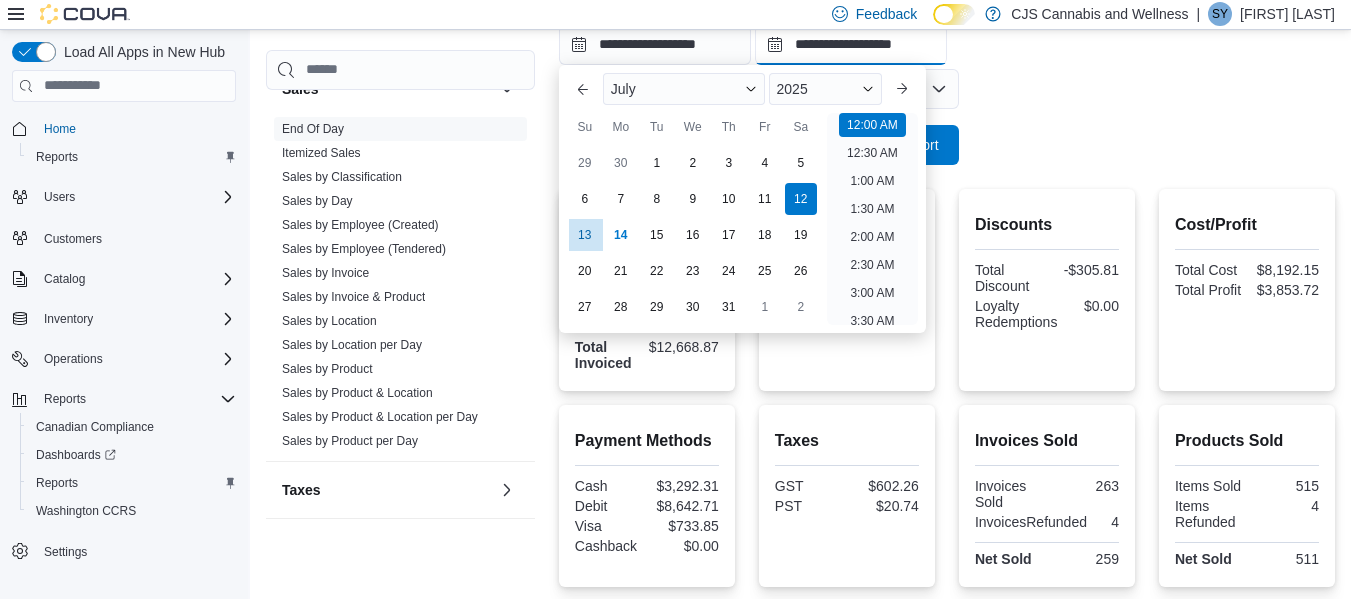 click on "**********" at bounding box center (851, 45) 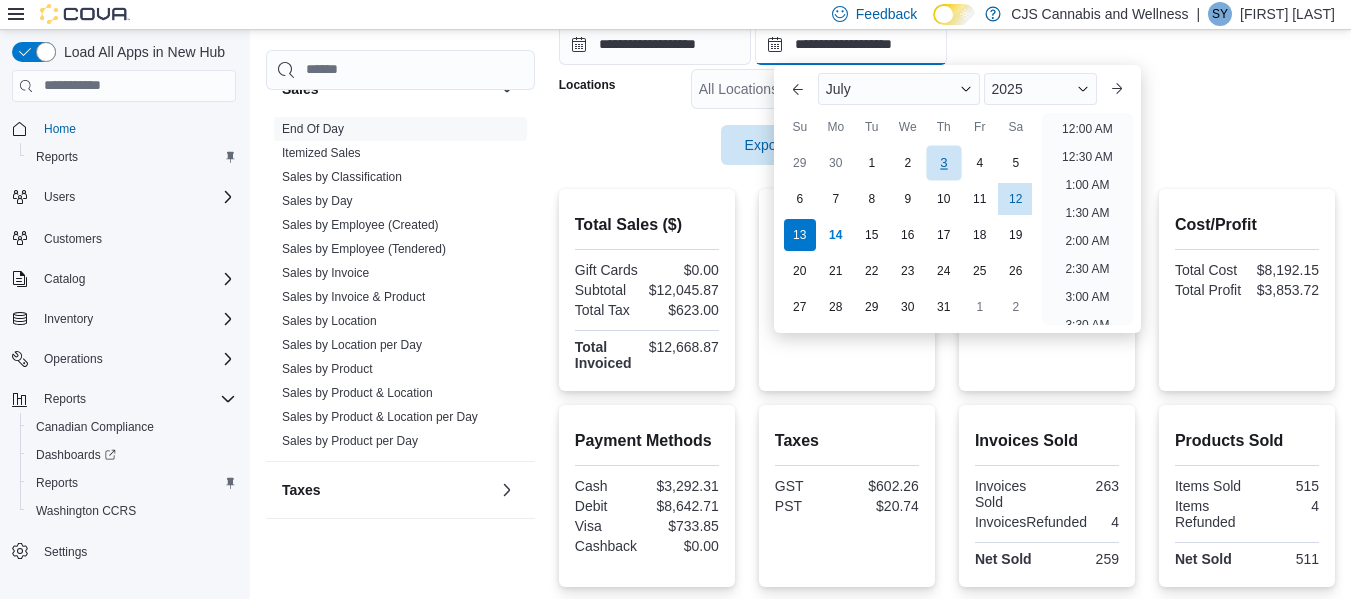 scroll, scrollTop: 1136, scrollLeft: 0, axis: vertical 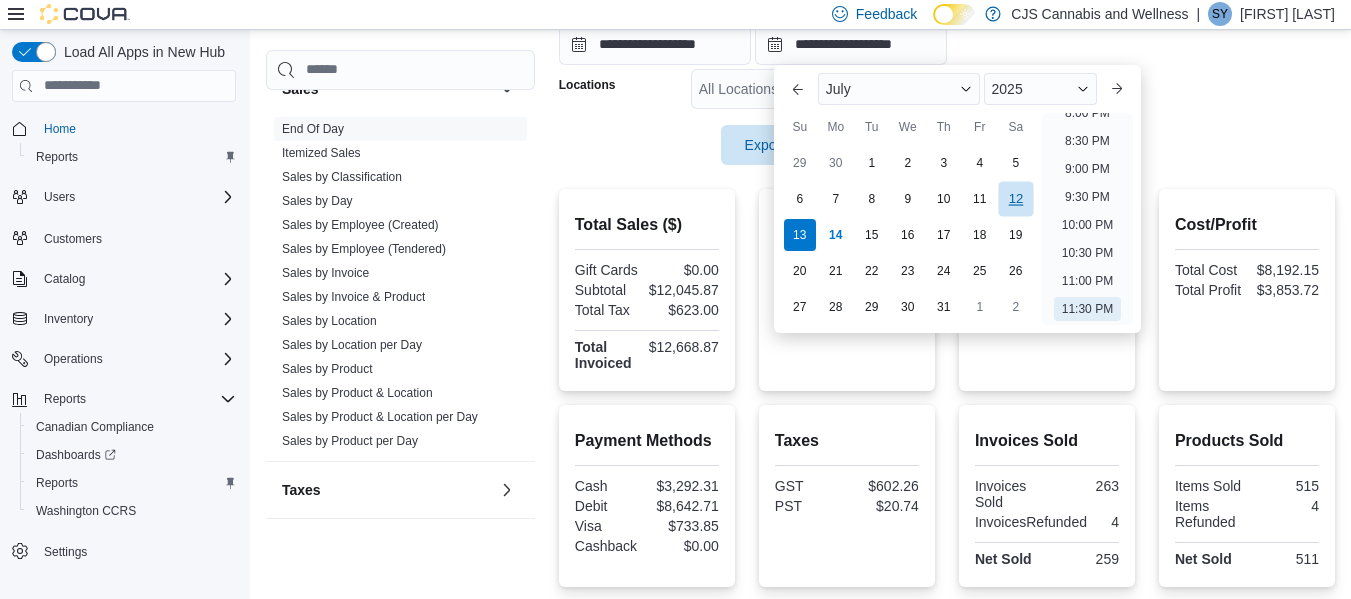 click on "12" at bounding box center [1015, 198] 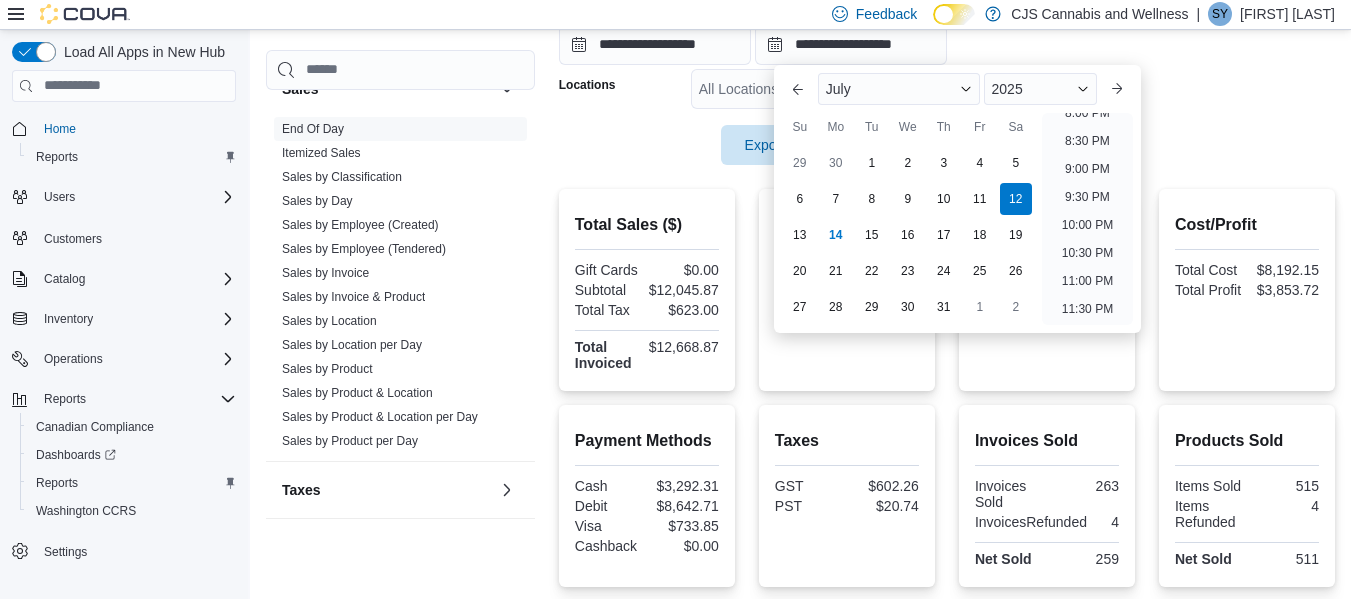 click on "**********" at bounding box center [947, 43] 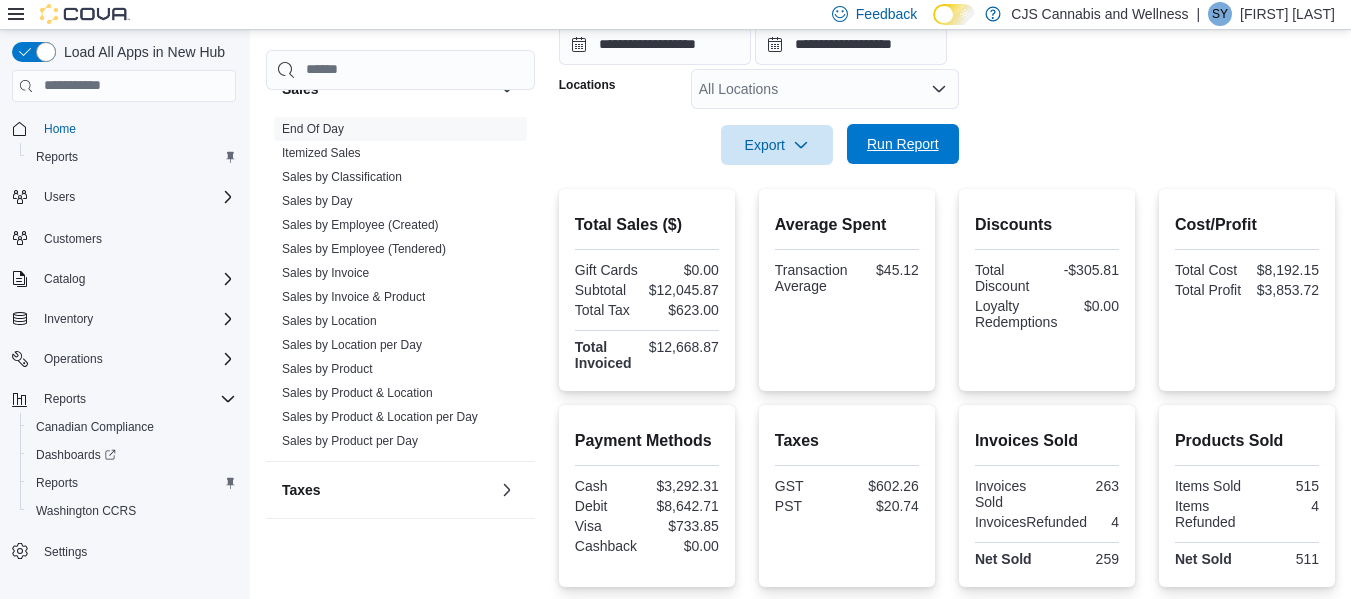 click on "Run Report" at bounding box center [903, 144] 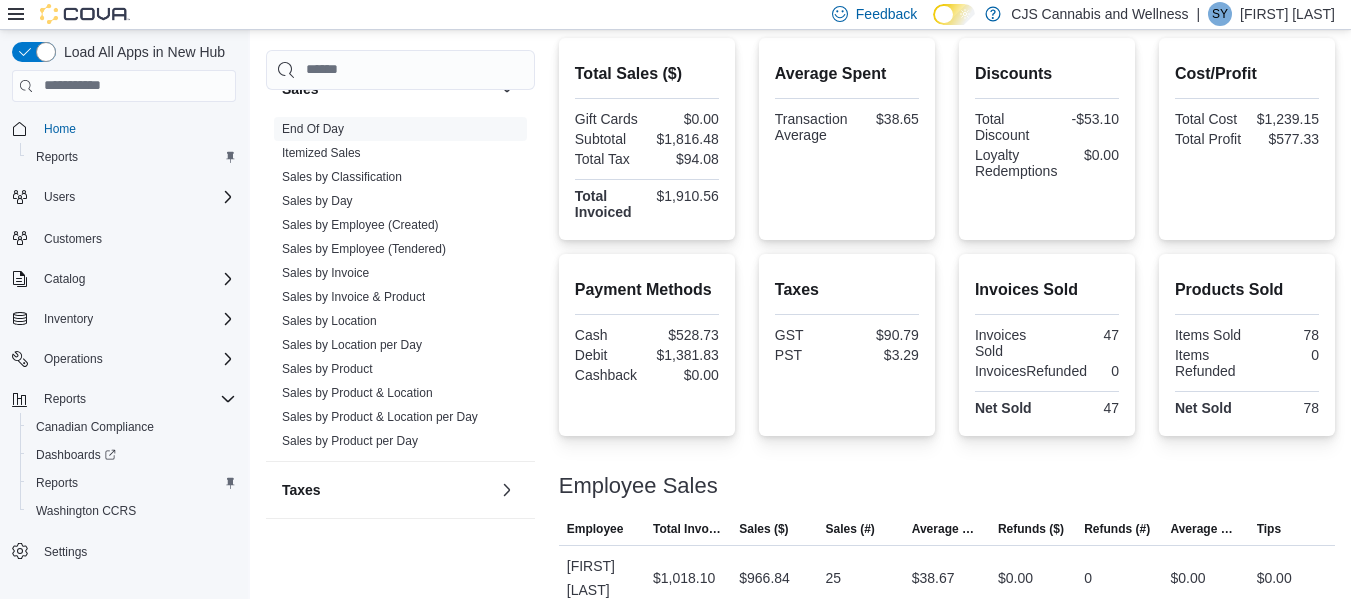 scroll, scrollTop: 547, scrollLeft: 0, axis: vertical 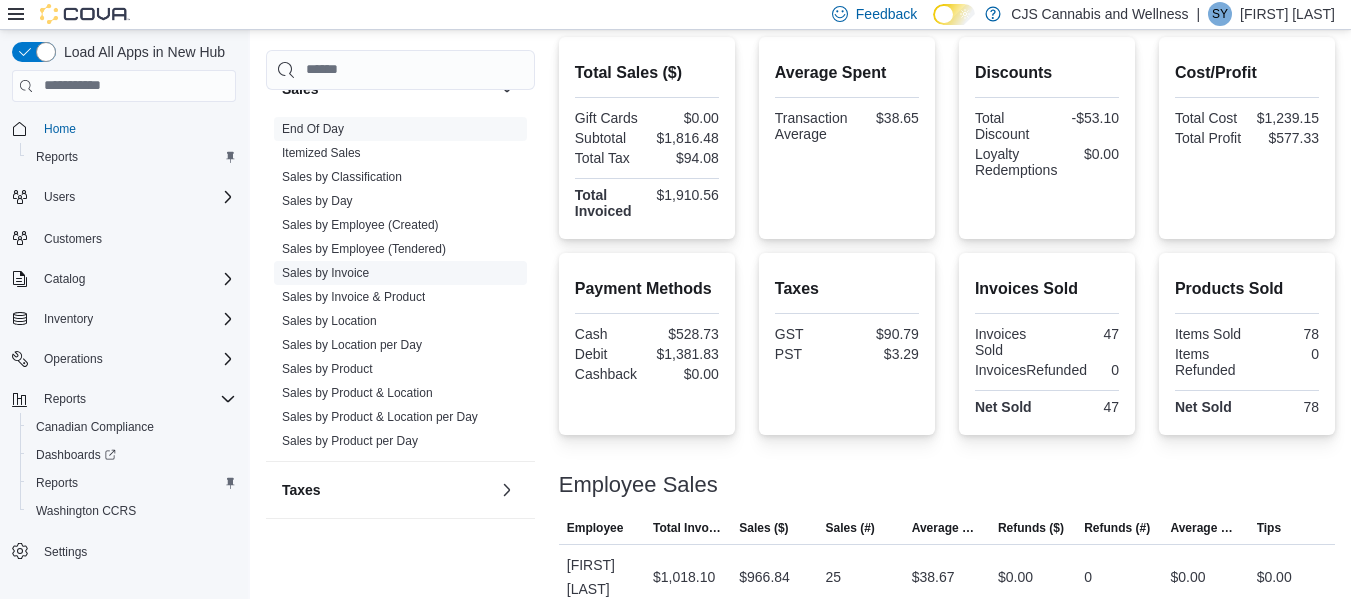 click on "Sales by Invoice" at bounding box center [325, 273] 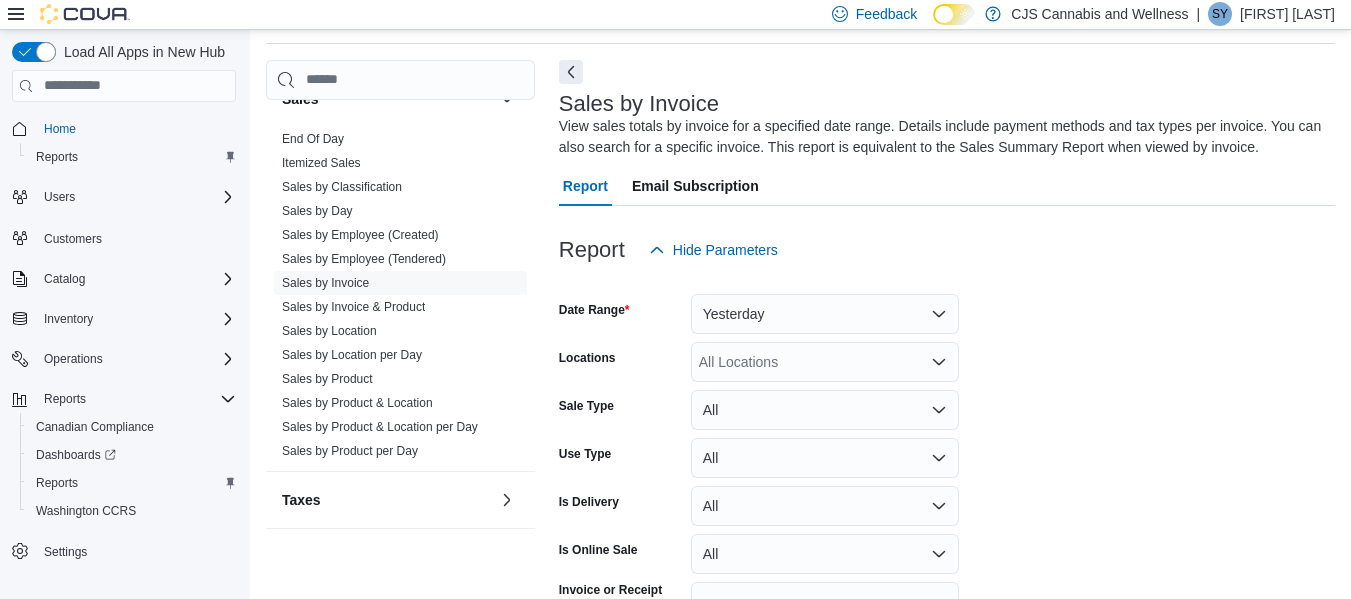 scroll, scrollTop: 186, scrollLeft: 0, axis: vertical 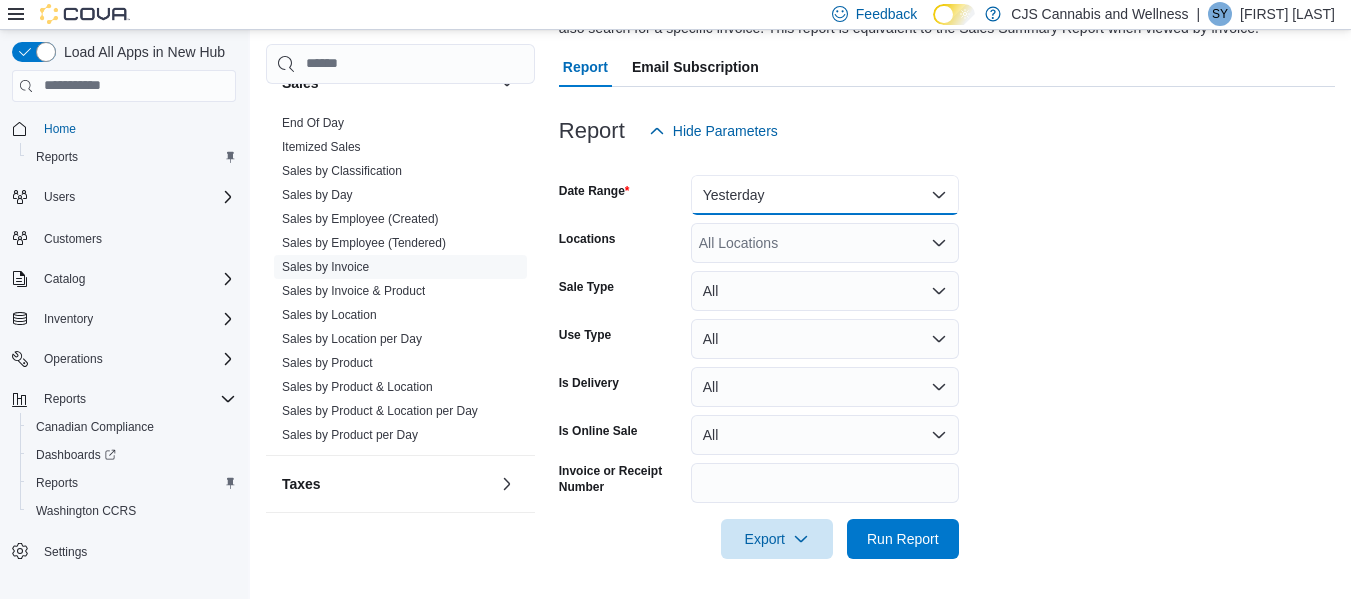 click on "Yesterday" at bounding box center (825, 195) 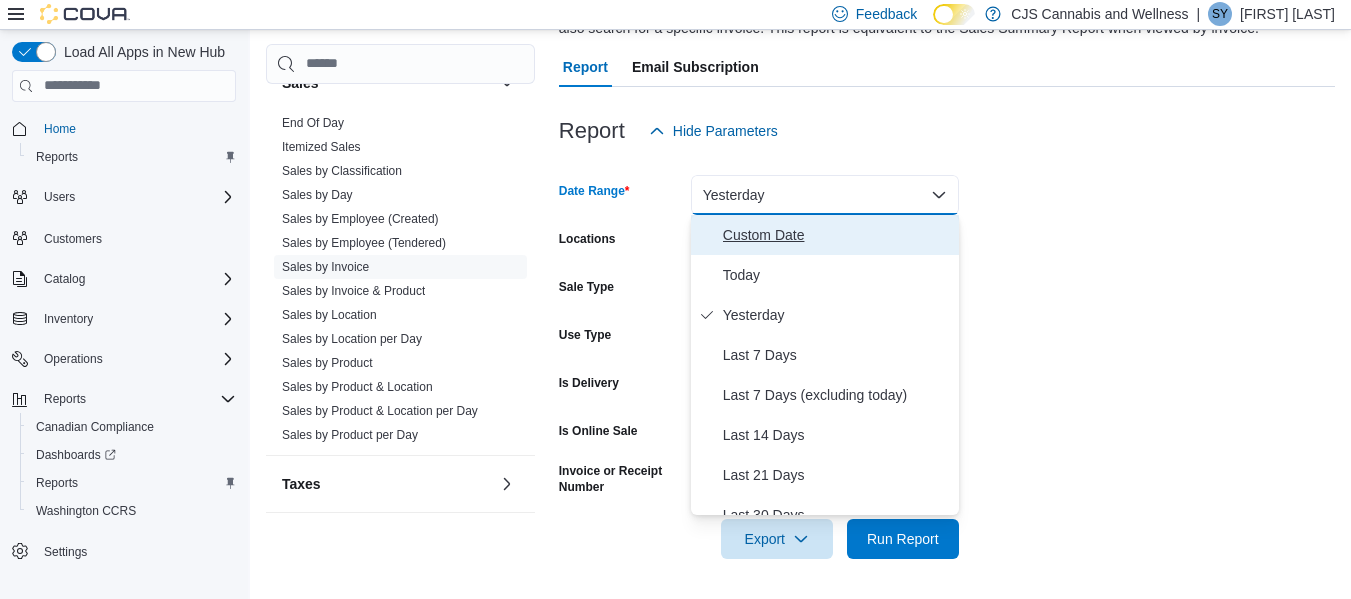 click on "Custom Date" at bounding box center (837, 235) 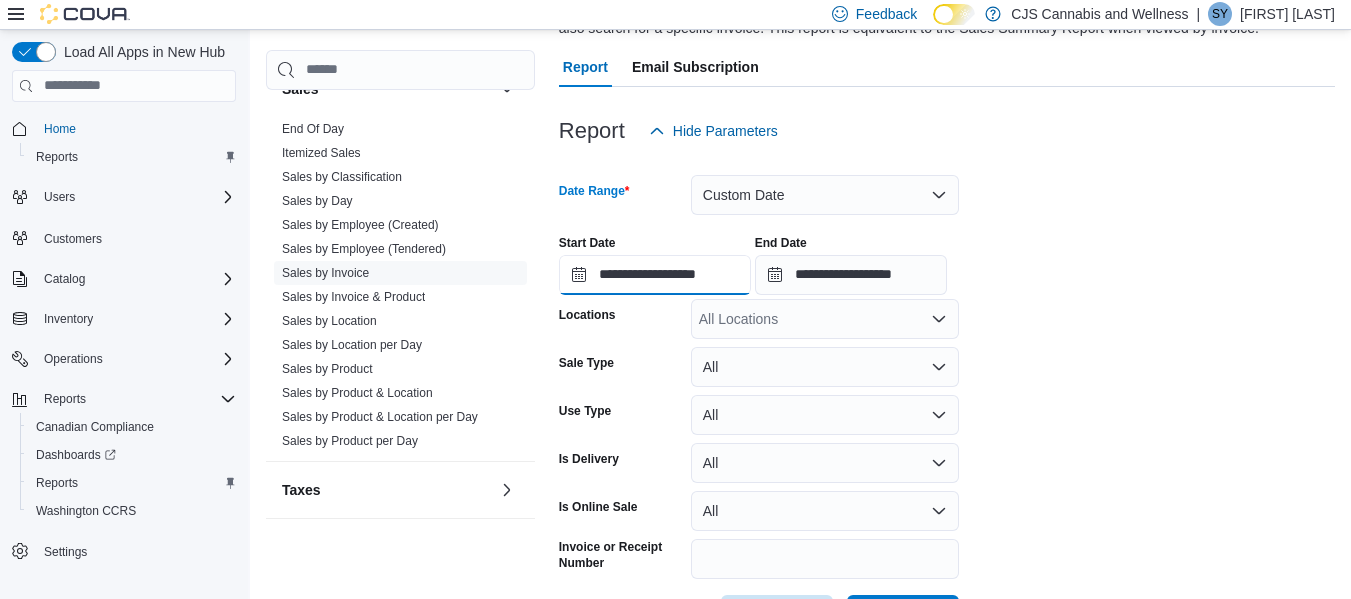 click on "**********" at bounding box center (655, 275) 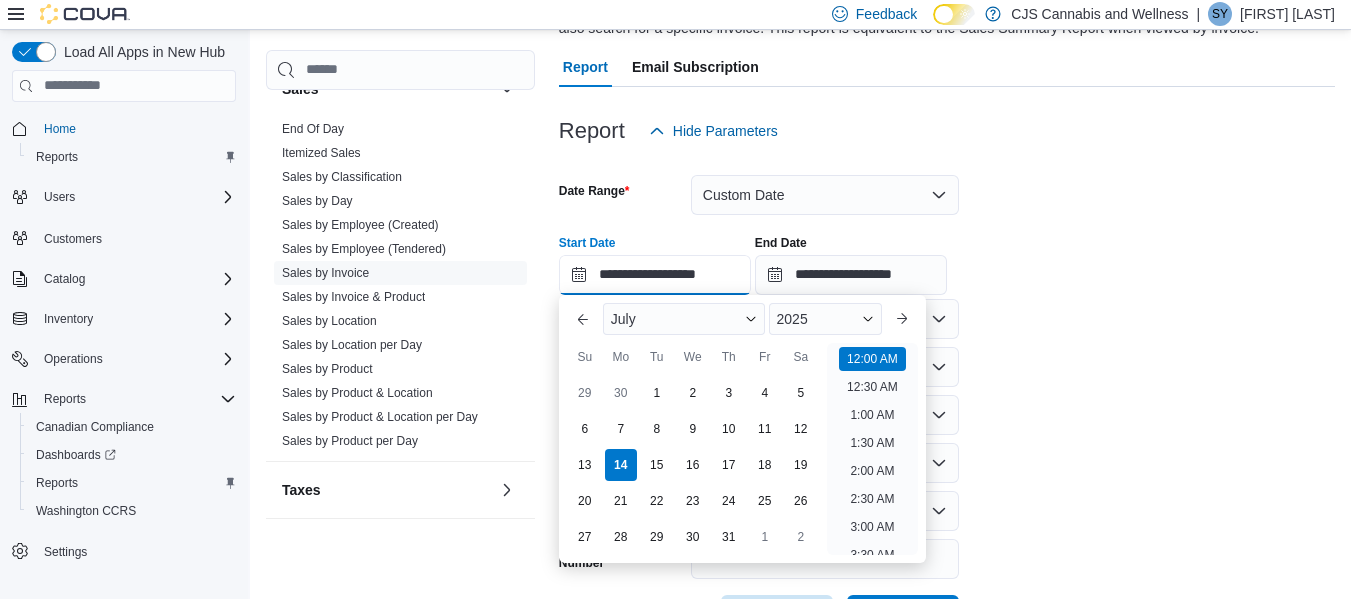 scroll, scrollTop: 62, scrollLeft: 0, axis: vertical 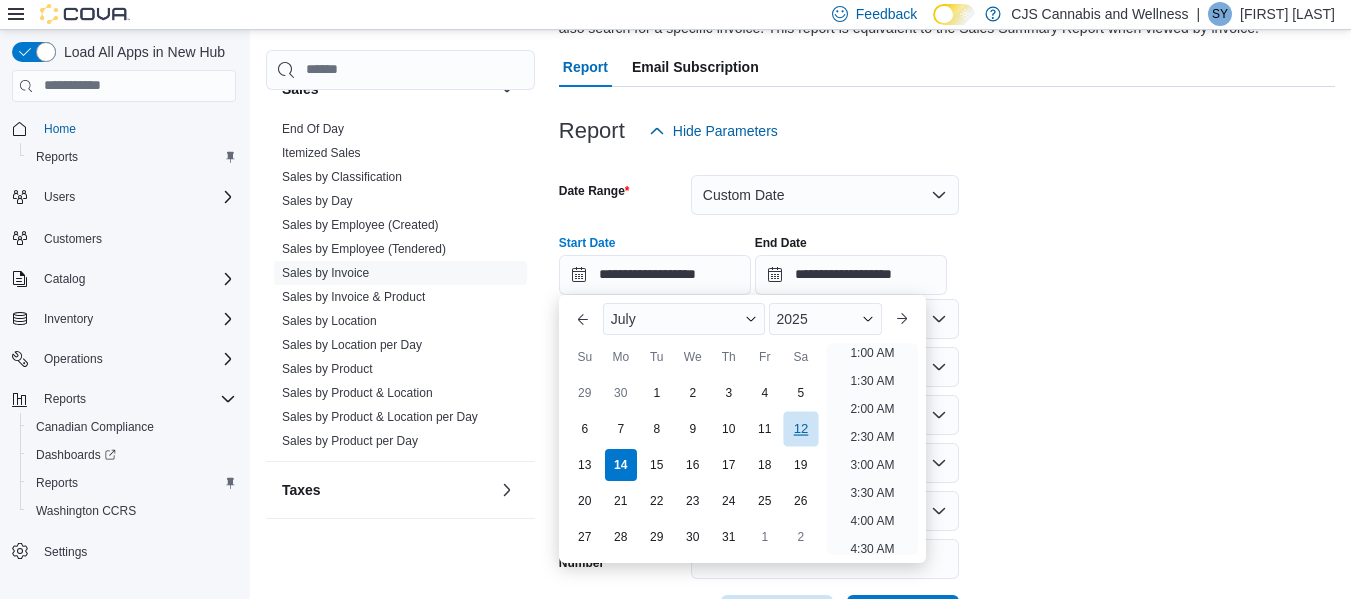click on "12" at bounding box center [800, 428] 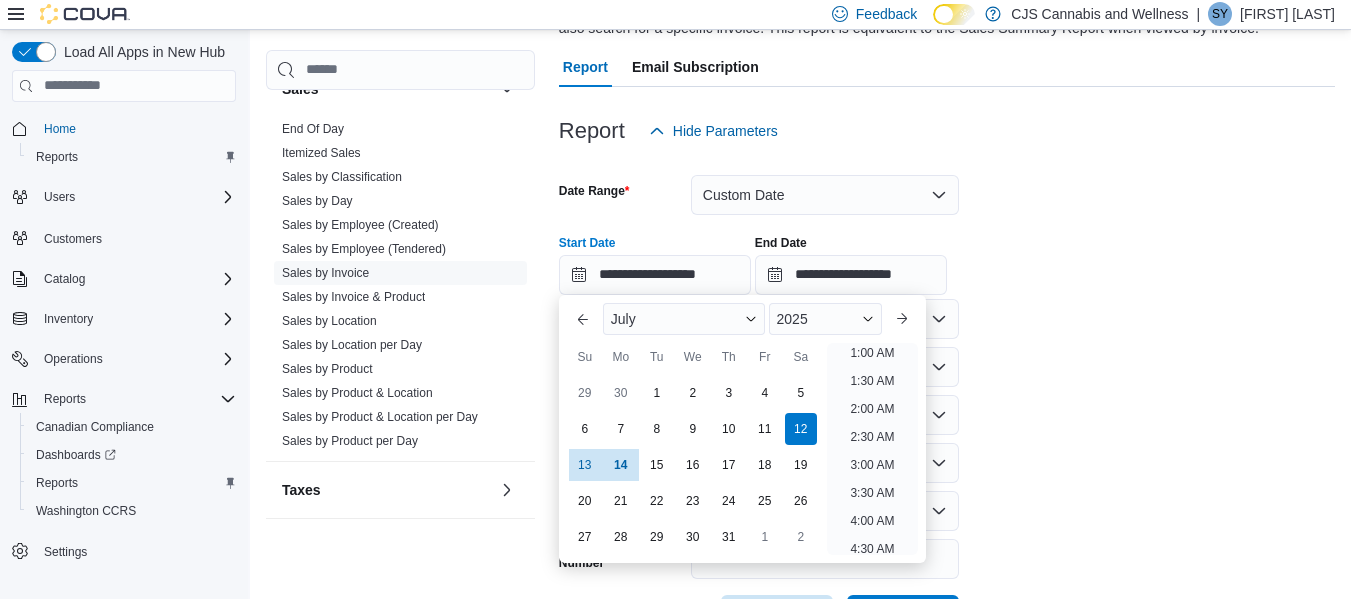 scroll, scrollTop: 4, scrollLeft: 0, axis: vertical 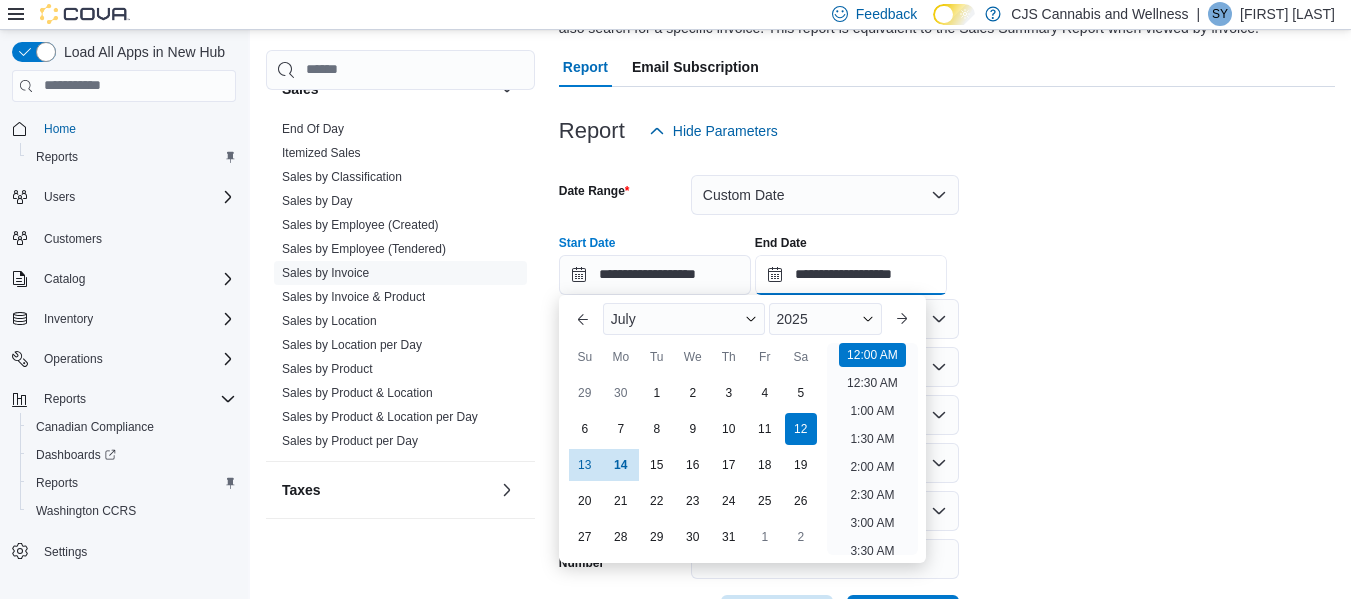 click on "**********" at bounding box center (851, 275) 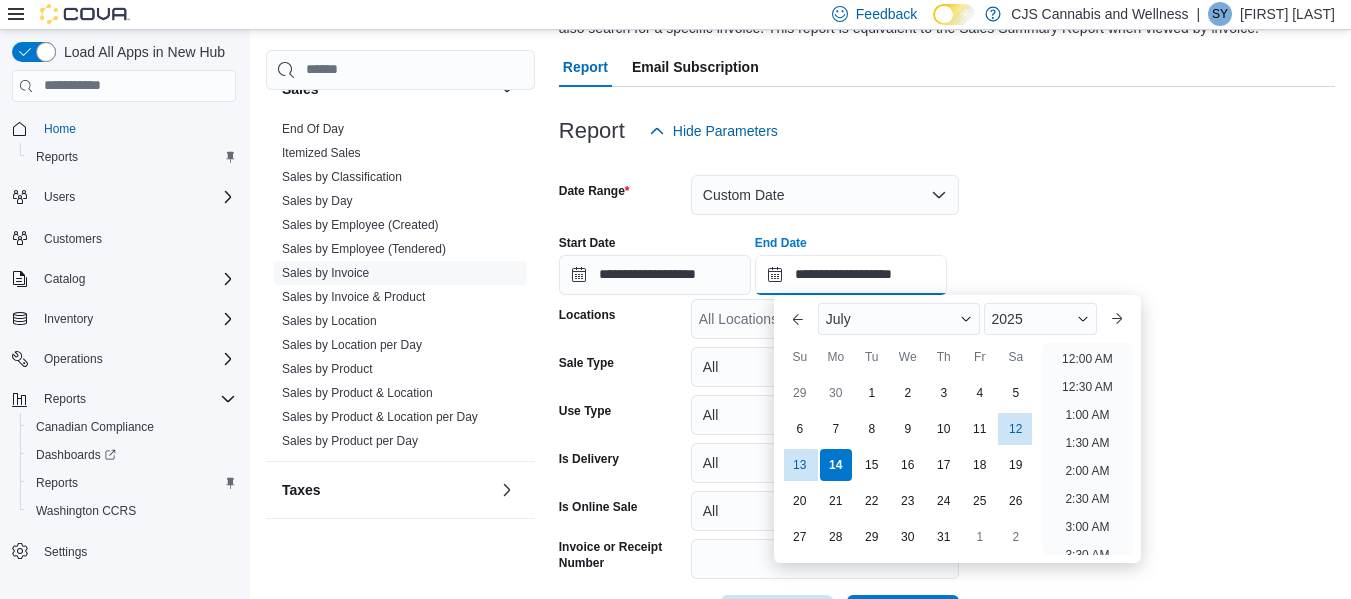 scroll, scrollTop: 1136, scrollLeft: 0, axis: vertical 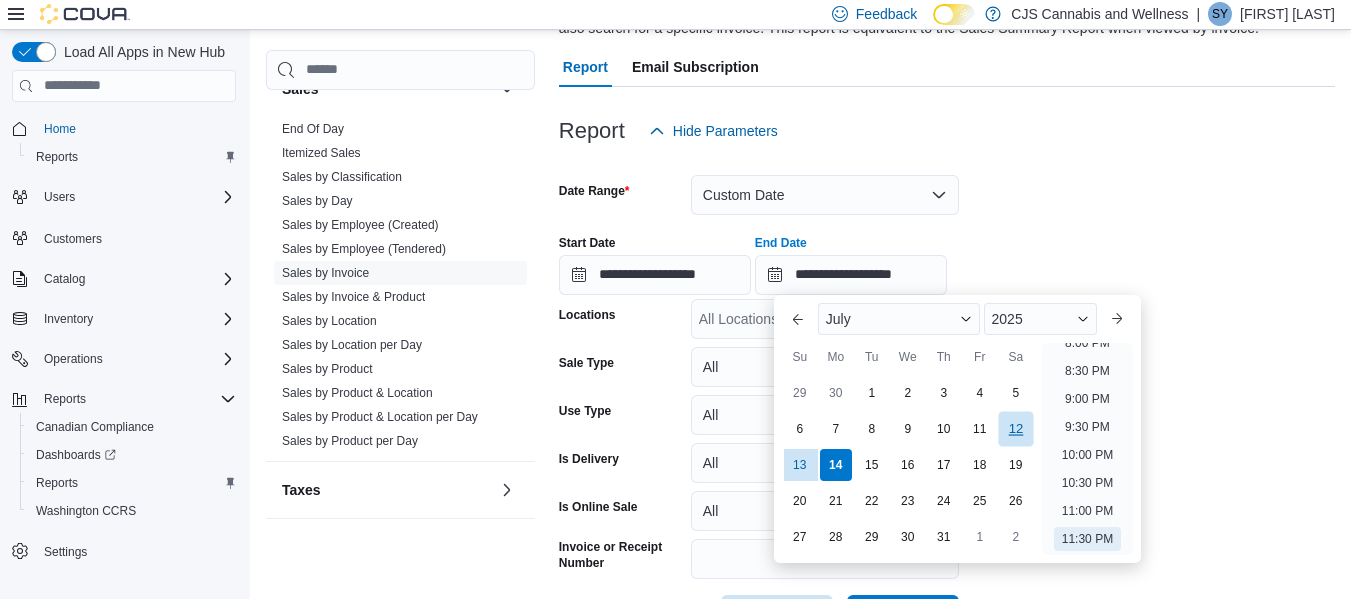 click on "12" at bounding box center [1015, 428] 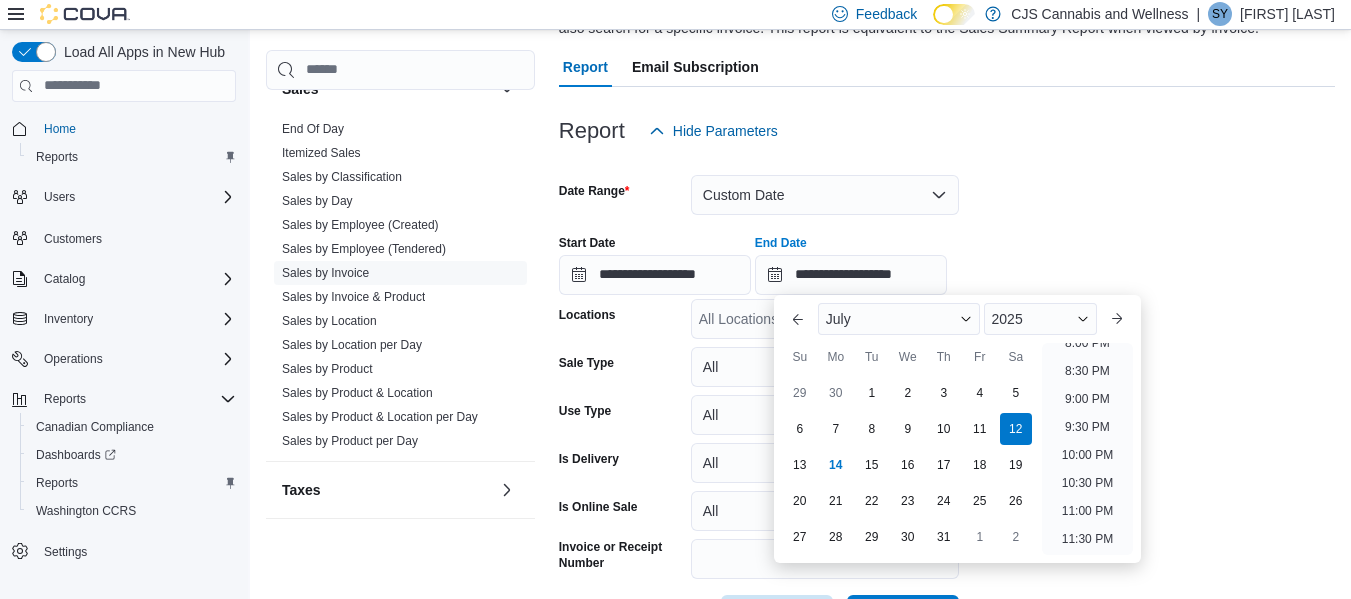 click on "**********" at bounding box center (947, 257) 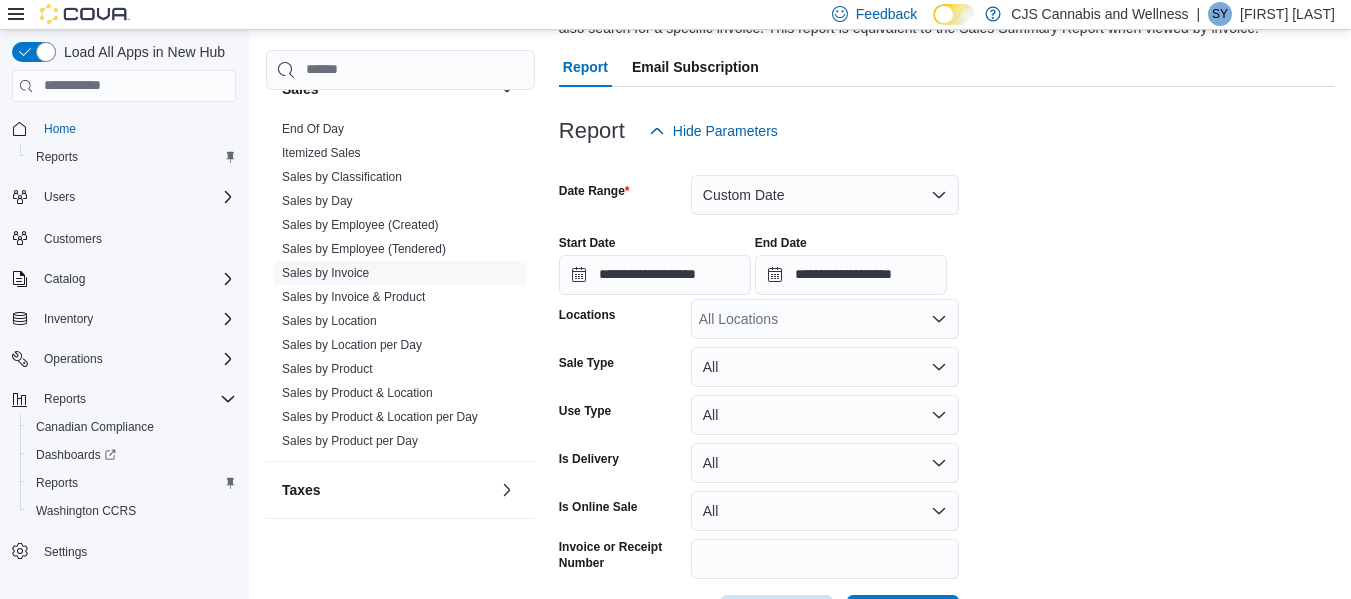 scroll, scrollTop: 262, scrollLeft: 0, axis: vertical 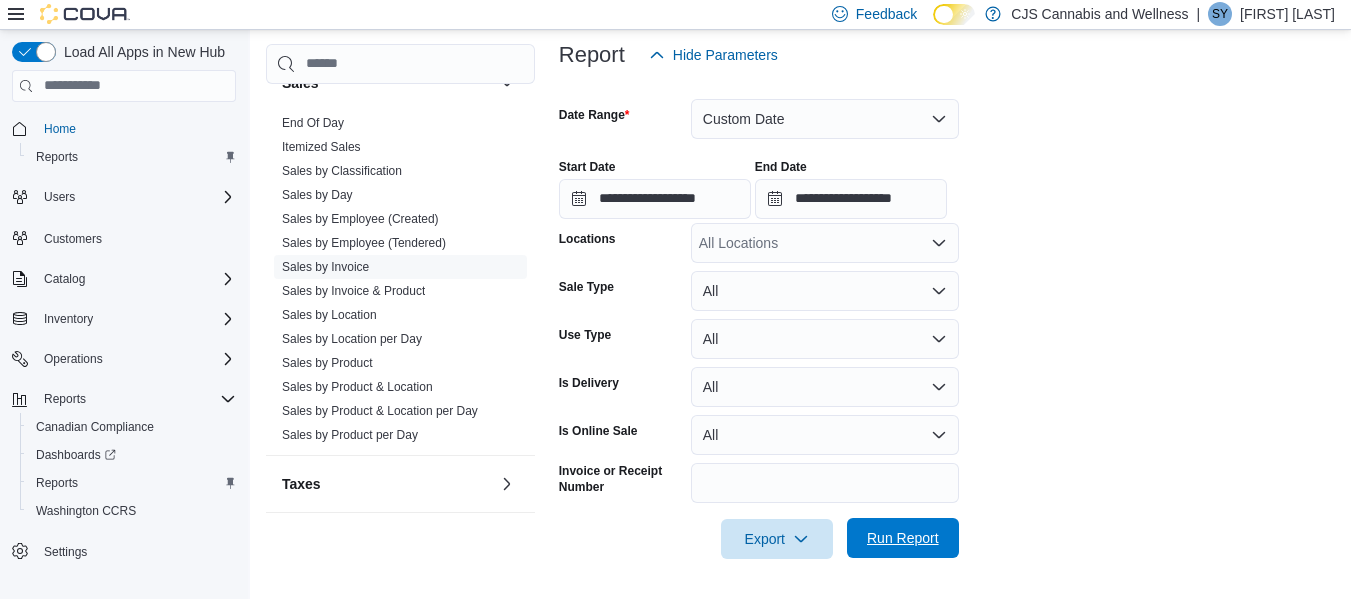 click on "Run Report" at bounding box center [903, 538] 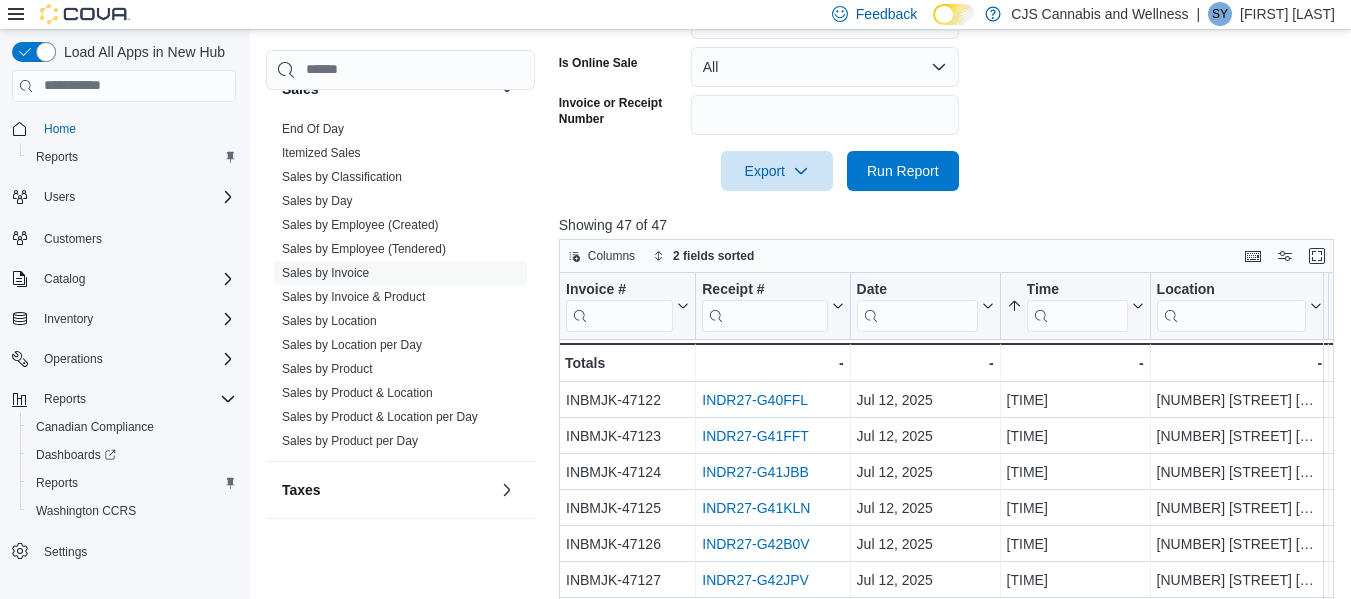 scroll, scrollTop: 765, scrollLeft: 0, axis: vertical 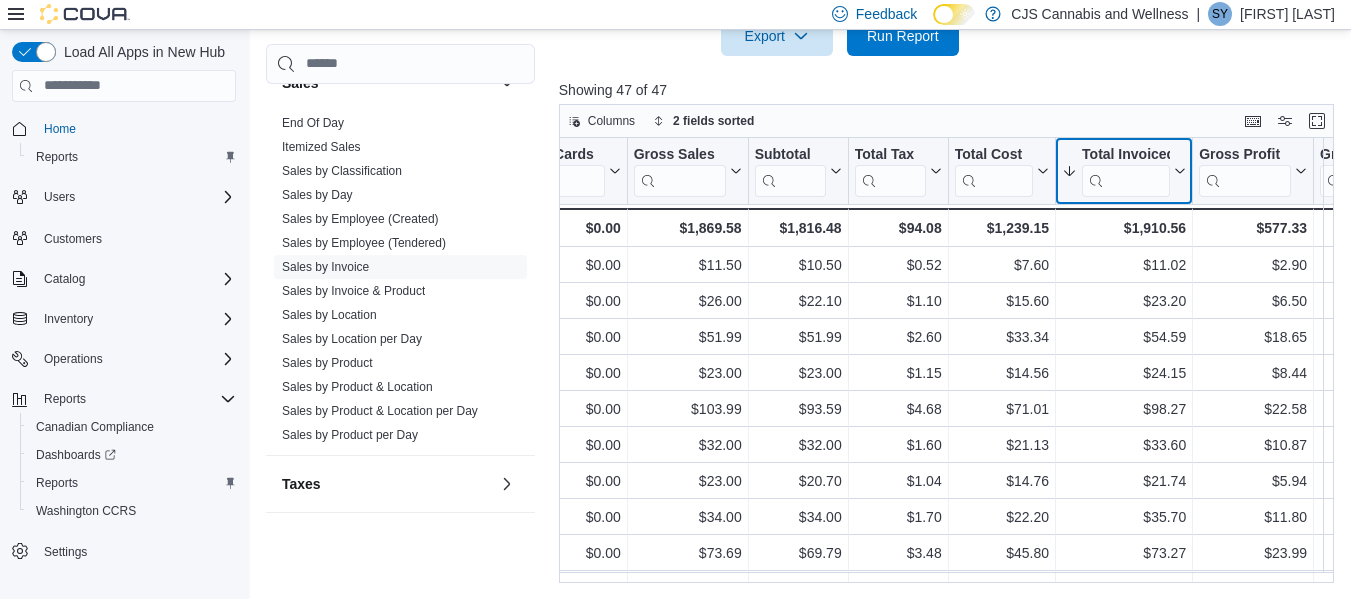 click at bounding box center [1126, 181] 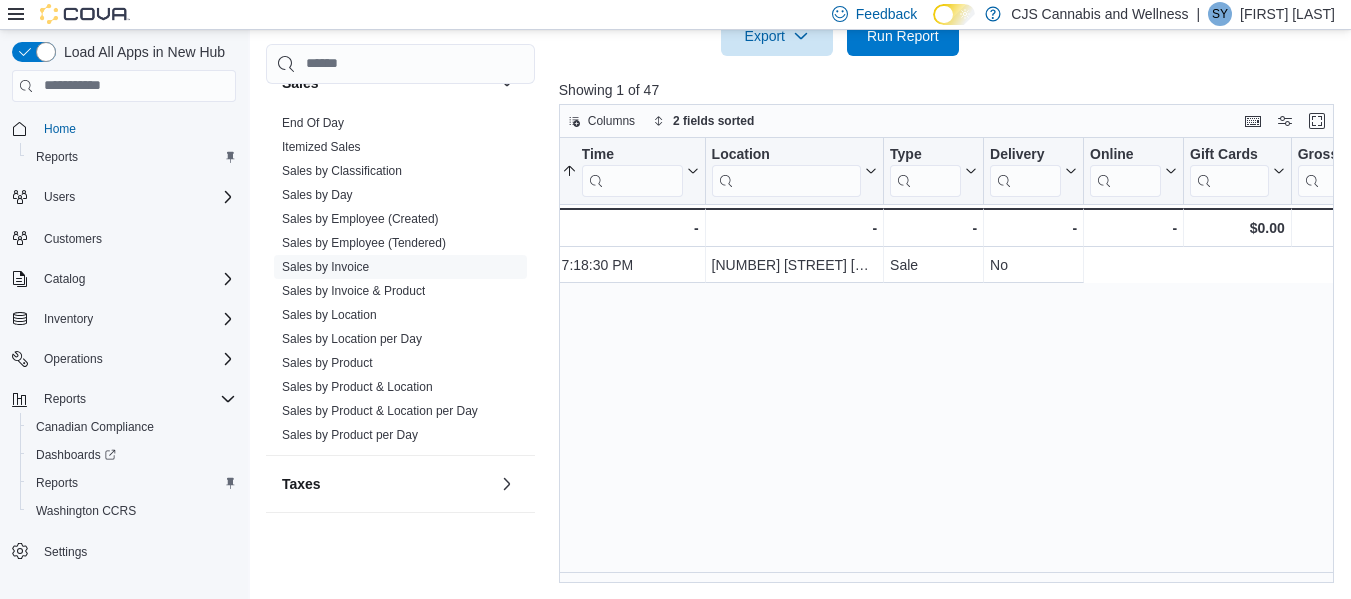 scroll, scrollTop: 0, scrollLeft: 0, axis: both 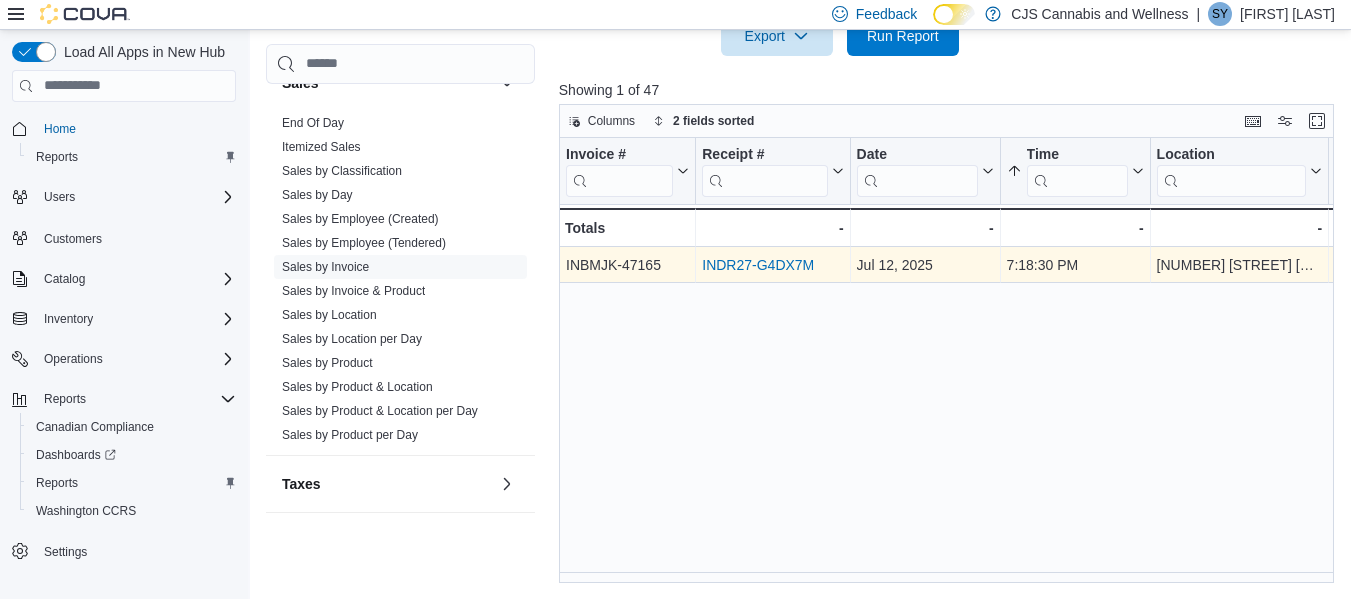 click on "INDR27-G4DX7M" at bounding box center [758, 265] 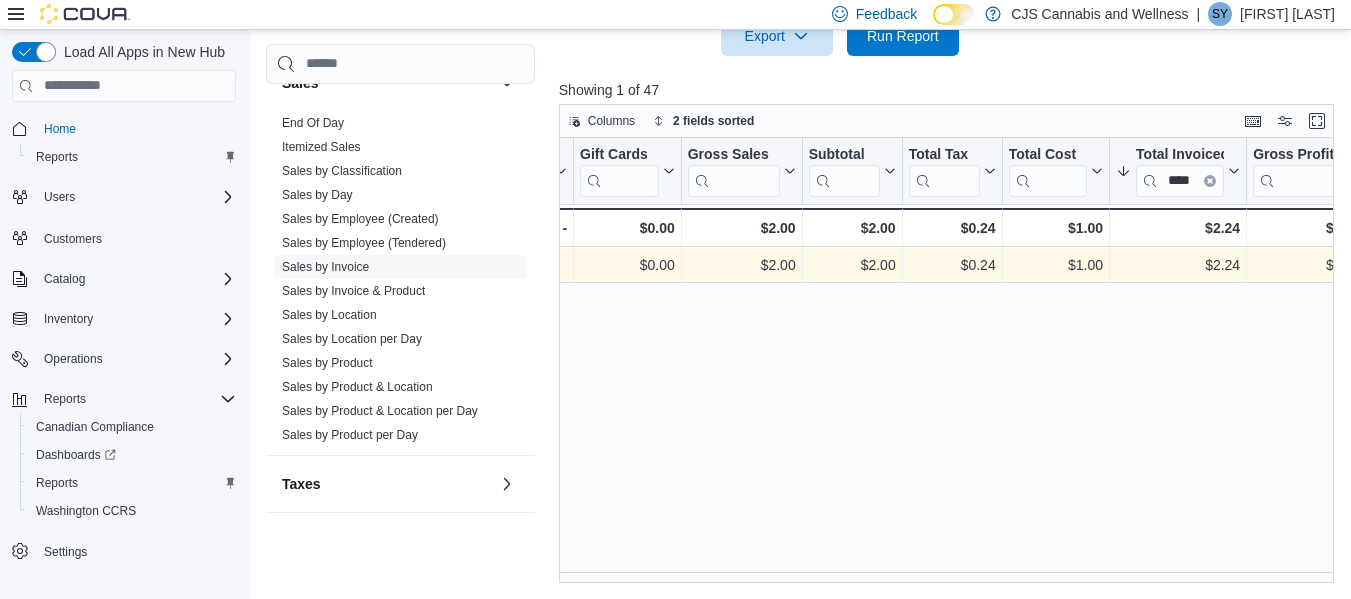 scroll, scrollTop: 0, scrollLeft: 1056, axis: horizontal 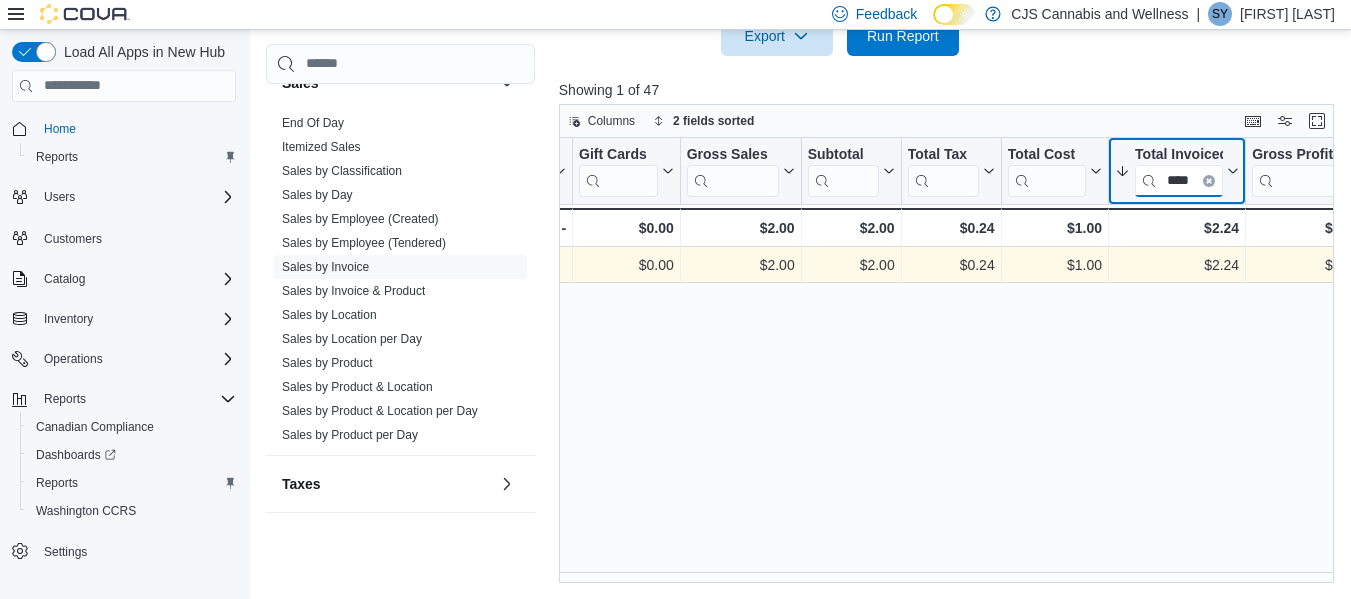 click on "****" at bounding box center [1179, 181] 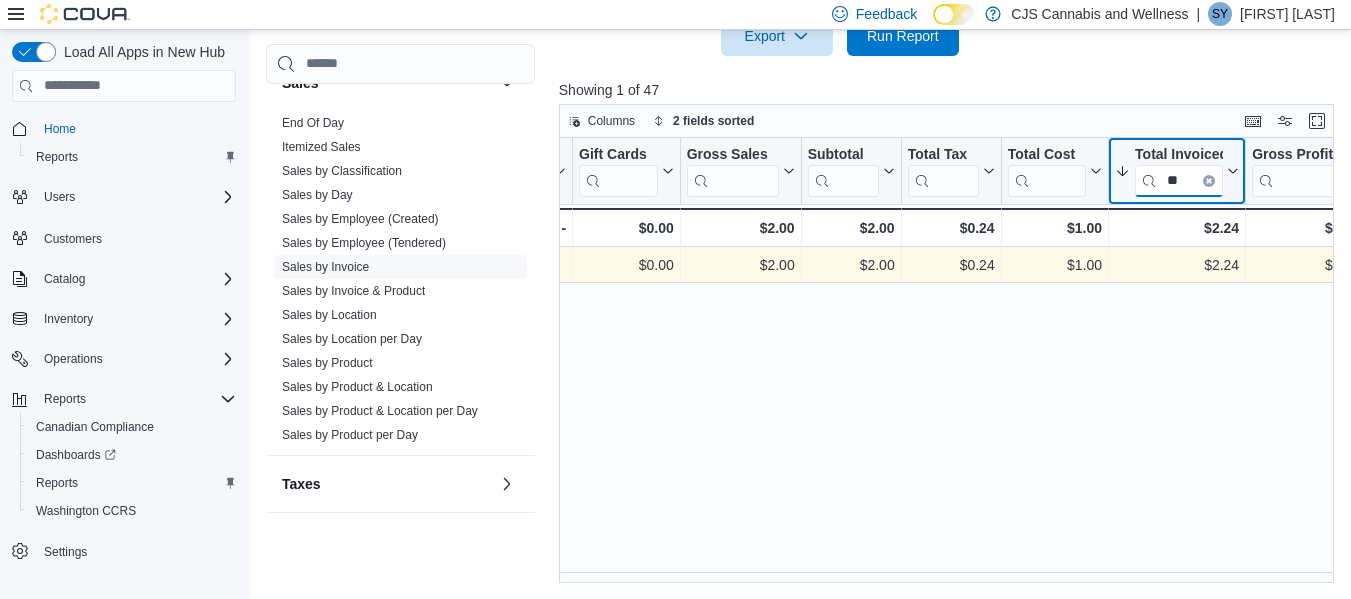 type on "*" 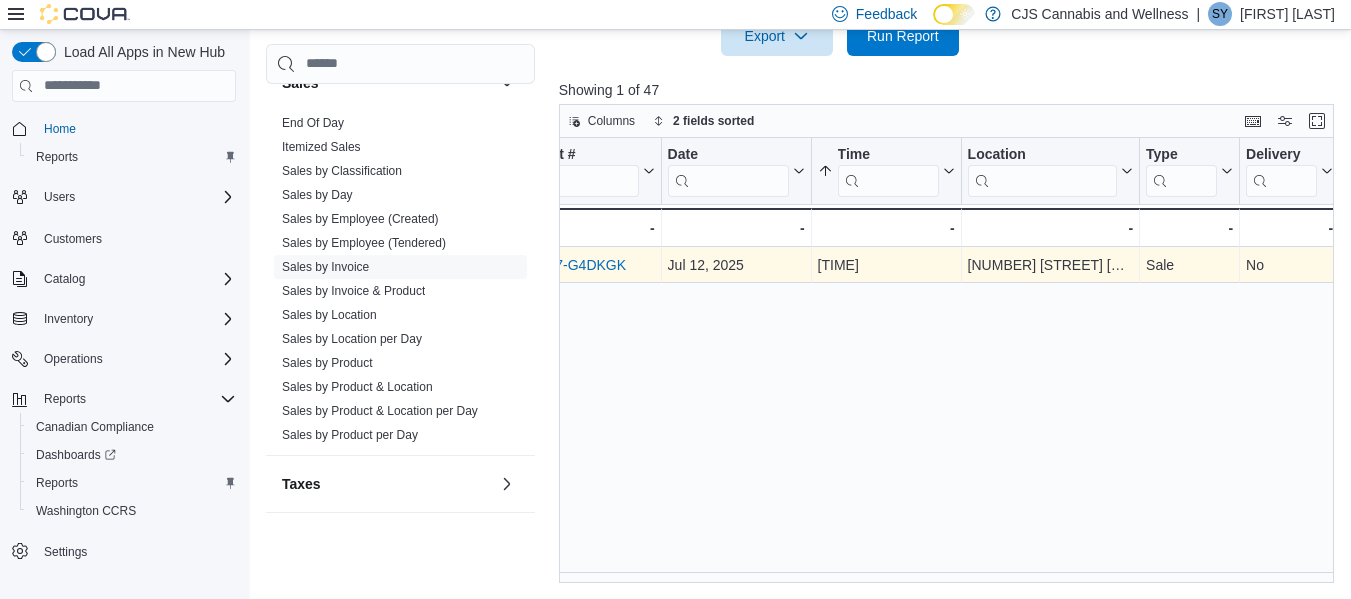 scroll, scrollTop: 0, scrollLeft: 0, axis: both 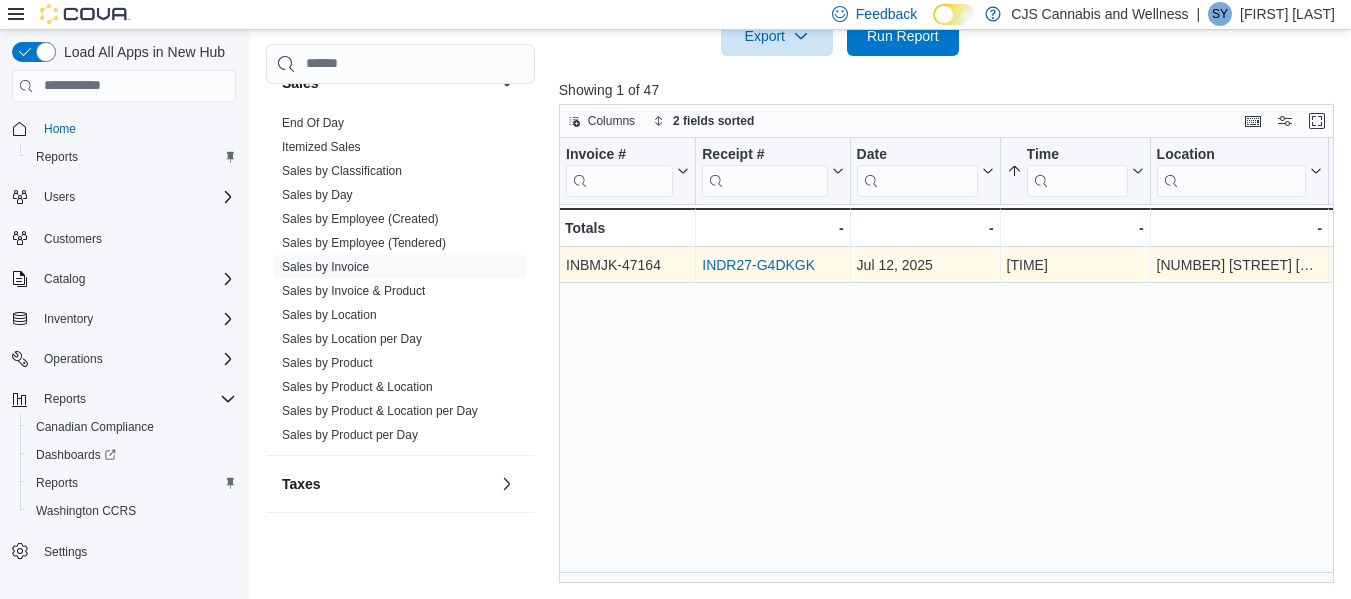 click on "INDR27-G4DKGK" at bounding box center (758, 265) 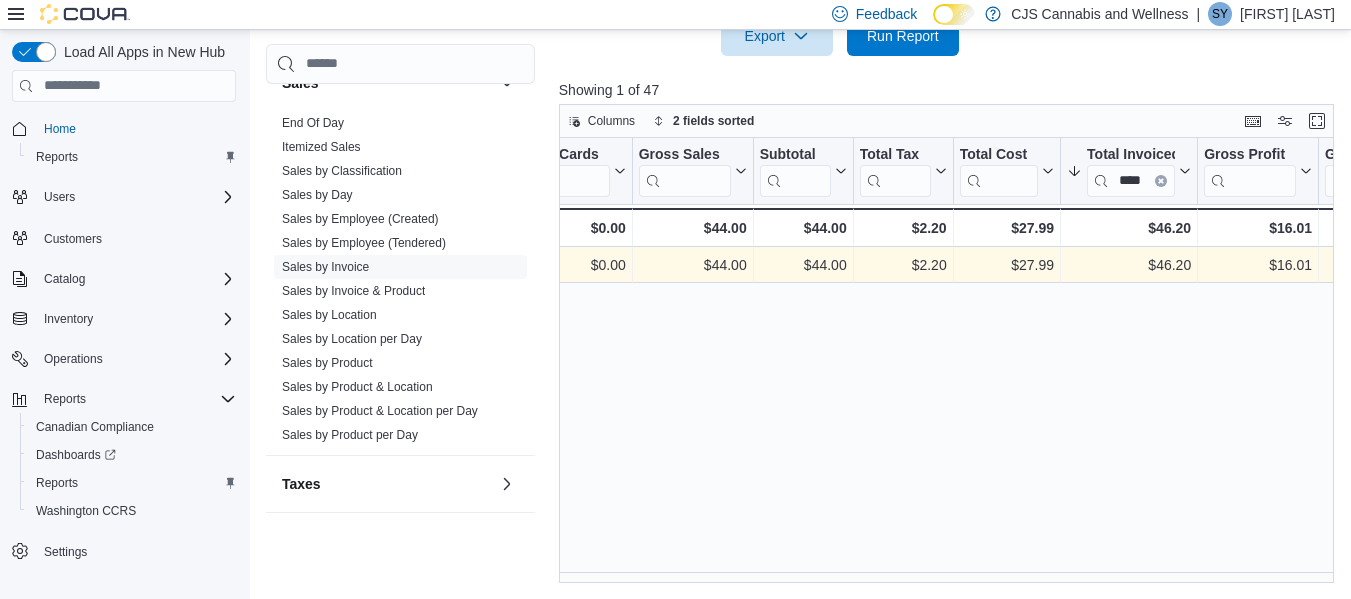 scroll, scrollTop: 0, scrollLeft: 1105, axis: horizontal 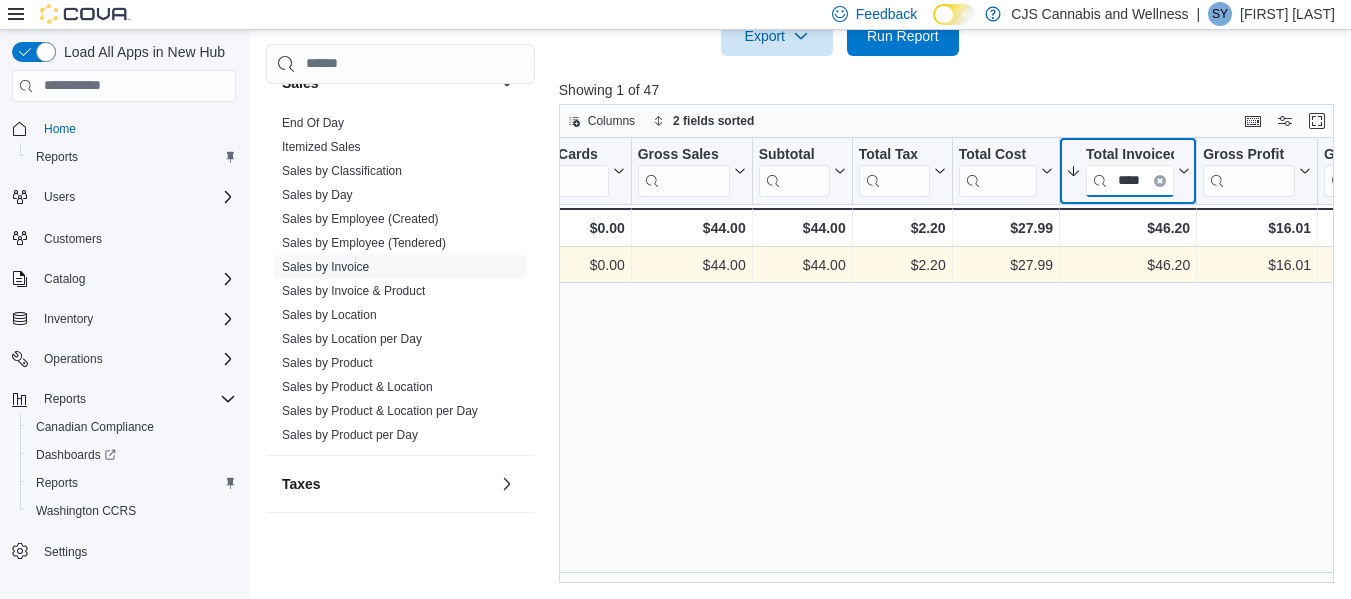 click on "****" at bounding box center [1130, 181] 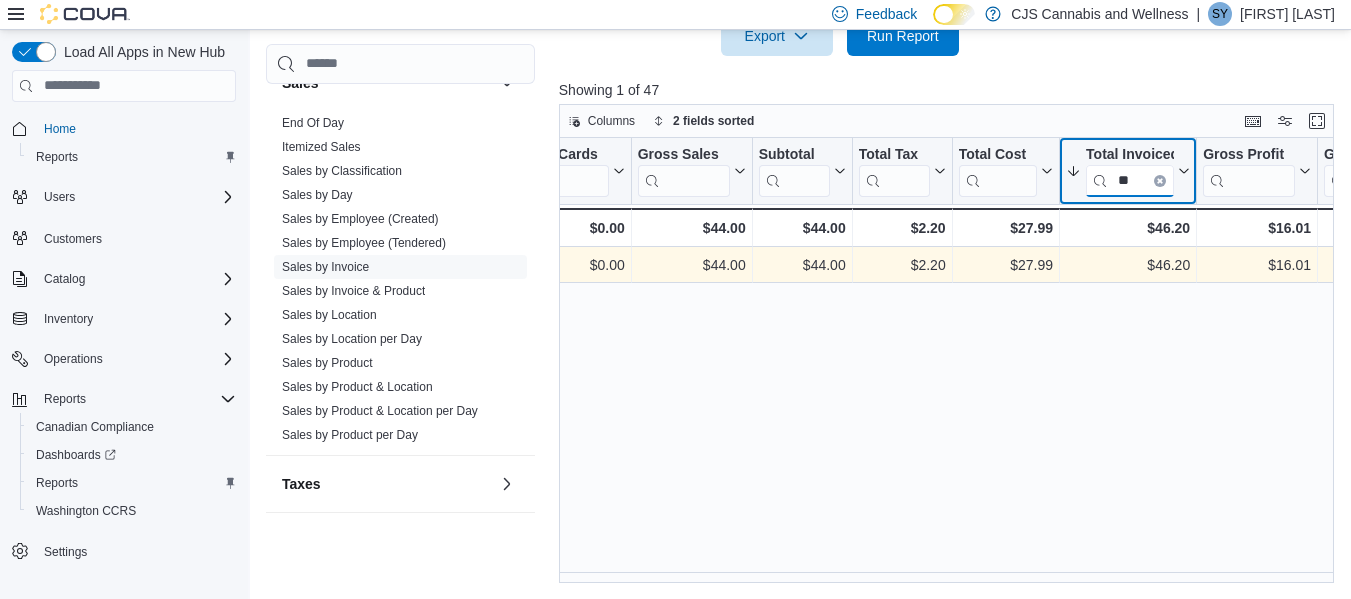 type on "*" 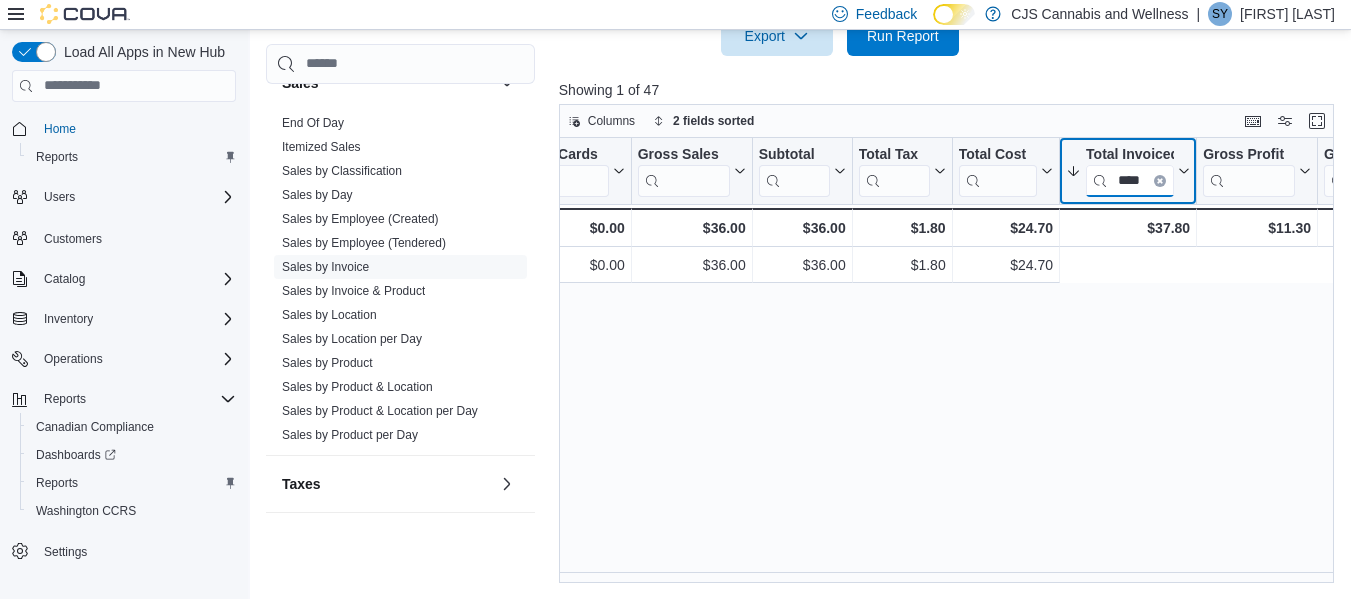 scroll, scrollTop: 0, scrollLeft: 0, axis: both 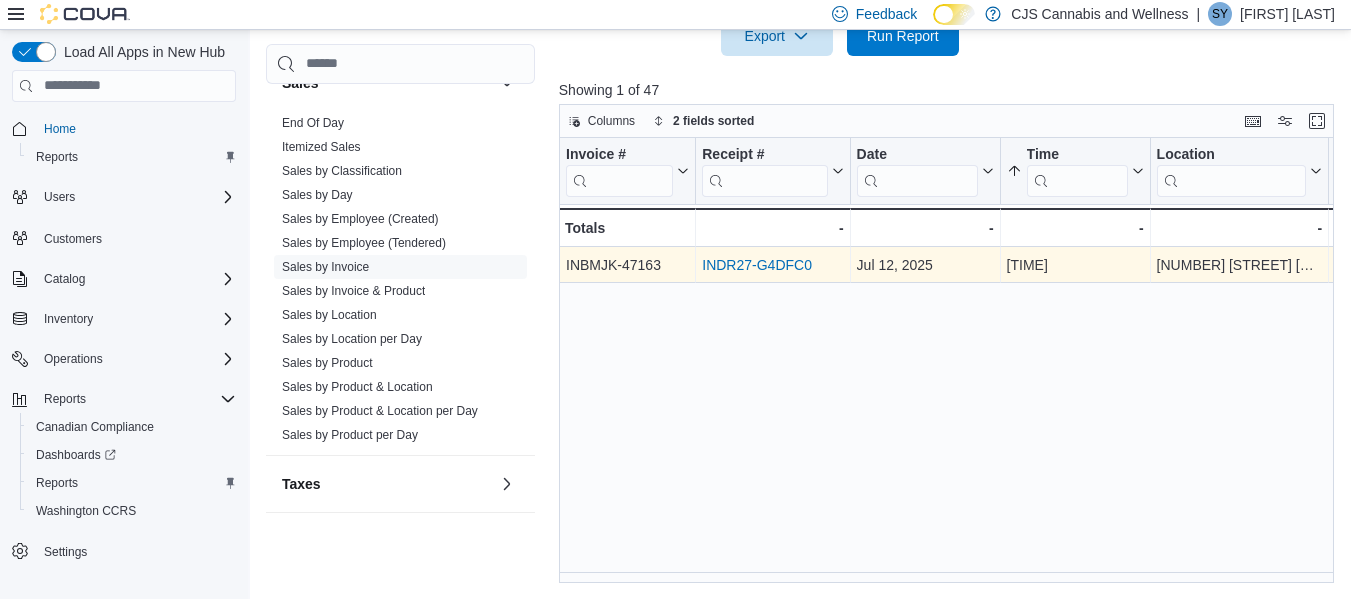 type on "****" 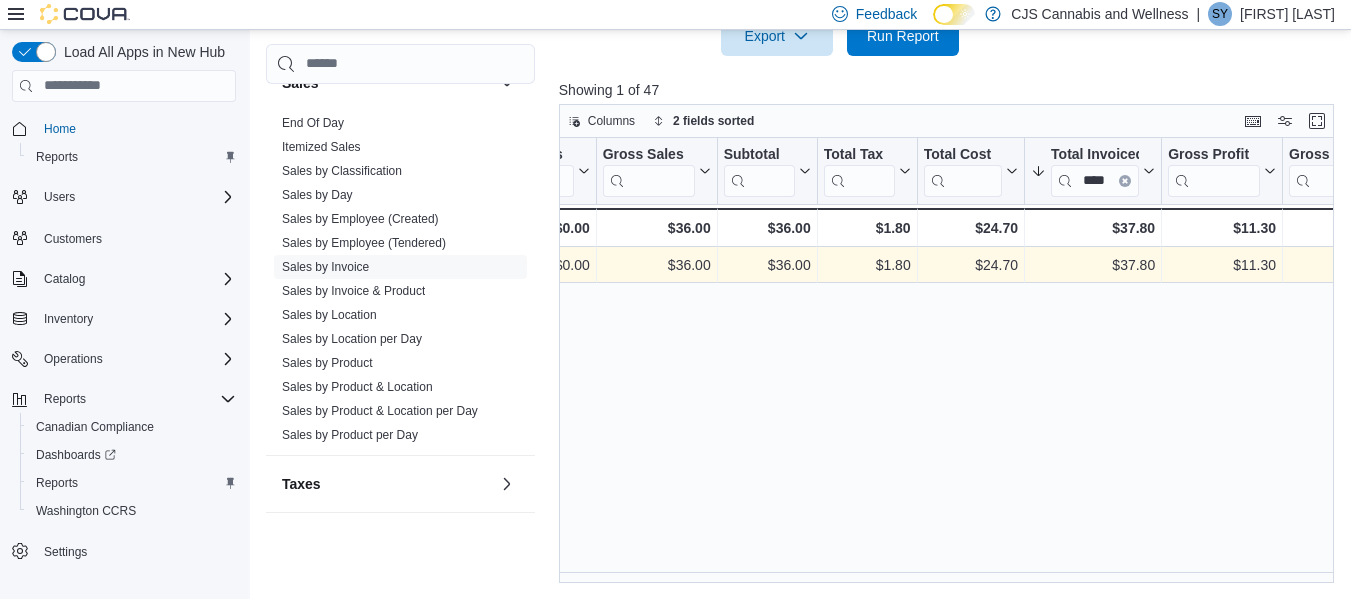 scroll, scrollTop: 0, scrollLeft: 1141, axis: horizontal 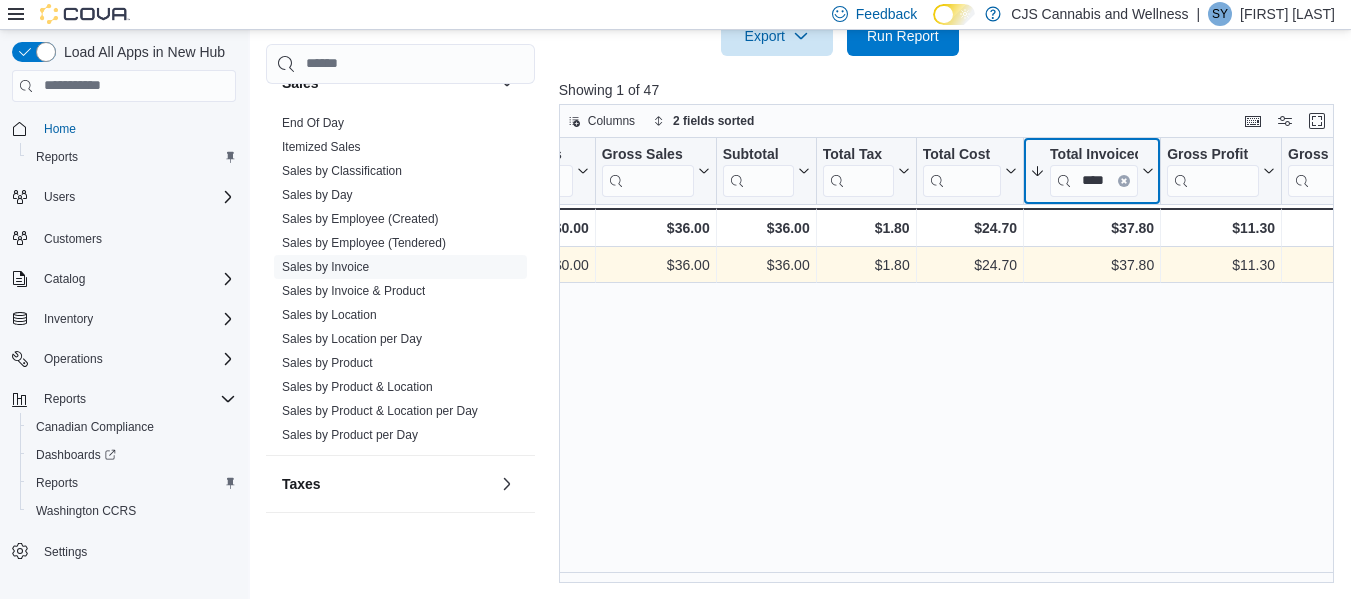click at bounding box center (1124, 181) 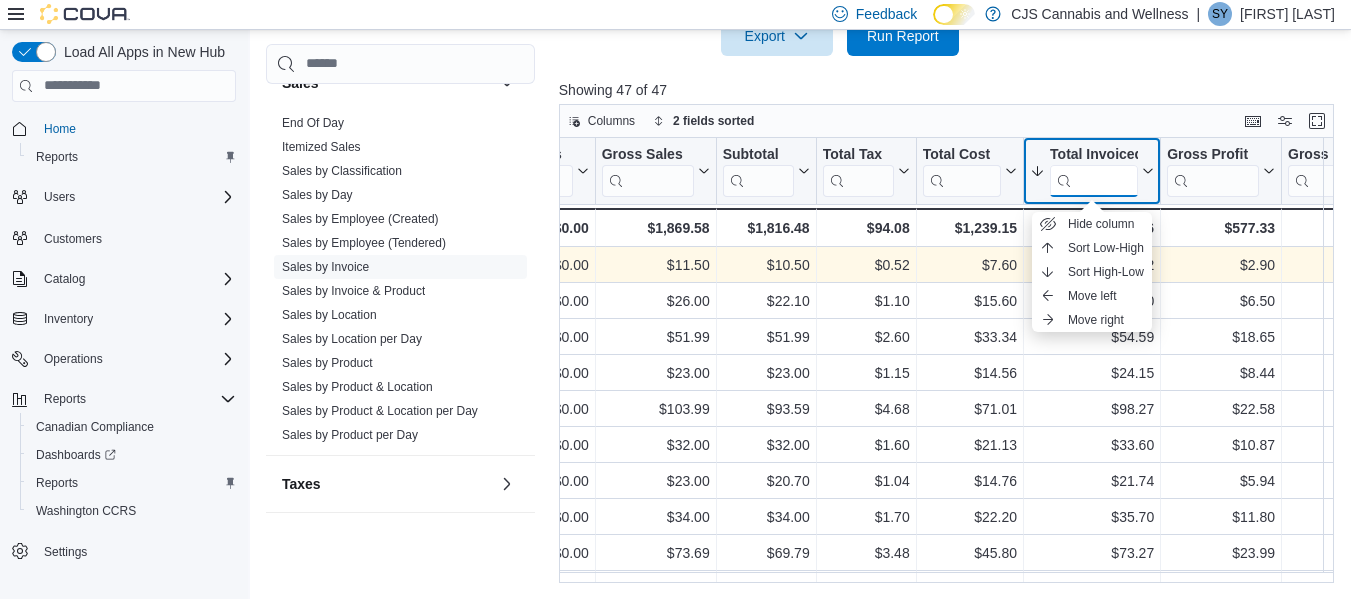 click at bounding box center (1094, 181) 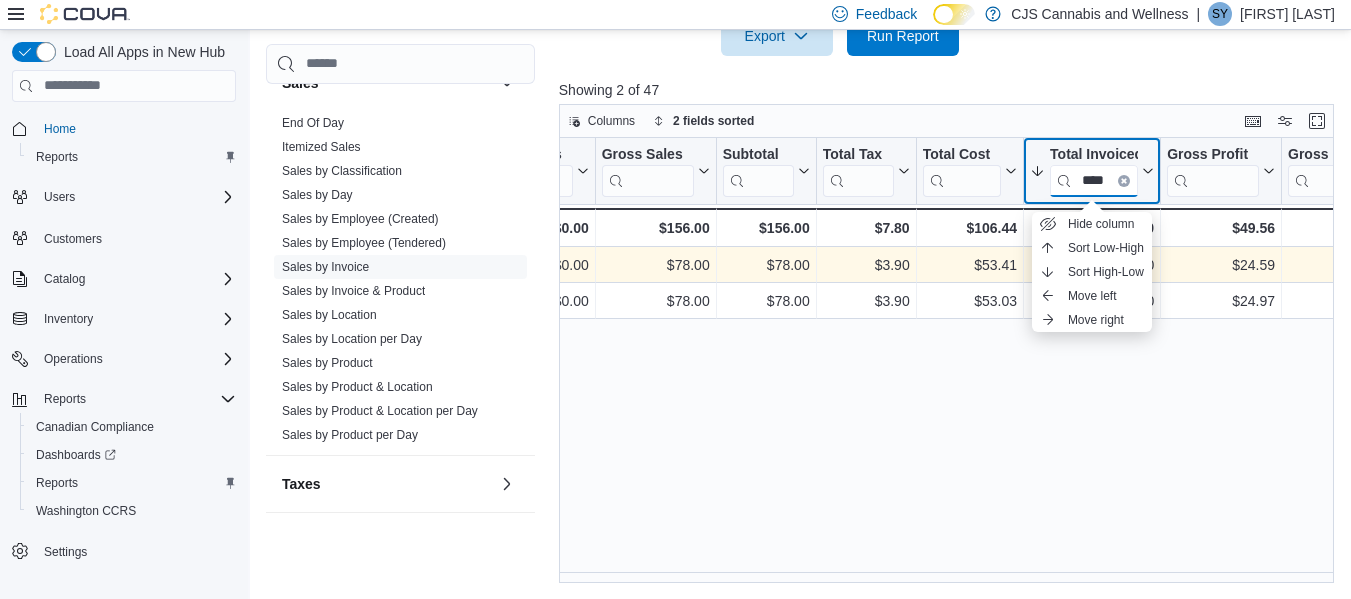 type on "****" 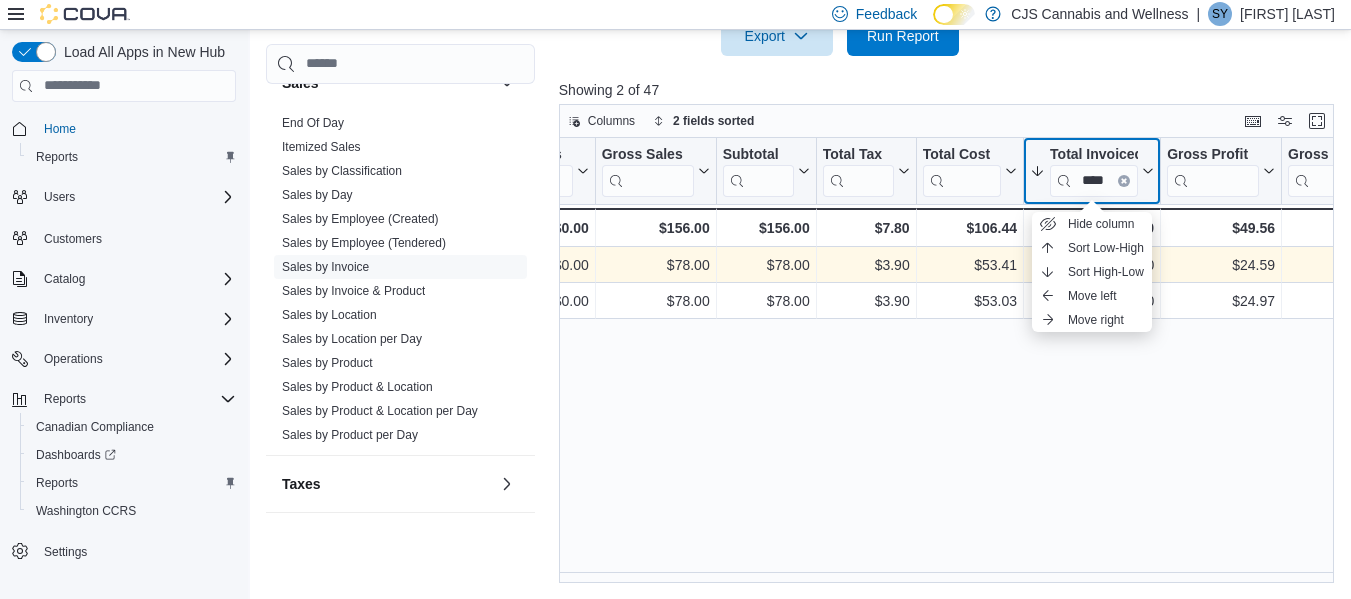 click 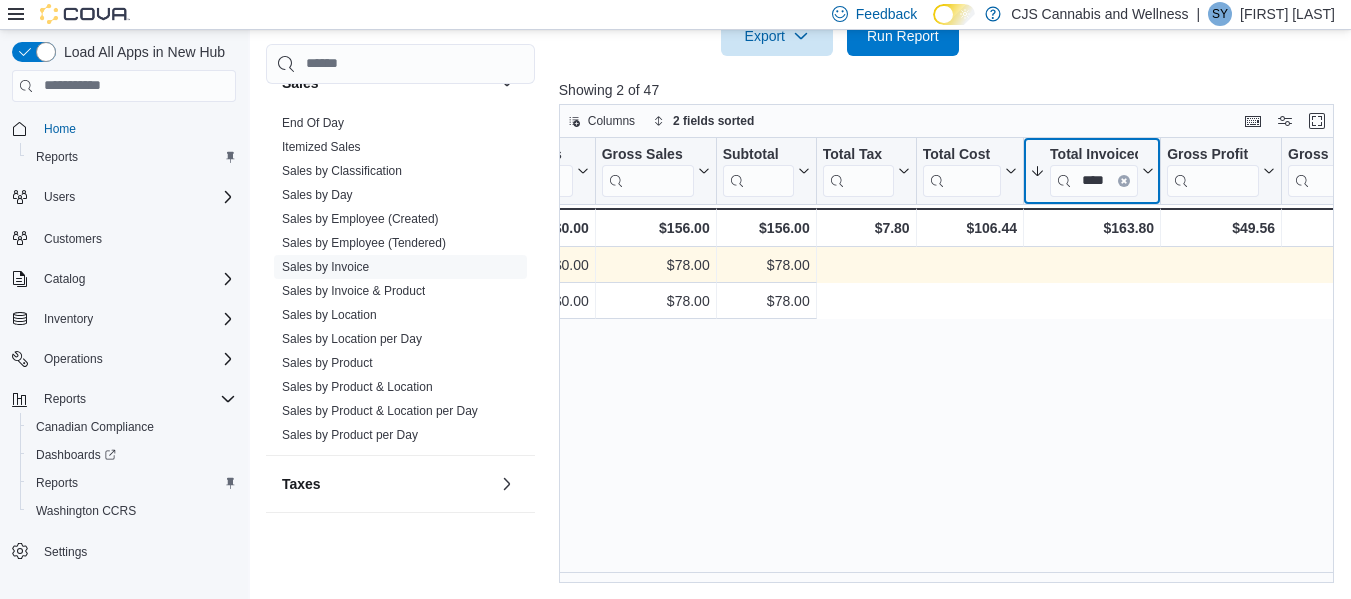 scroll, scrollTop: 0, scrollLeft: 0, axis: both 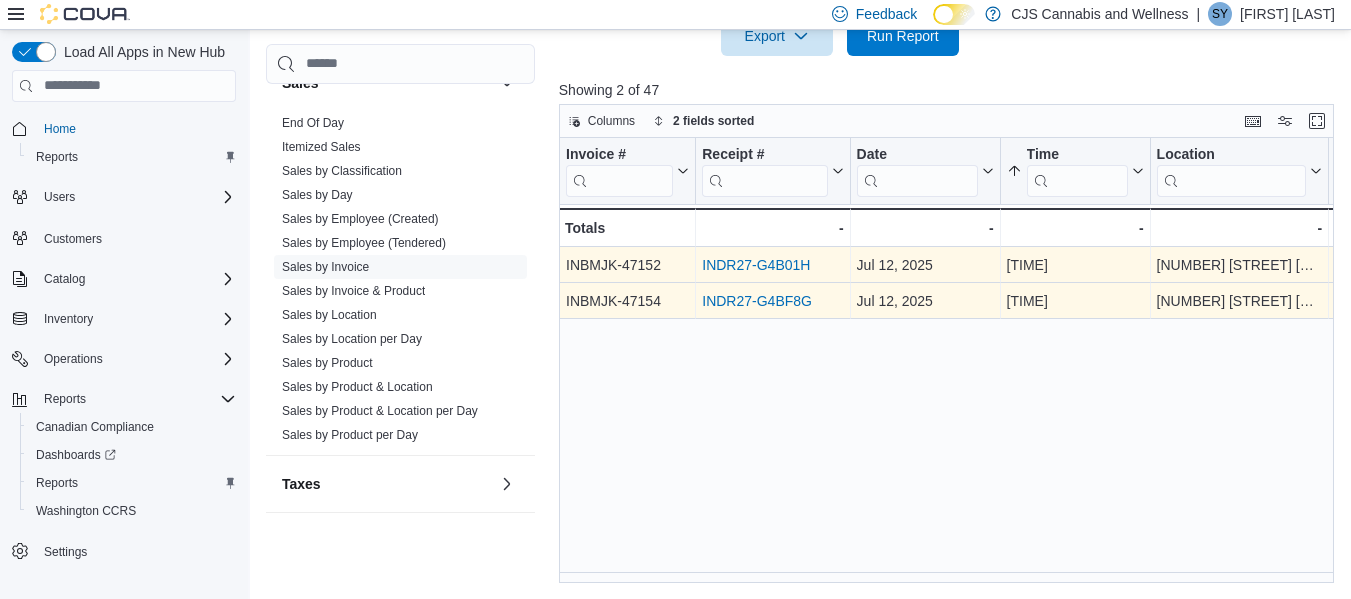 click on "INDR27-G4BF8G" at bounding box center (757, 301) 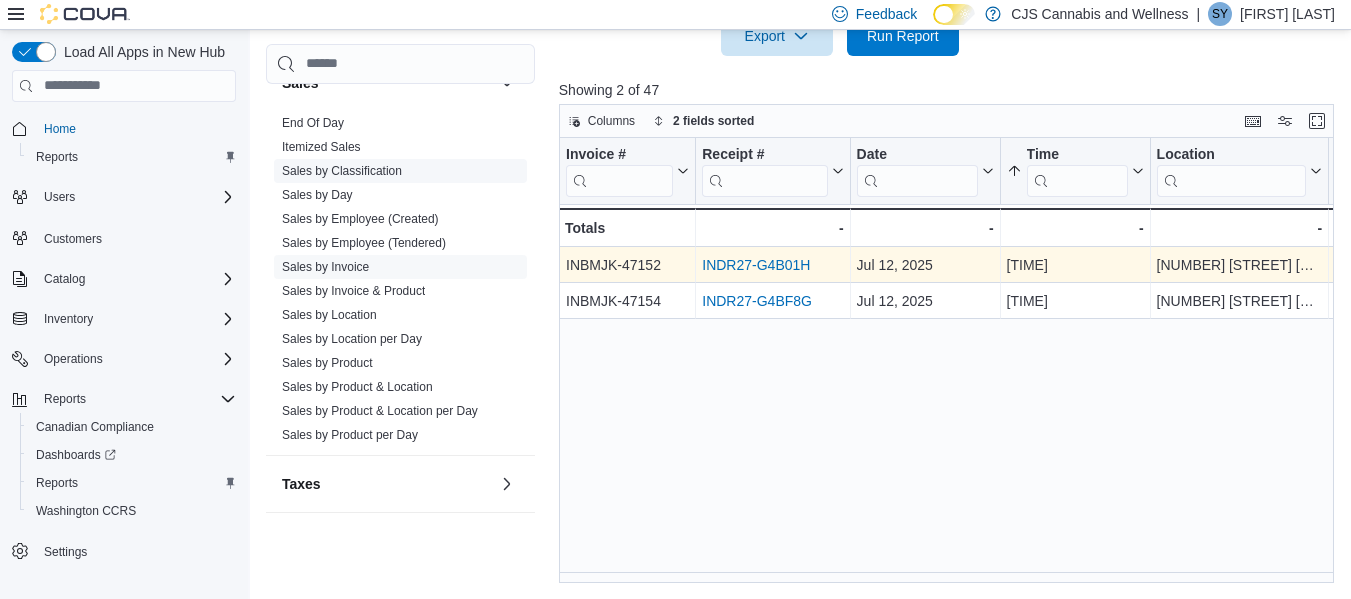 click on "Sales by Classification" at bounding box center (342, 171) 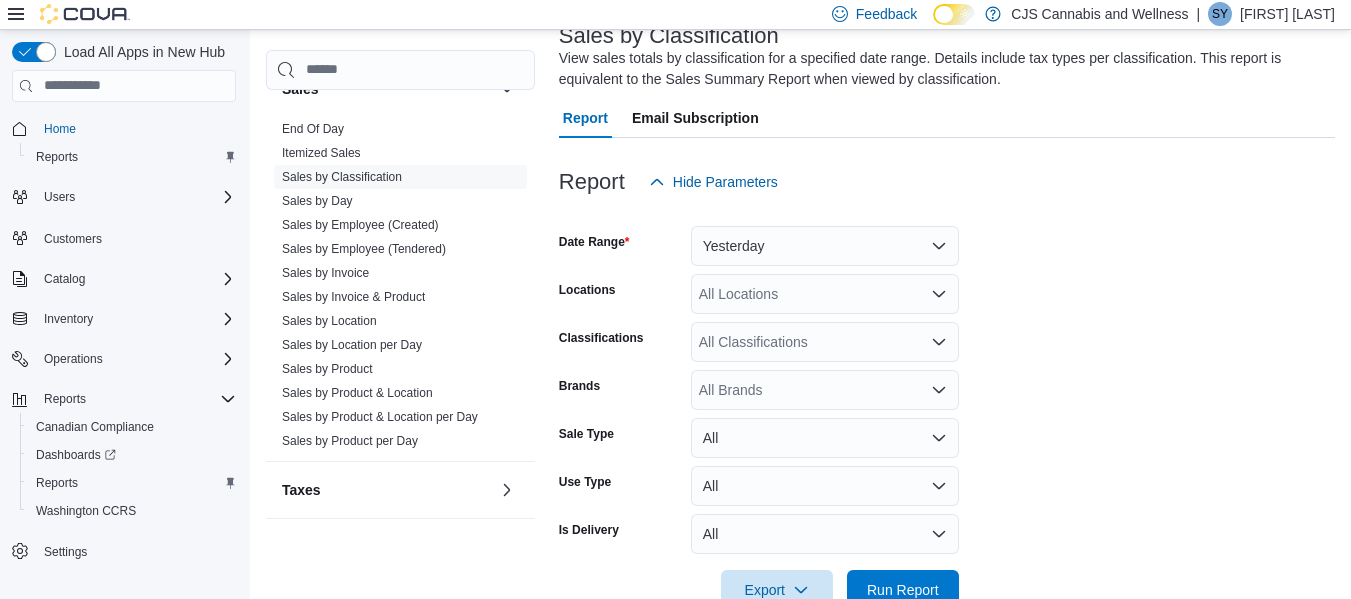 scroll, scrollTop: 67, scrollLeft: 0, axis: vertical 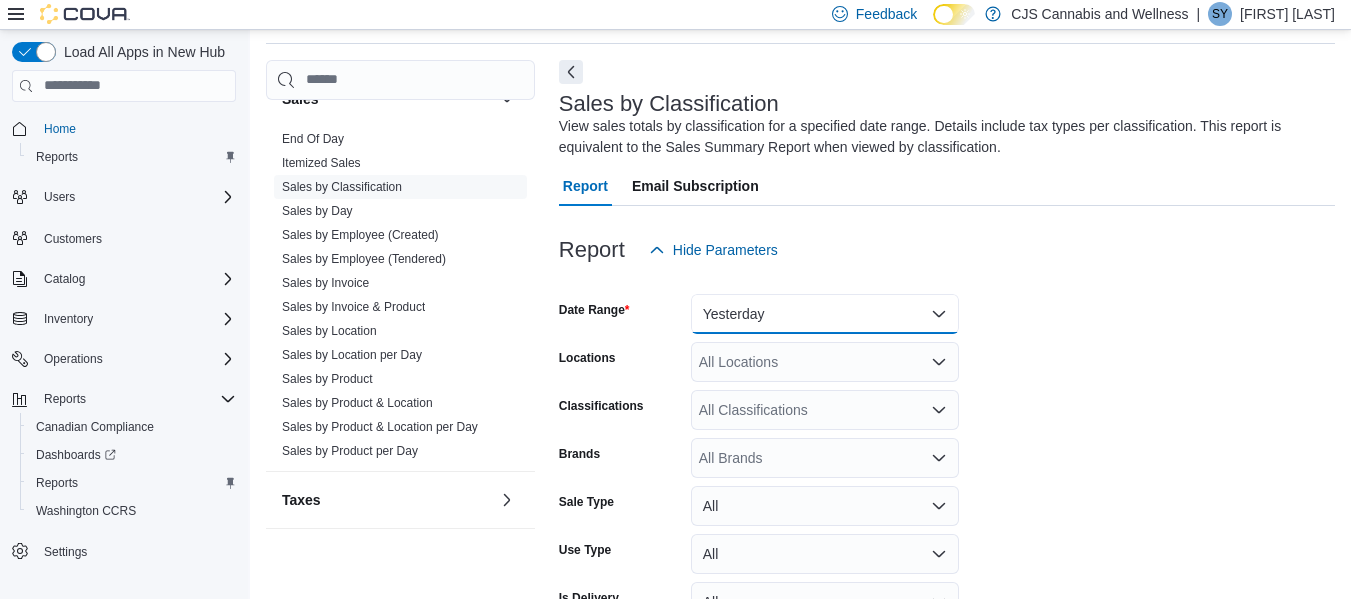 click on "Yesterday" at bounding box center [825, 314] 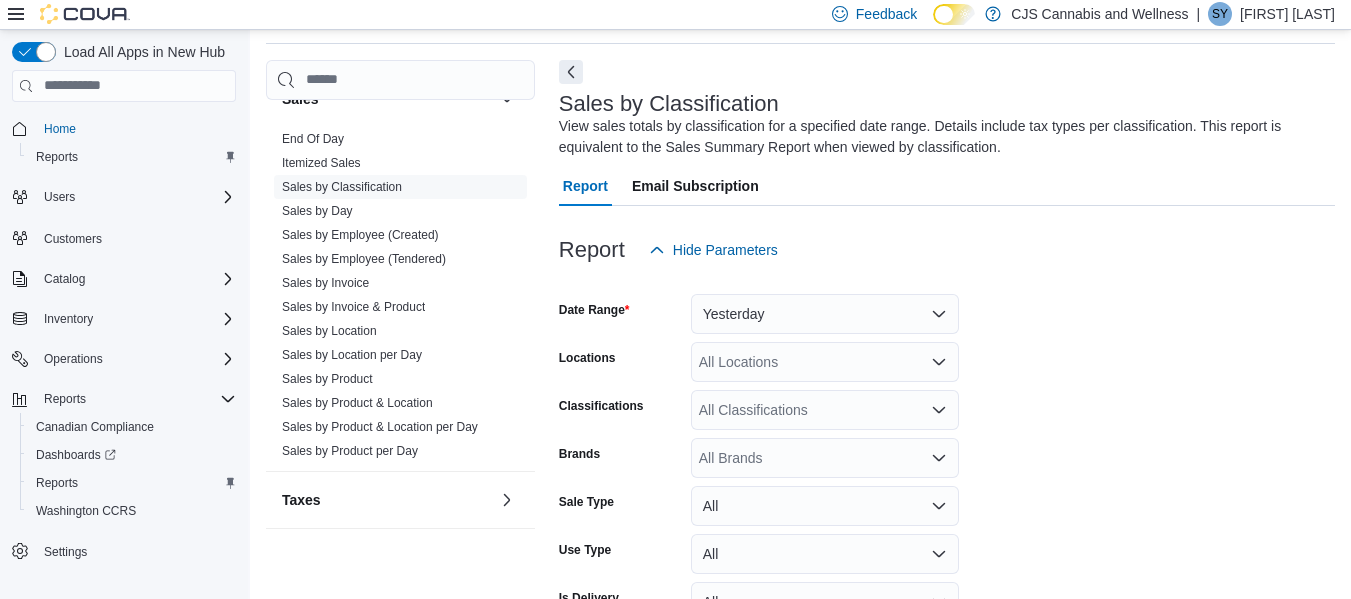 scroll, scrollTop: 61, scrollLeft: 0, axis: vertical 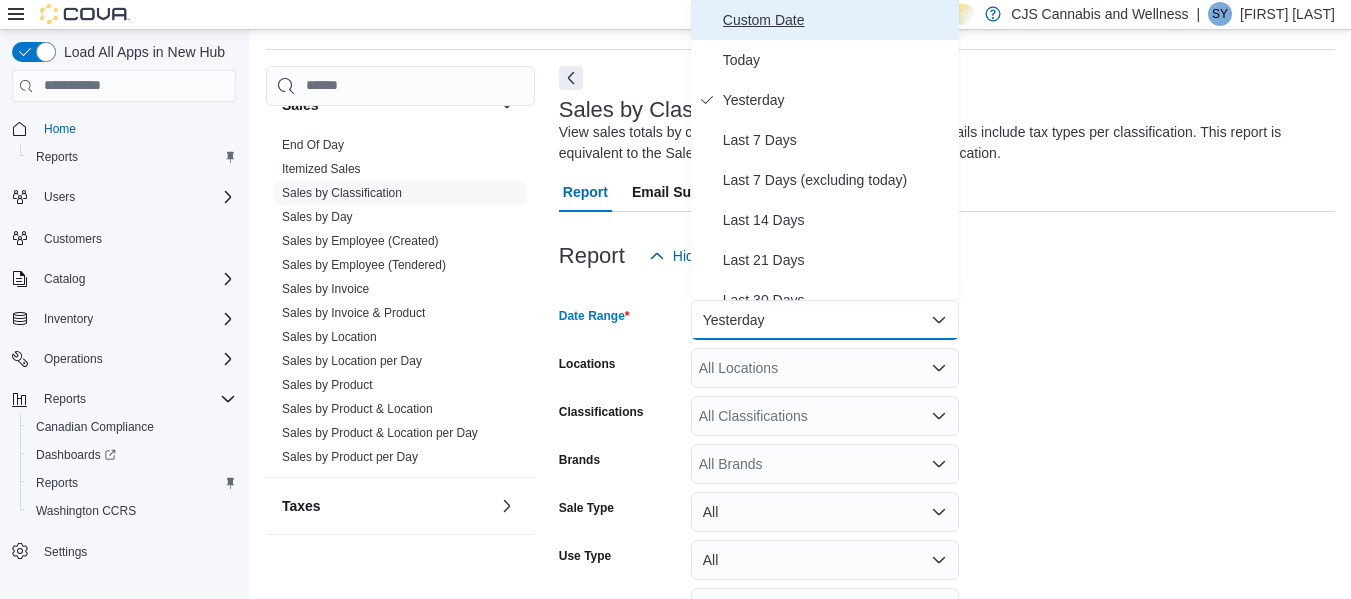 click on "Custom Date" at bounding box center (825, 20) 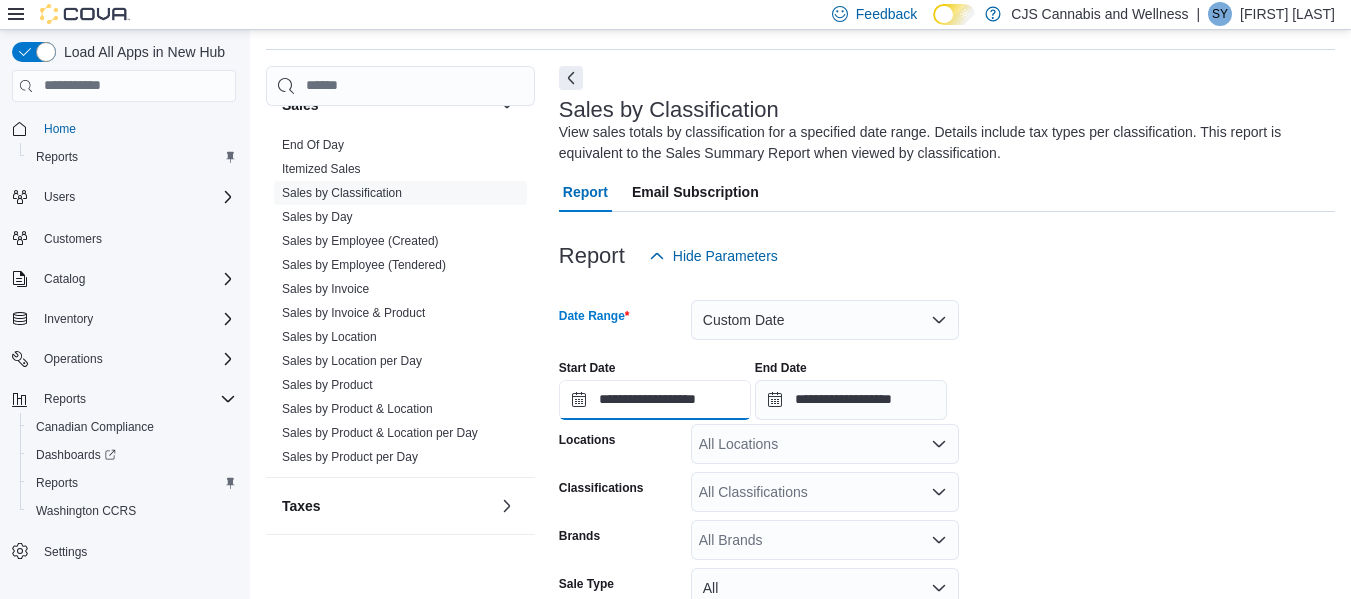 click on "**********" at bounding box center (655, 400) 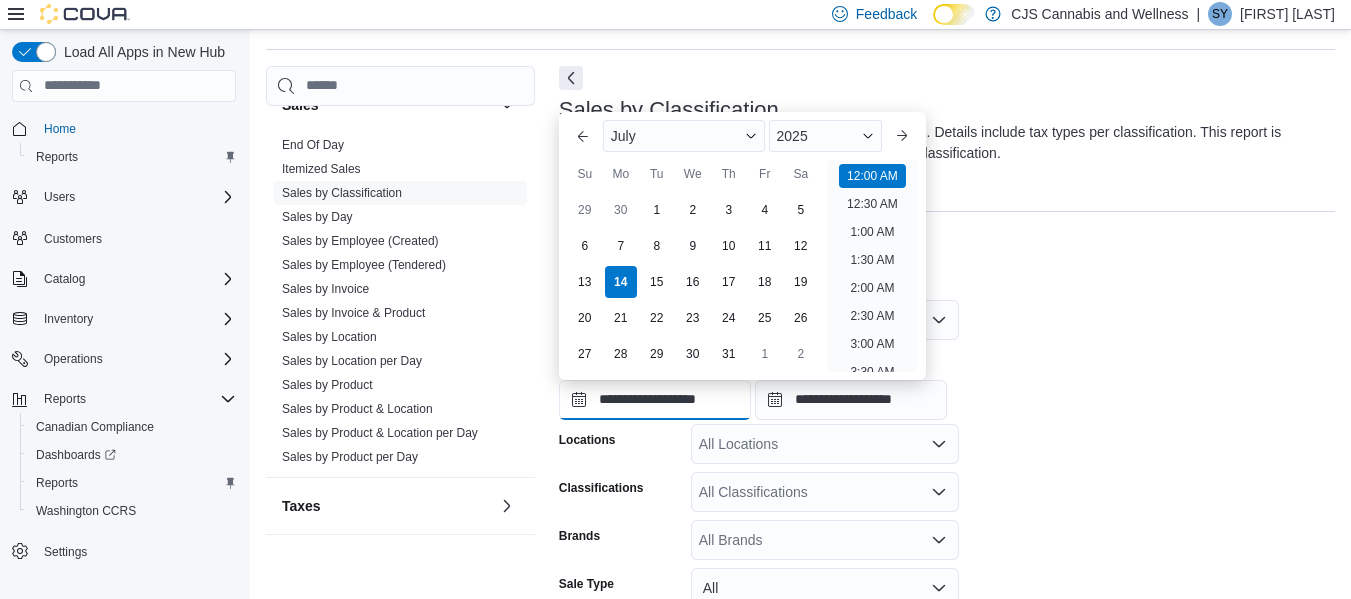 scroll, scrollTop: 62, scrollLeft: 0, axis: vertical 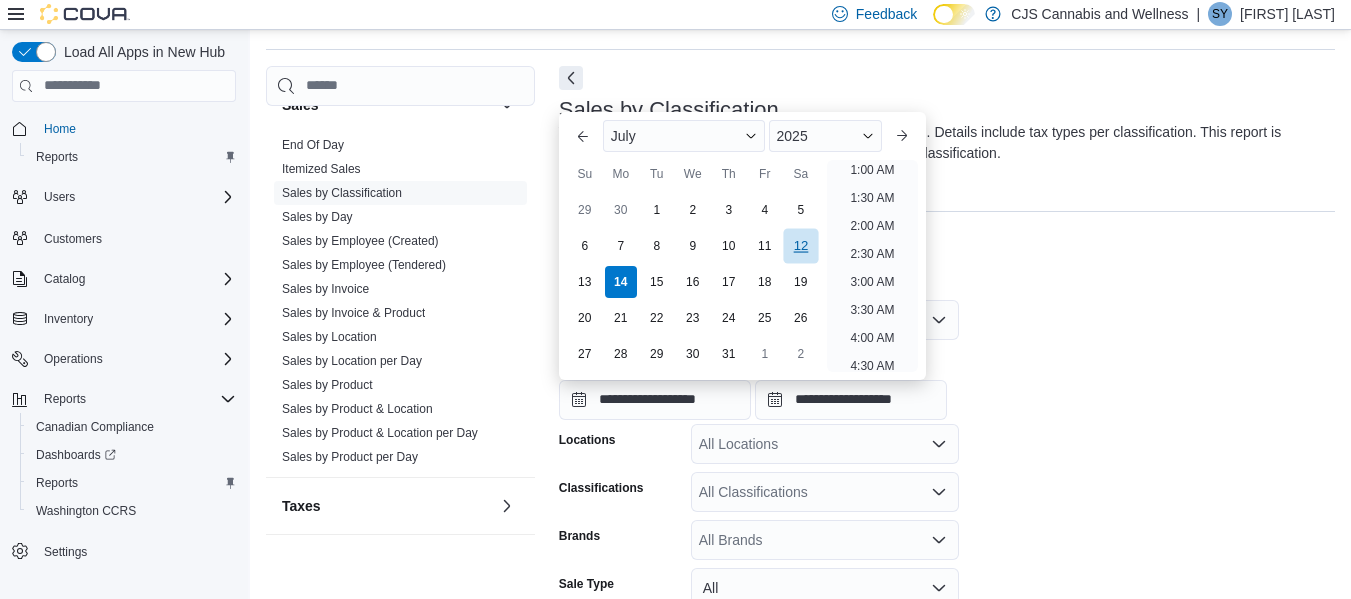 click on "12" at bounding box center [800, 245] 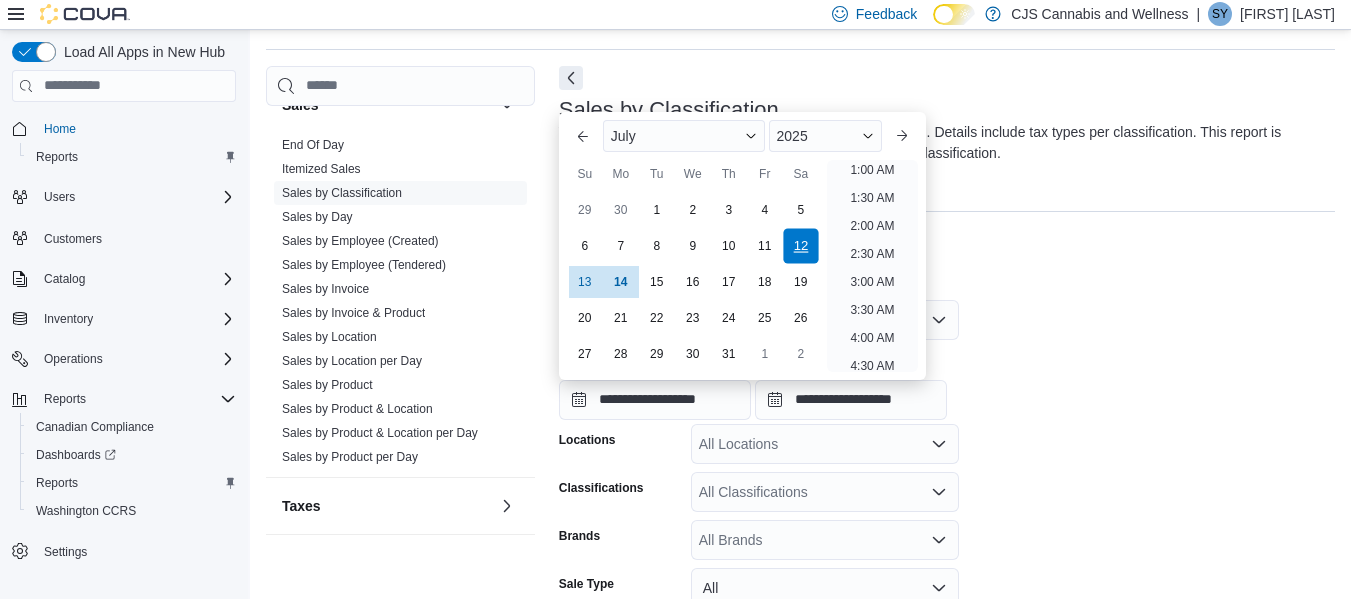 scroll, scrollTop: 4, scrollLeft: 0, axis: vertical 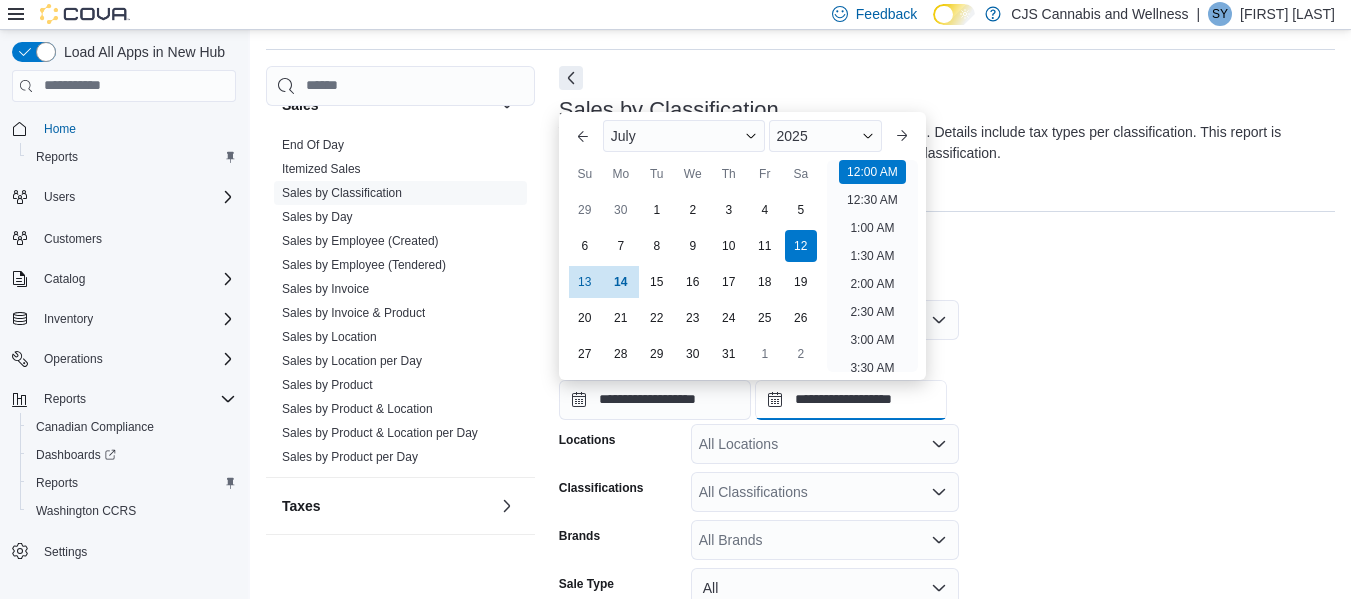 click on "**********" at bounding box center [851, 400] 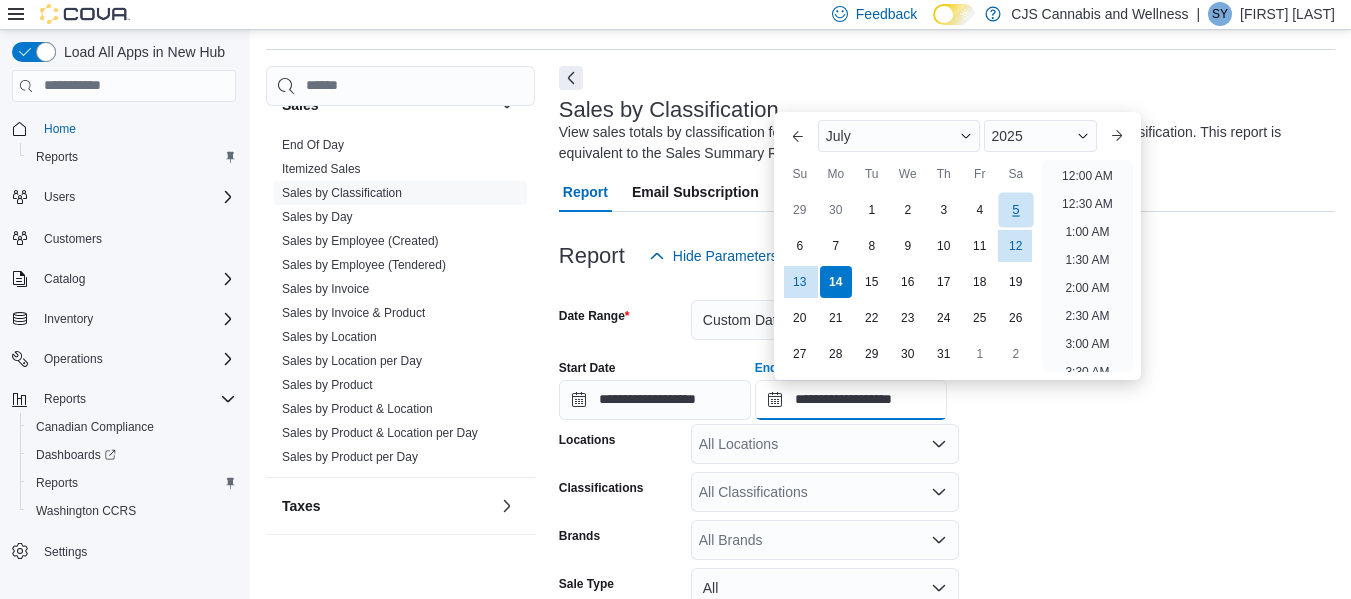 scroll, scrollTop: 1136, scrollLeft: 0, axis: vertical 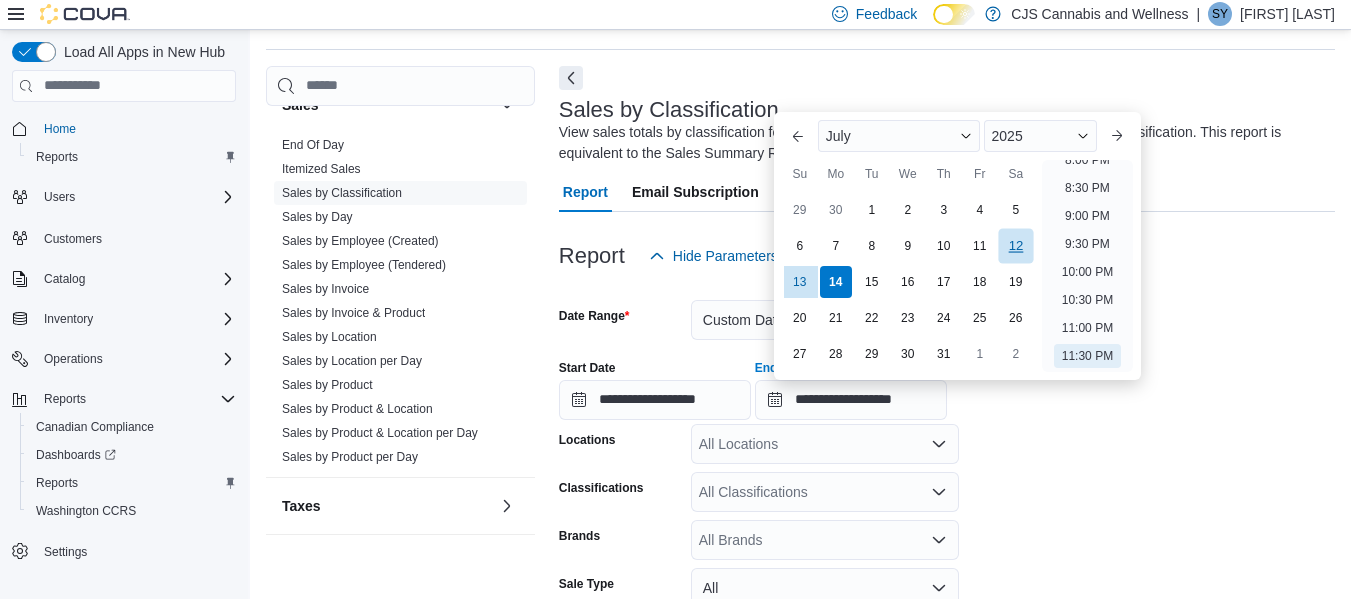 click on "12" at bounding box center [1015, 245] 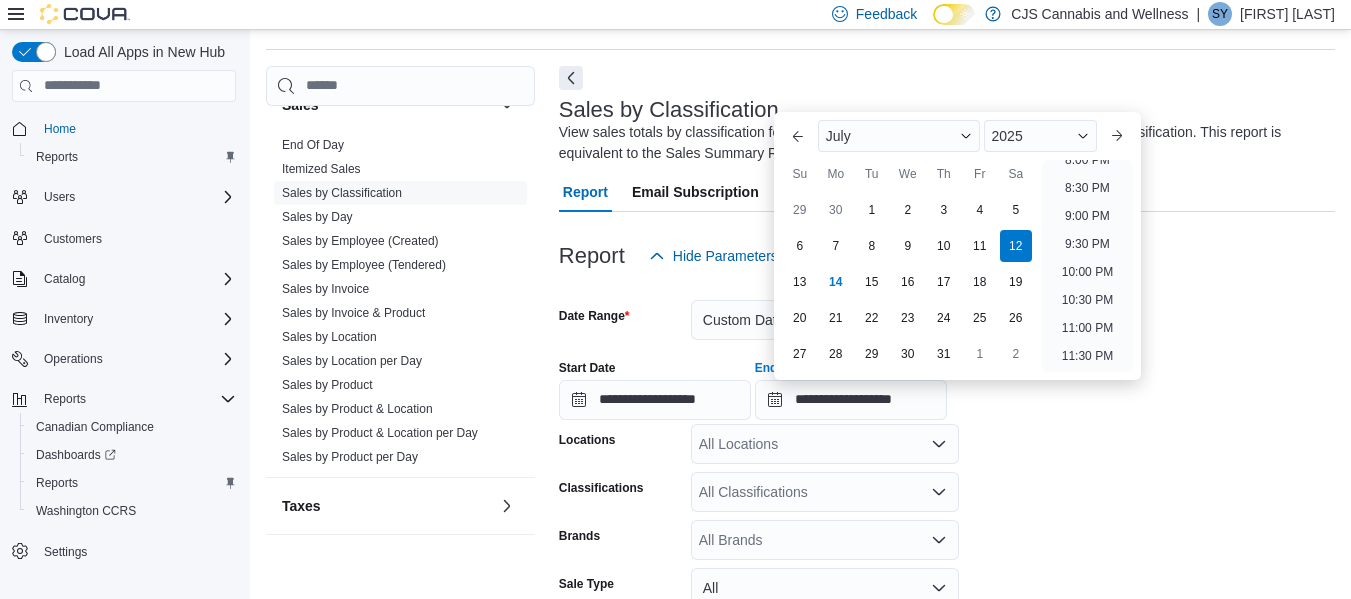 click at bounding box center [947, 422] 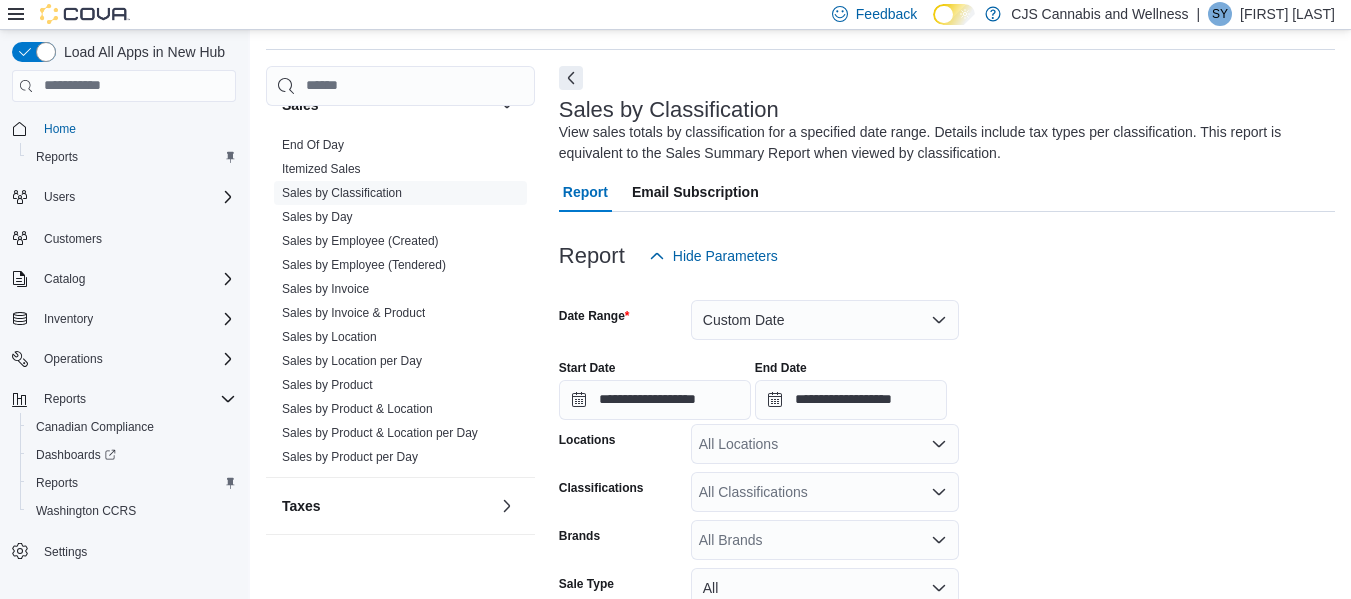 scroll, scrollTop: 262, scrollLeft: 0, axis: vertical 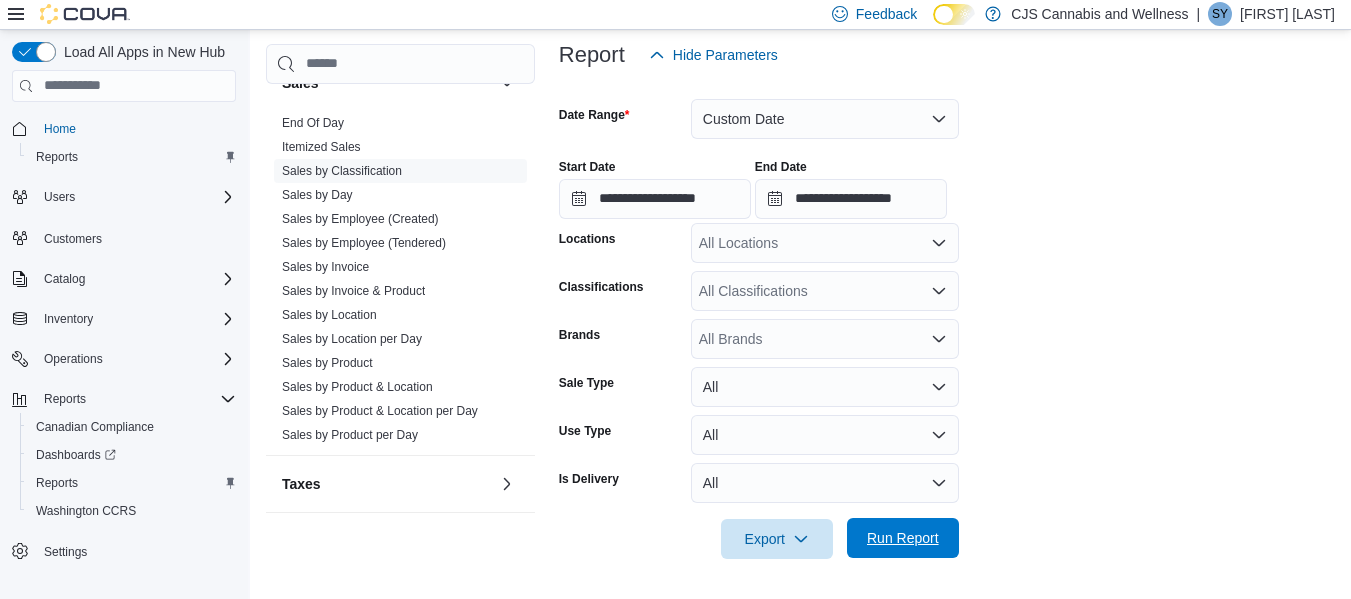 click on "Run Report" at bounding box center (903, 538) 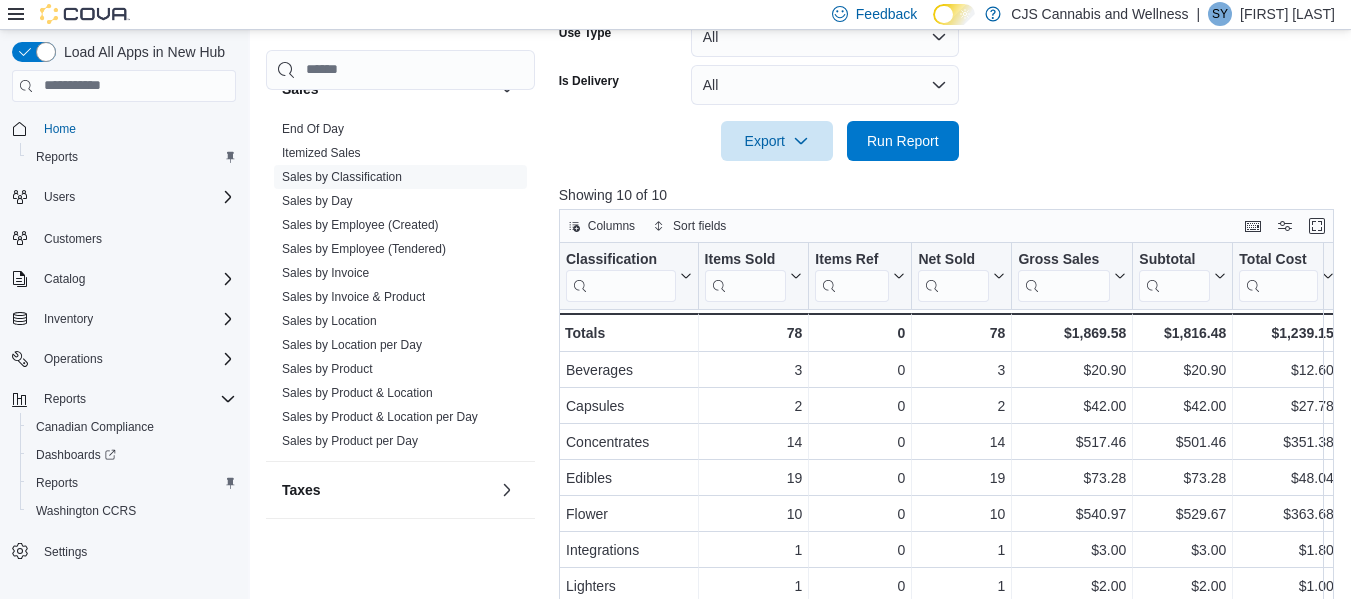 scroll, scrollTop: 664, scrollLeft: 0, axis: vertical 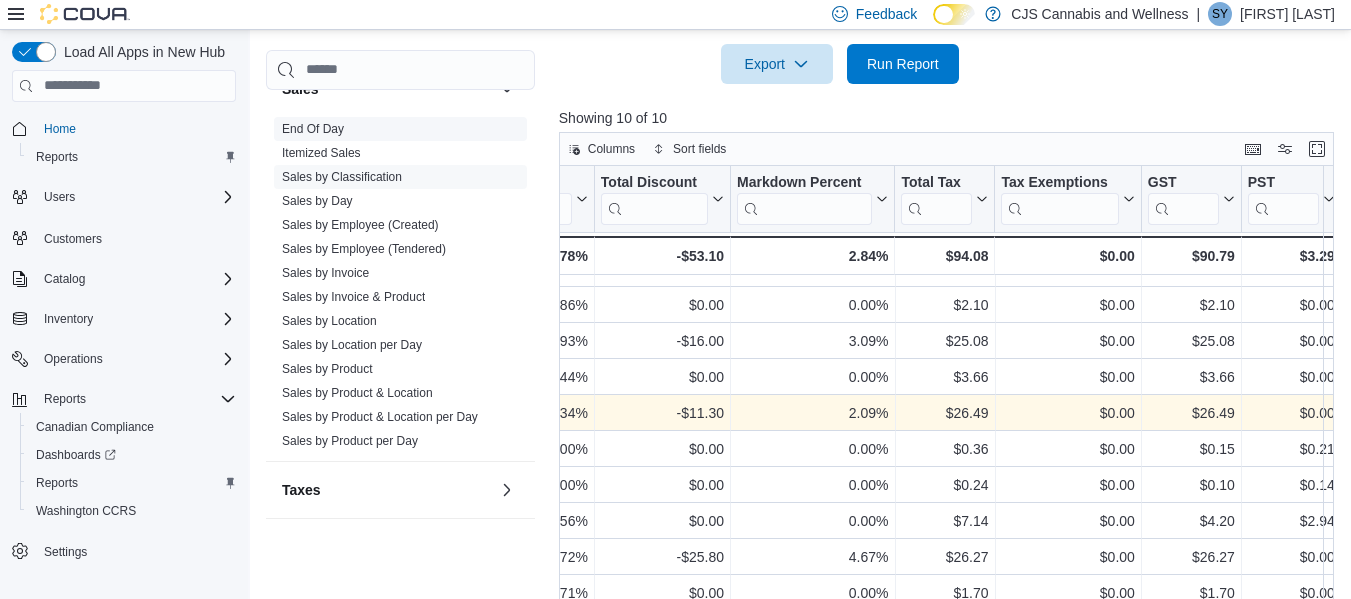 click on "End Of Day" at bounding box center (313, 129) 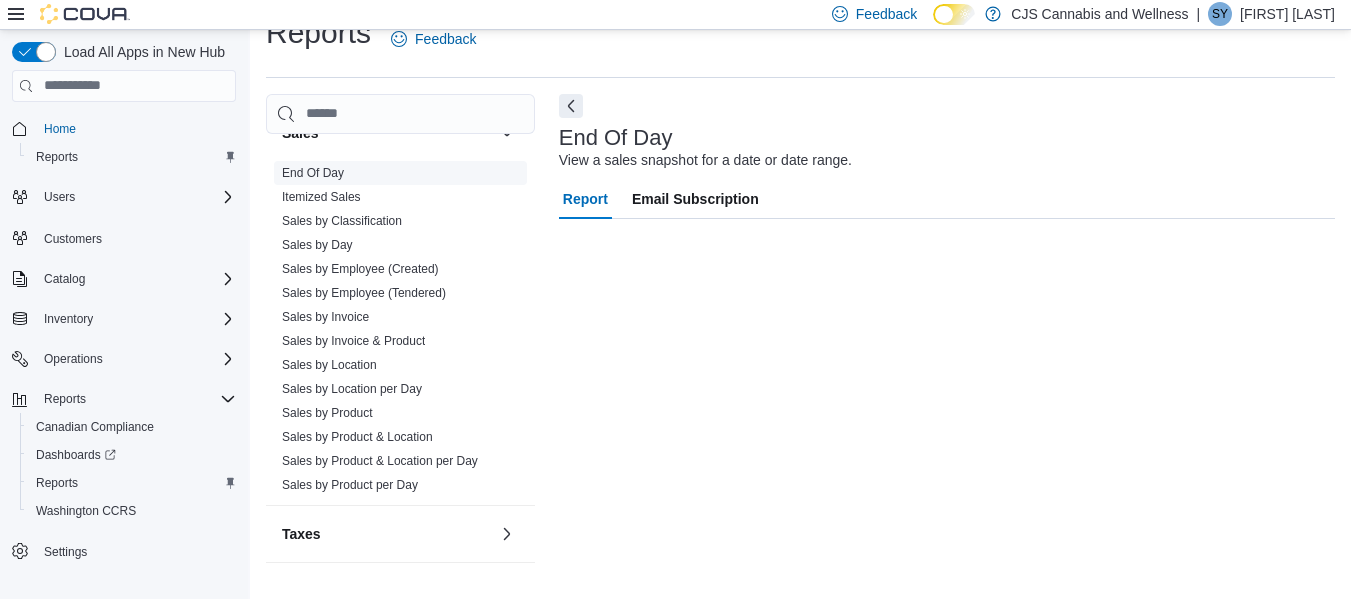 scroll, scrollTop: 33, scrollLeft: 0, axis: vertical 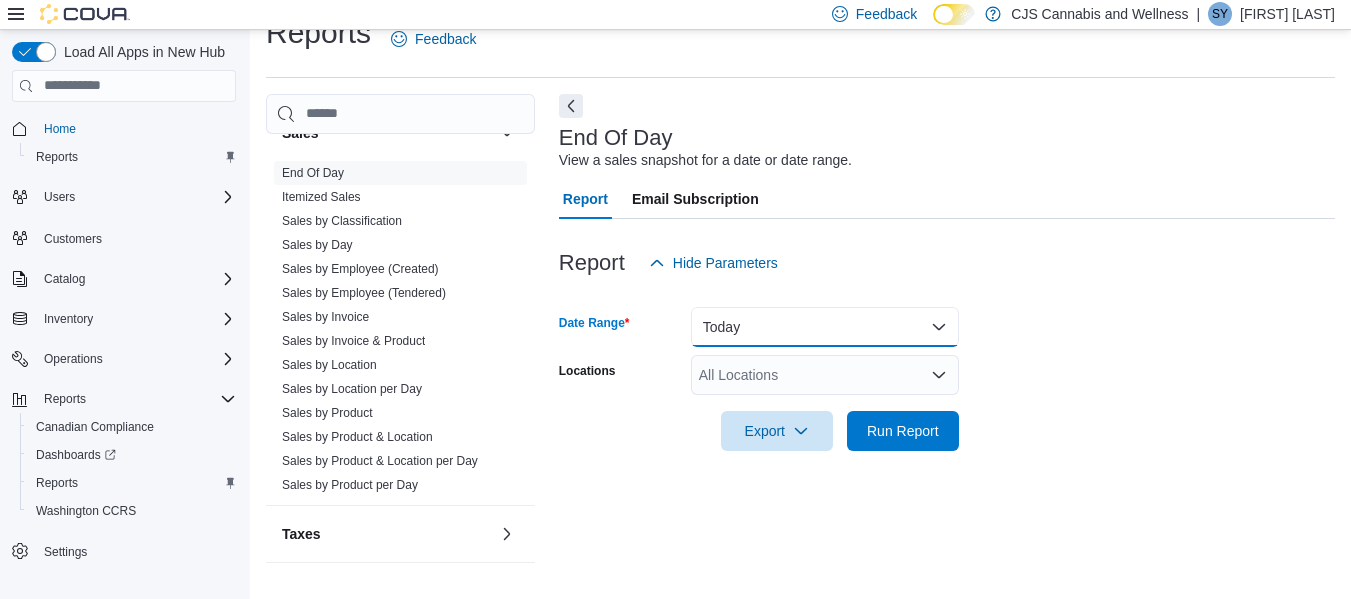 click on "Today" at bounding box center (825, 327) 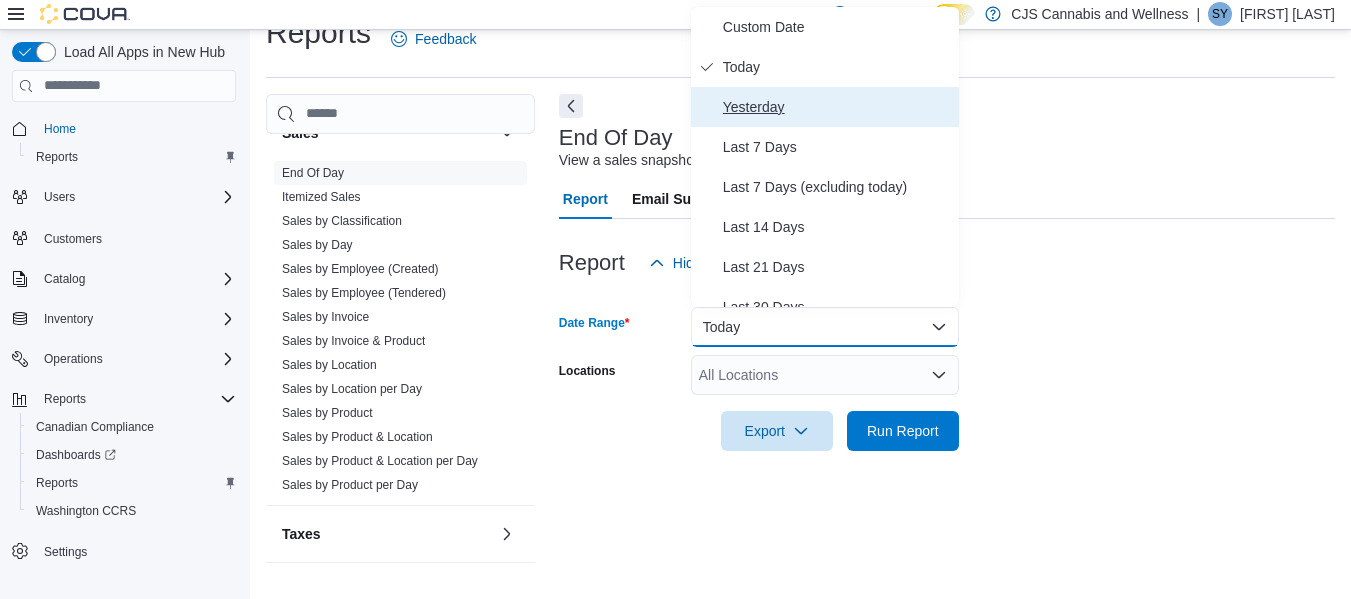click on "Yesterday" at bounding box center (837, 107) 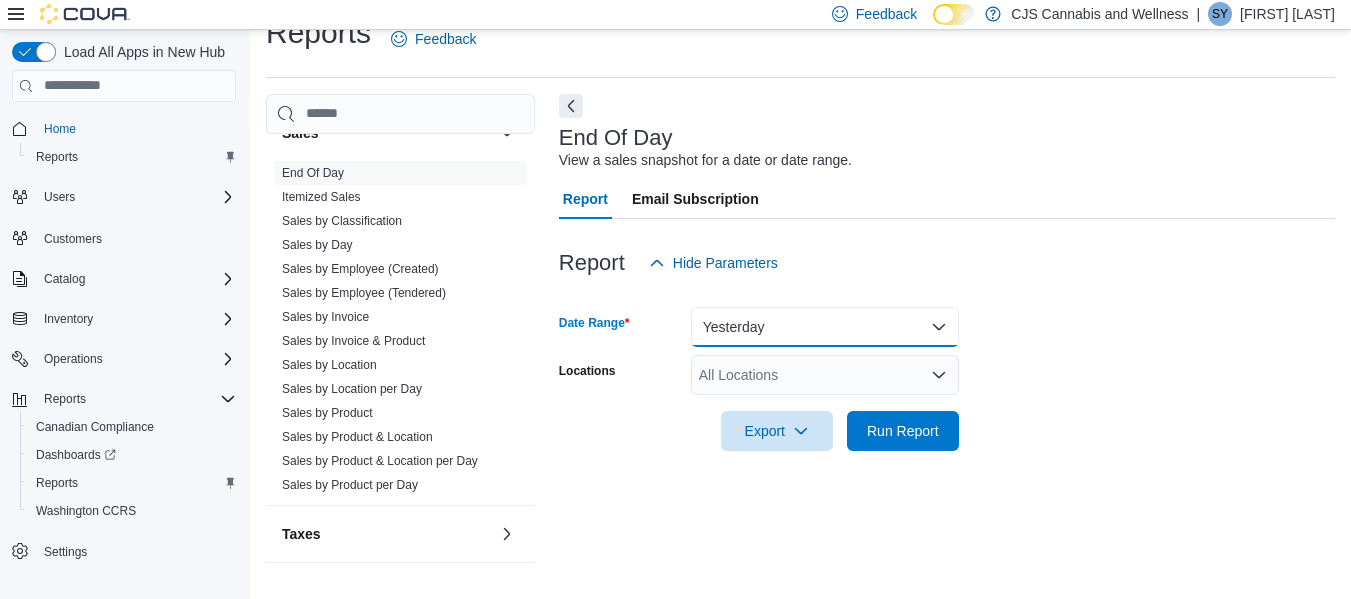 click on "Yesterday" at bounding box center (825, 327) 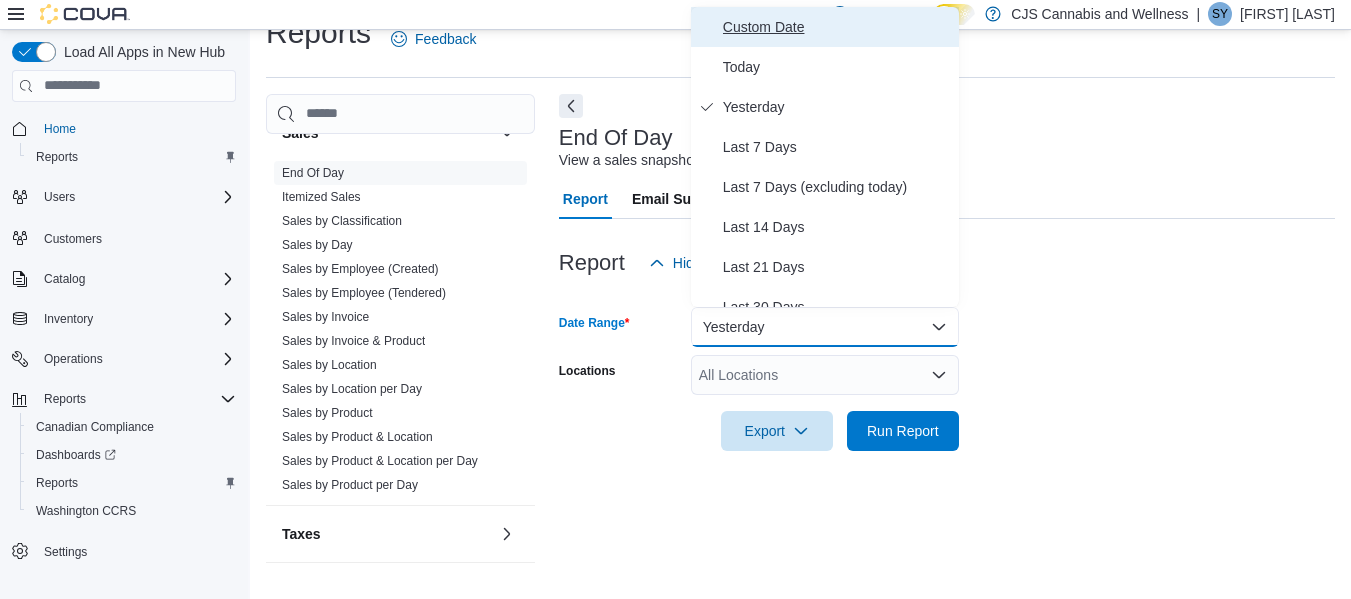 click on "Custom Date" at bounding box center (825, 27) 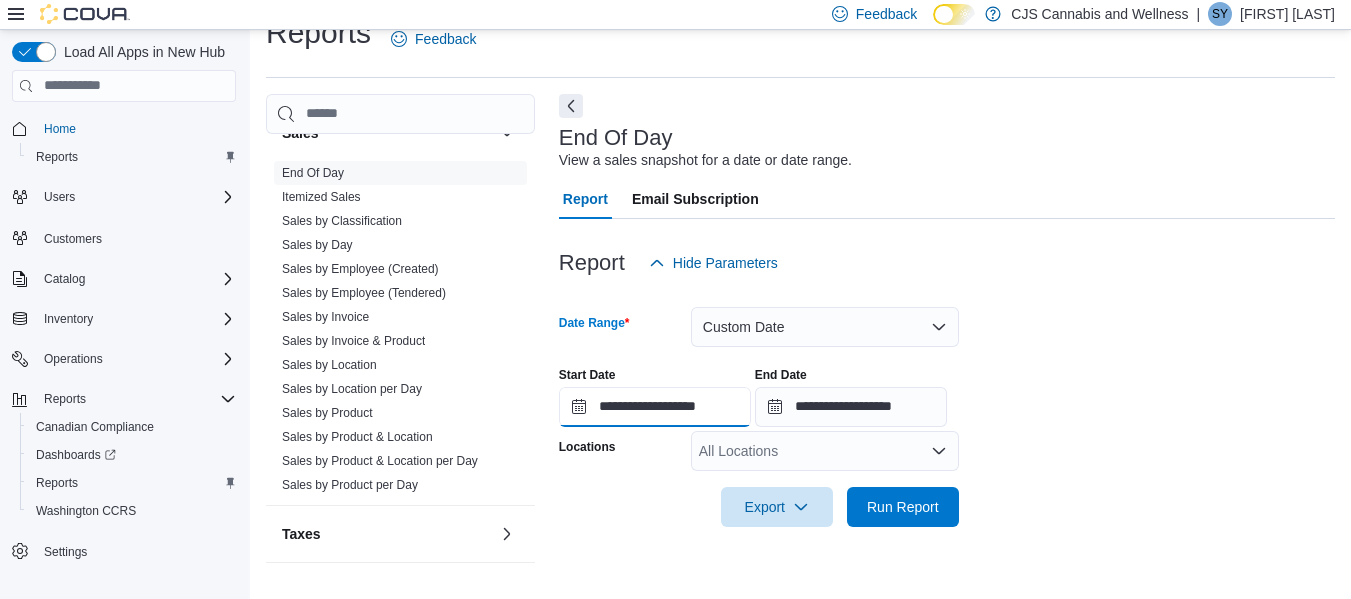 click on "**********" at bounding box center (655, 407) 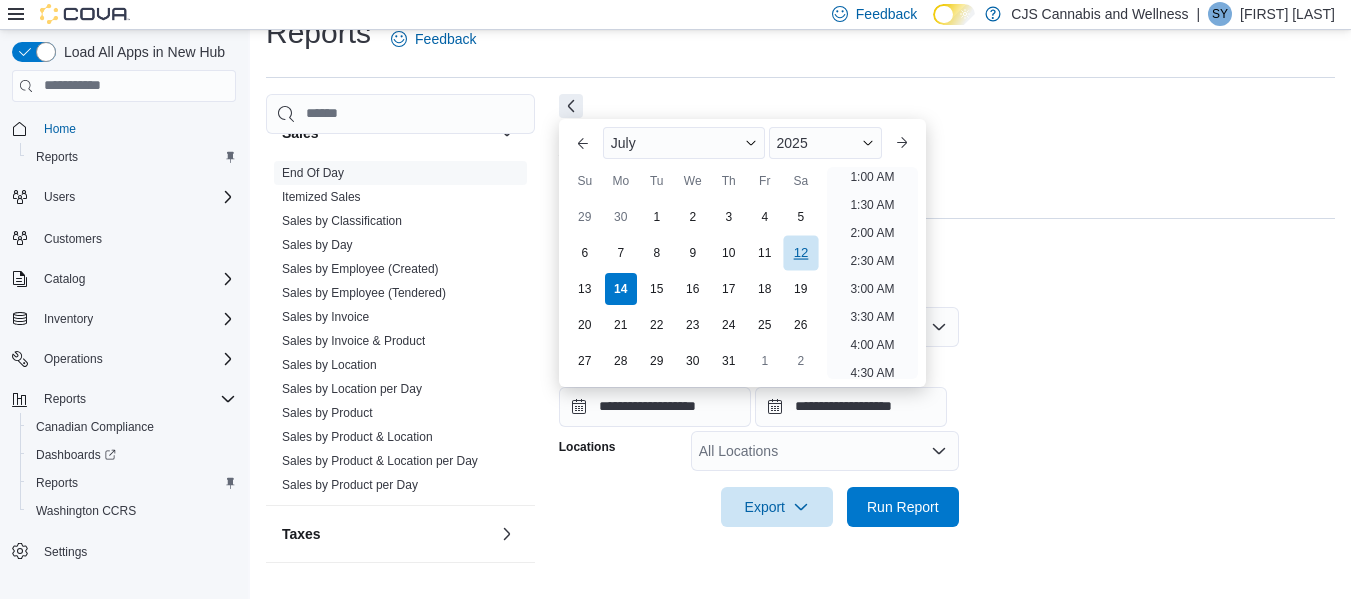 click on "12" at bounding box center (800, 252) 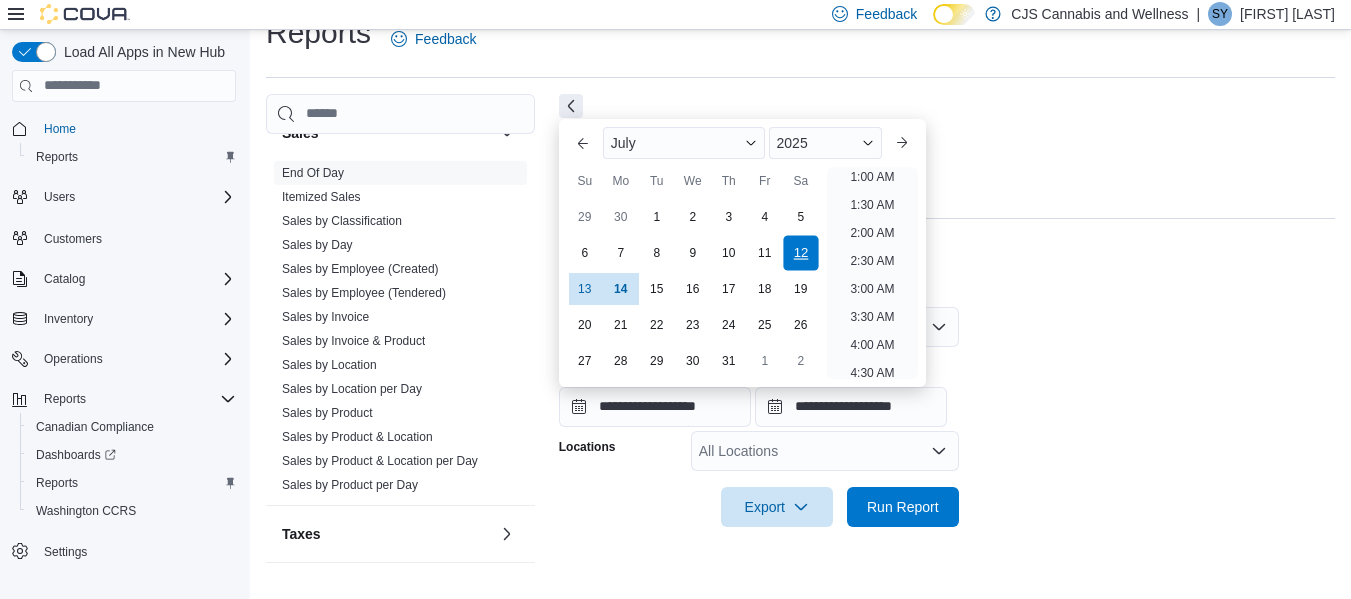 scroll, scrollTop: 4, scrollLeft: 0, axis: vertical 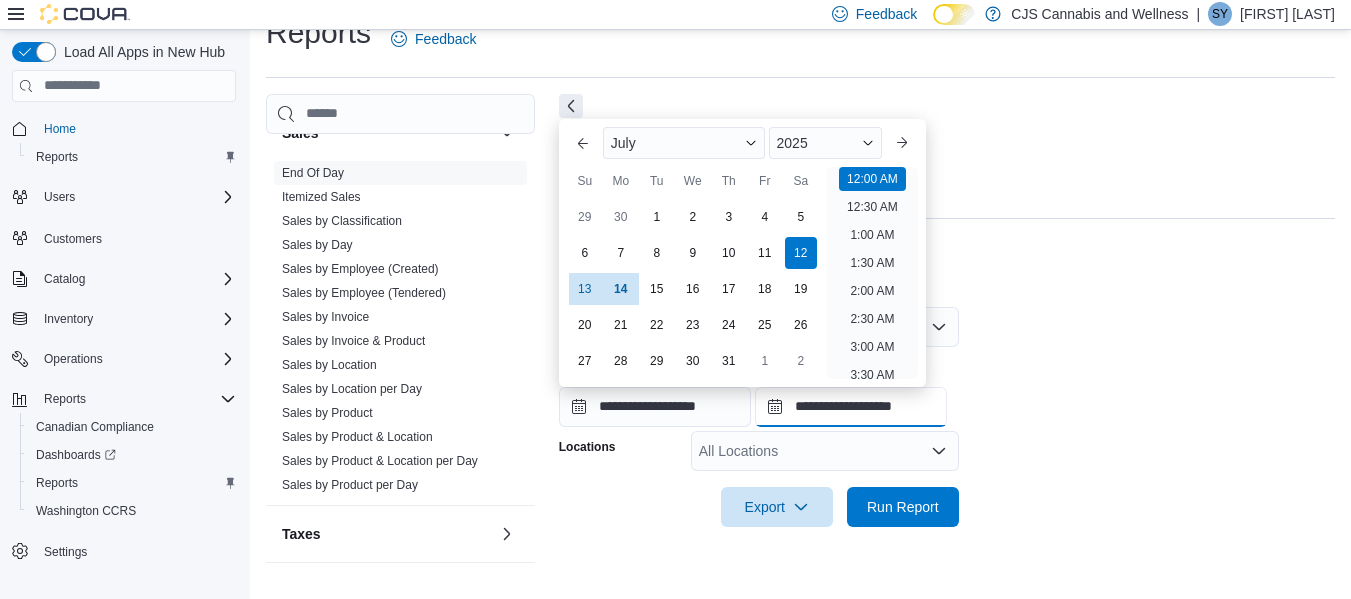 click on "**********" at bounding box center [851, 407] 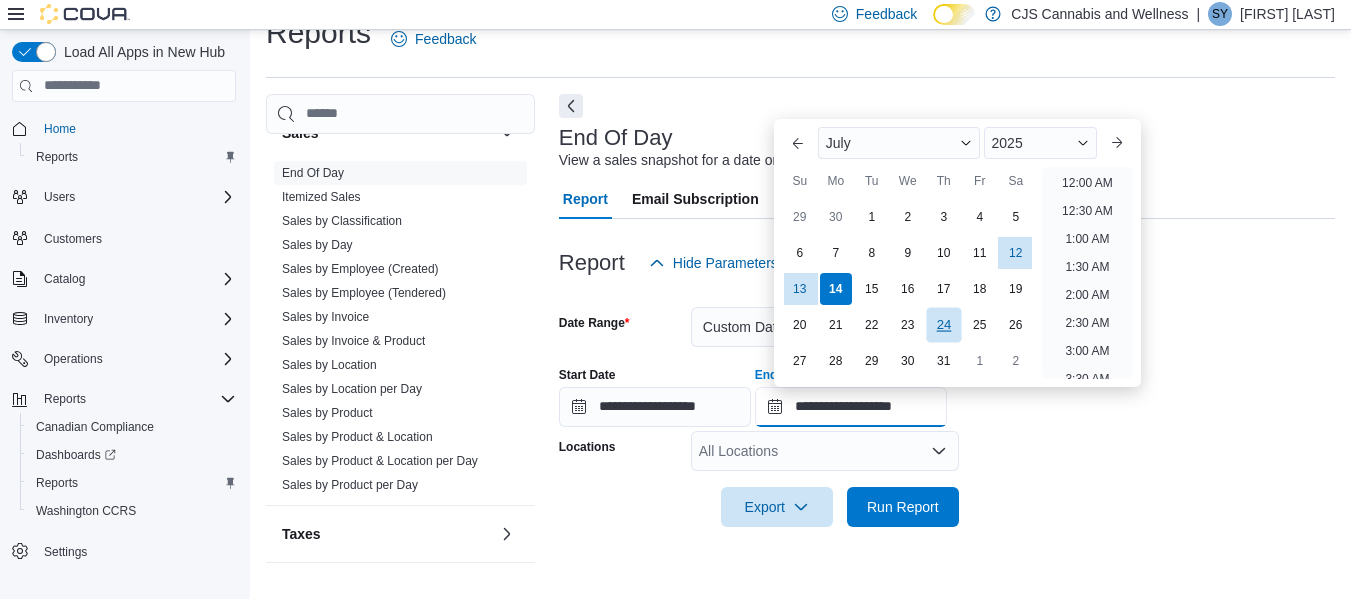 scroll, scrollTop: 1136, scrollLeft: 0, axis: vertical 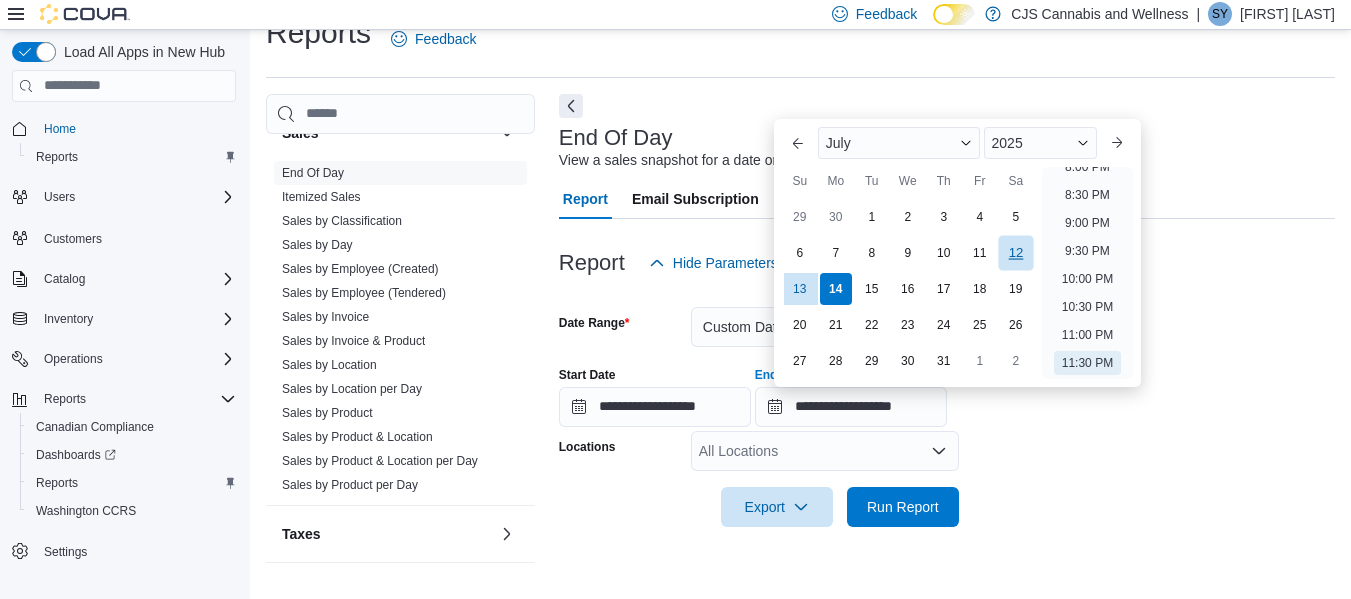 click on "12" at bounding box center [1015, 252] 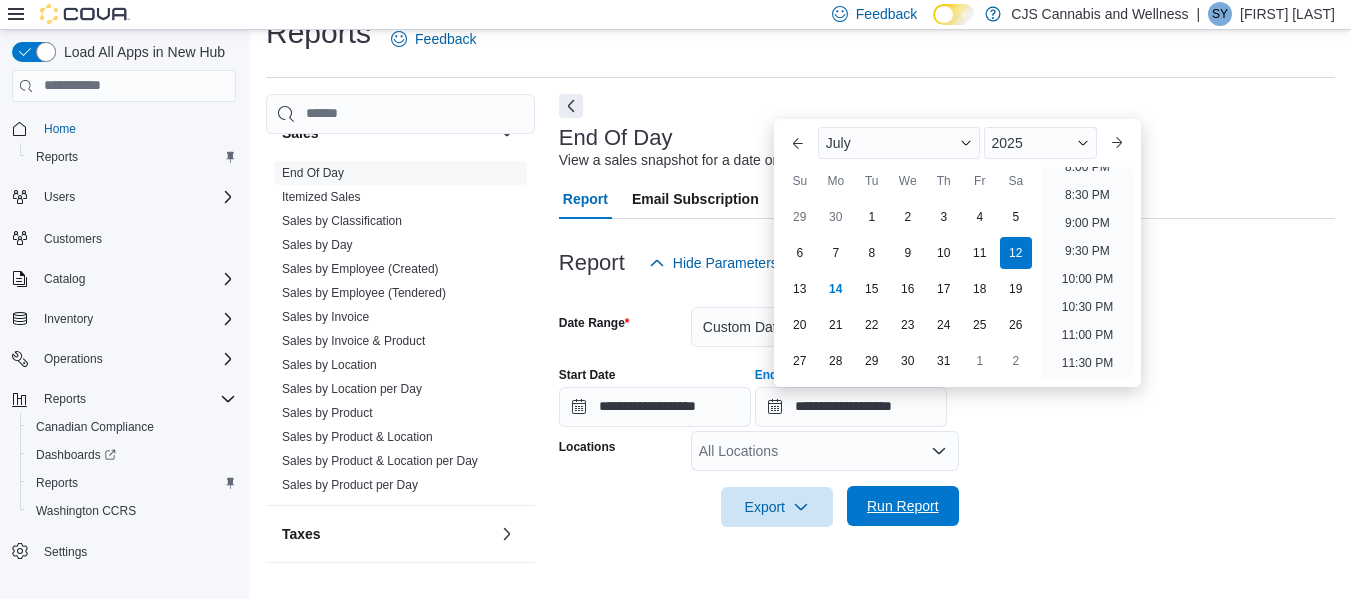 click on "Run Report" at bounding box center [903, 506] 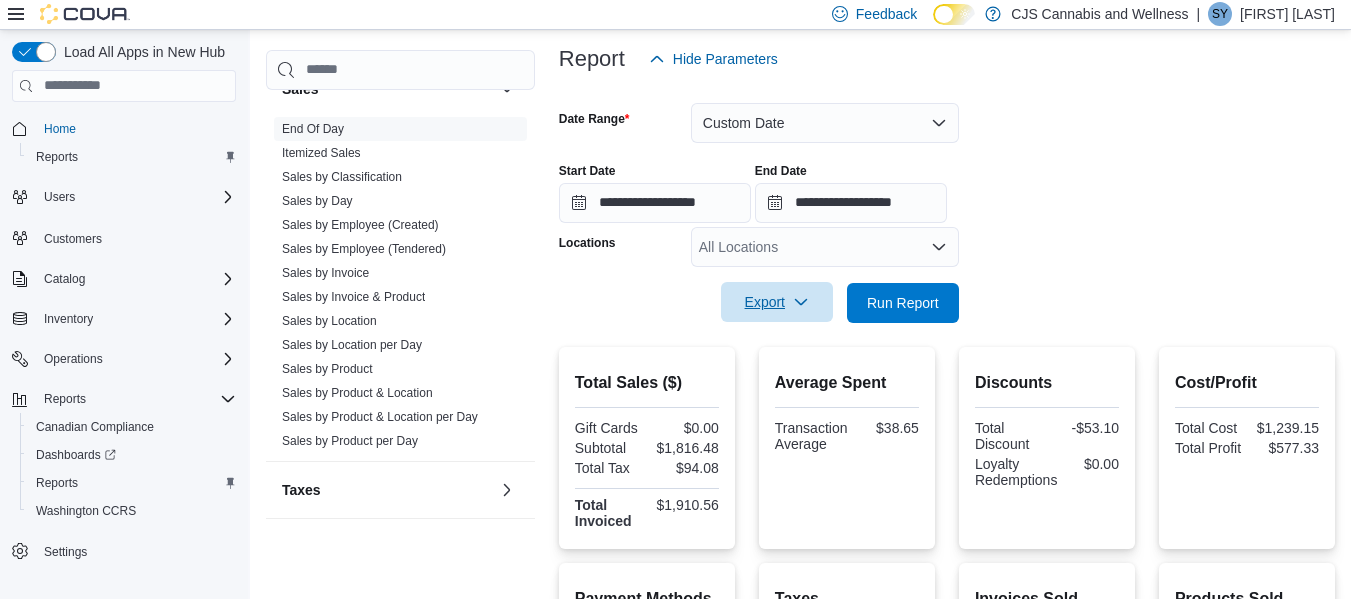 scroll, scrollTop: 236, scrollLeft: 0, axis: vertical 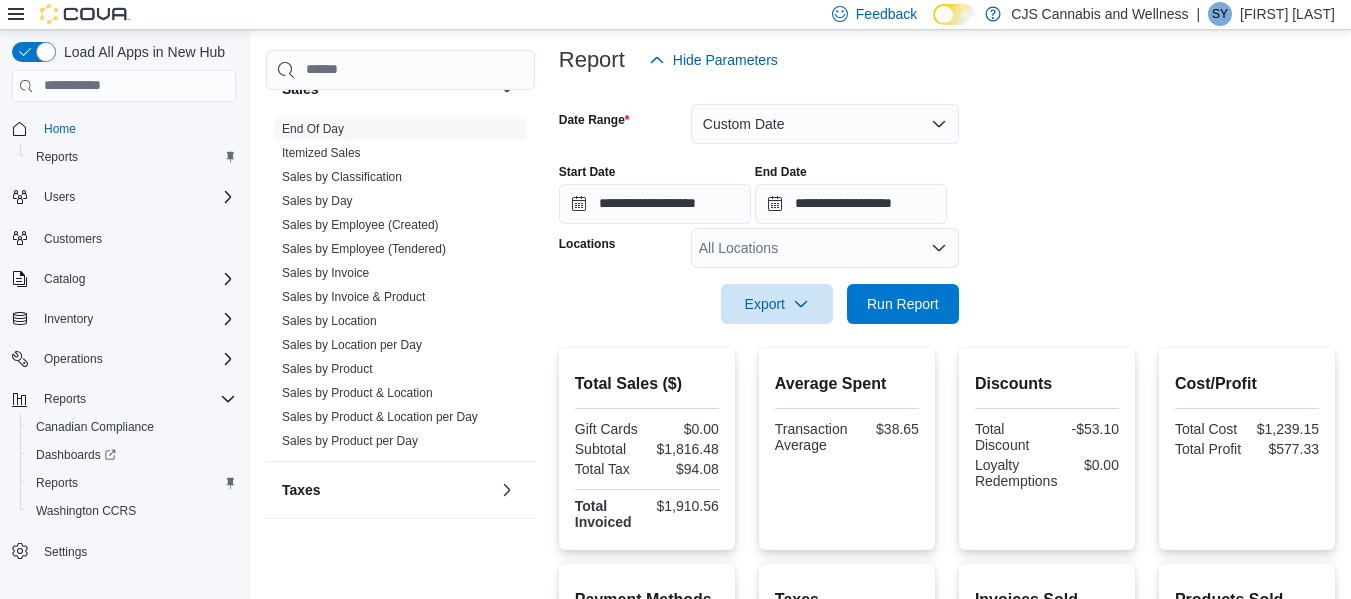 click at bounding box center [947, 92] 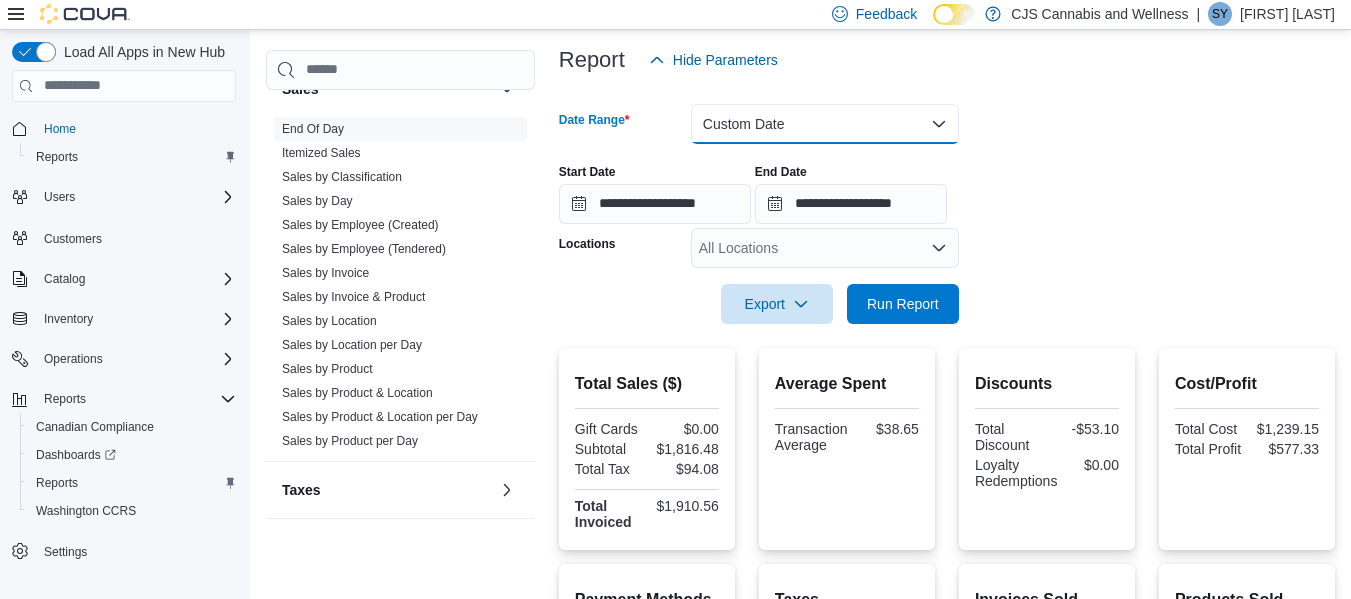click on "Custom Date" at bounding box center [825, 124] 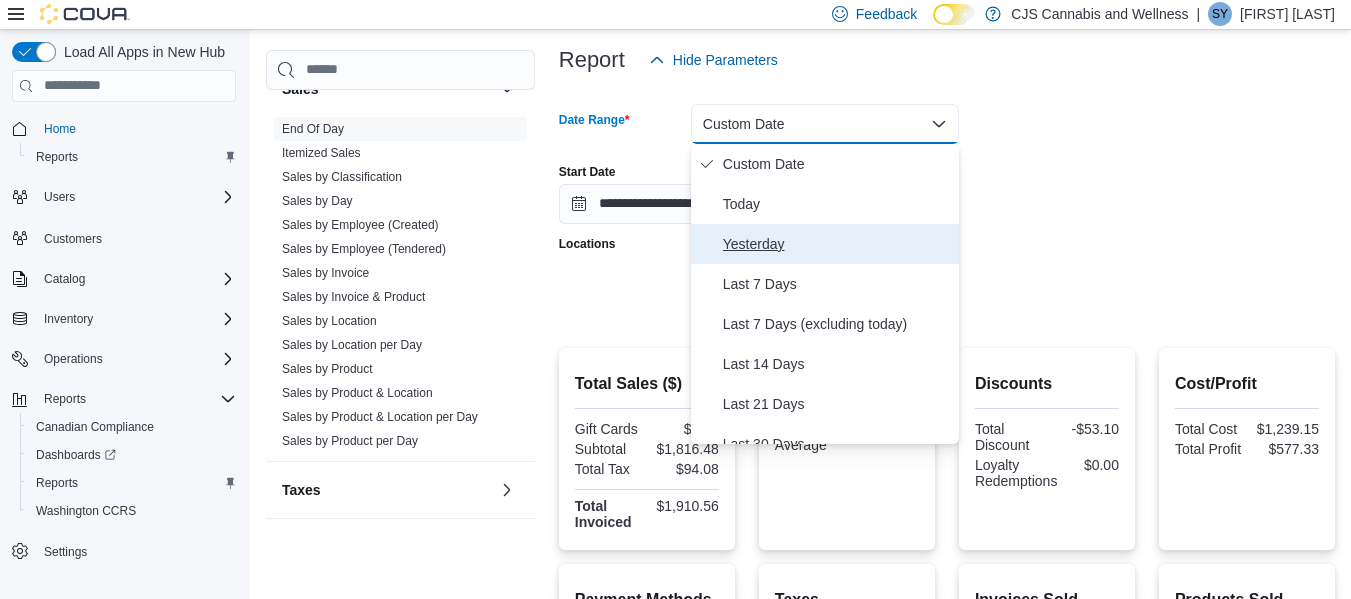 click on "Yesterday" at bounding box center (837, 244) 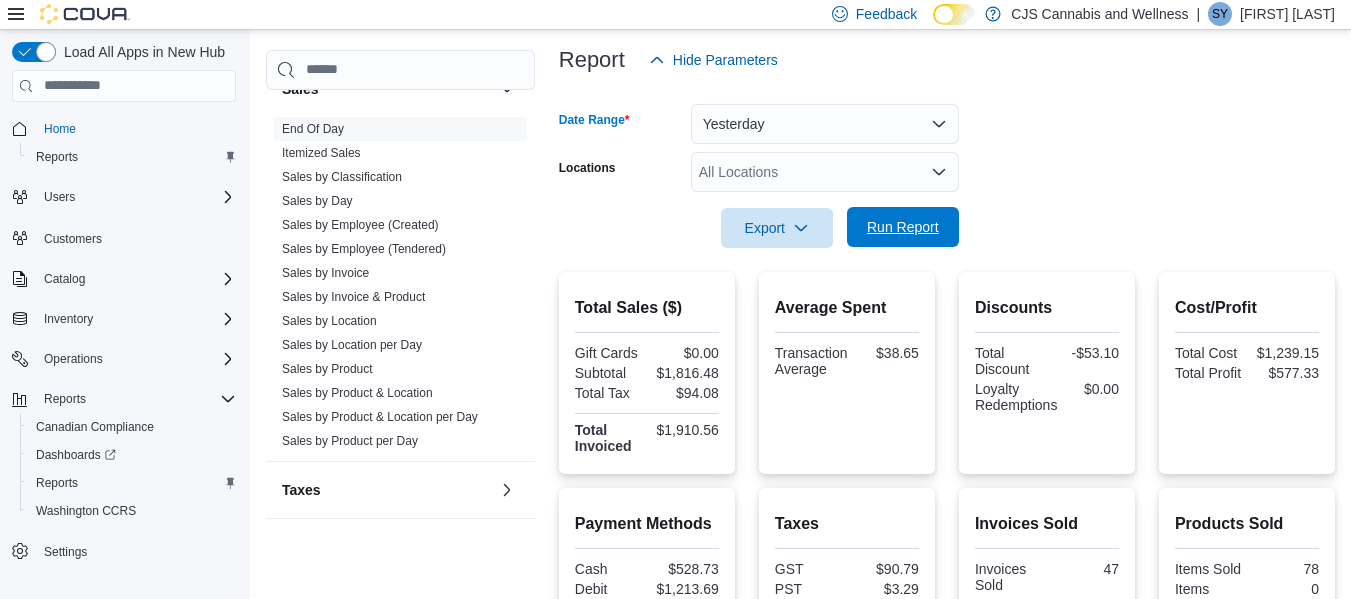 click on "Run Report" at bounding box center [903, 227] 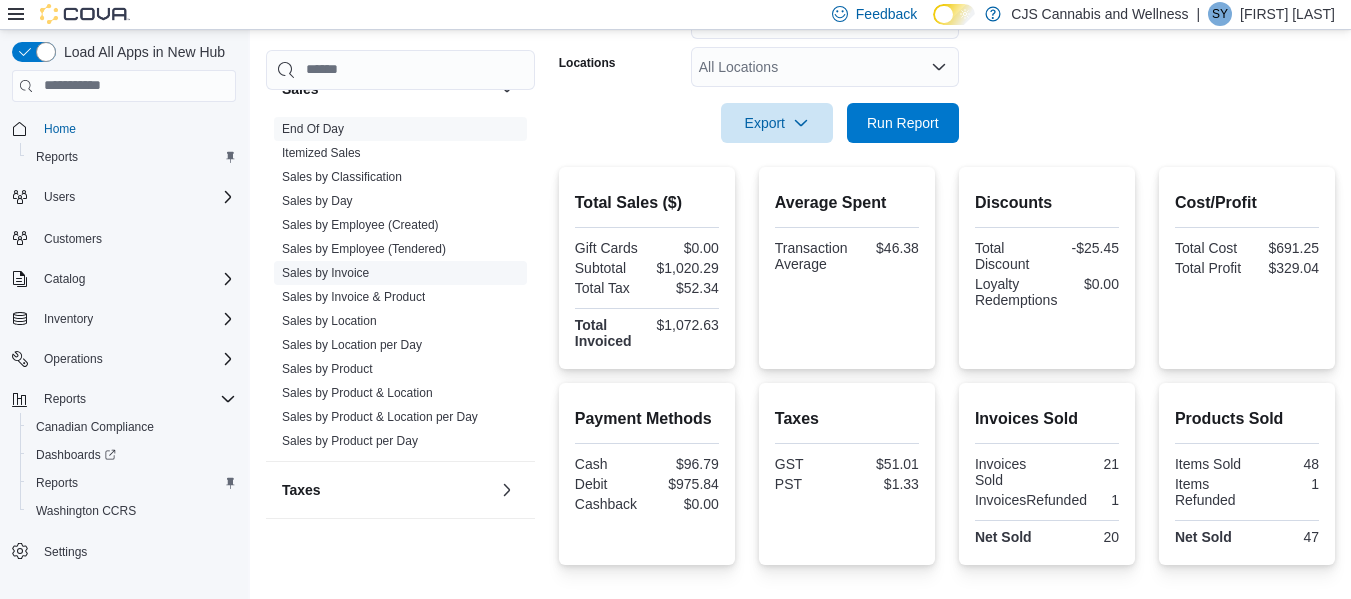 scroll, scrollTop: 342, scrollLeft: 0, axis: vertical 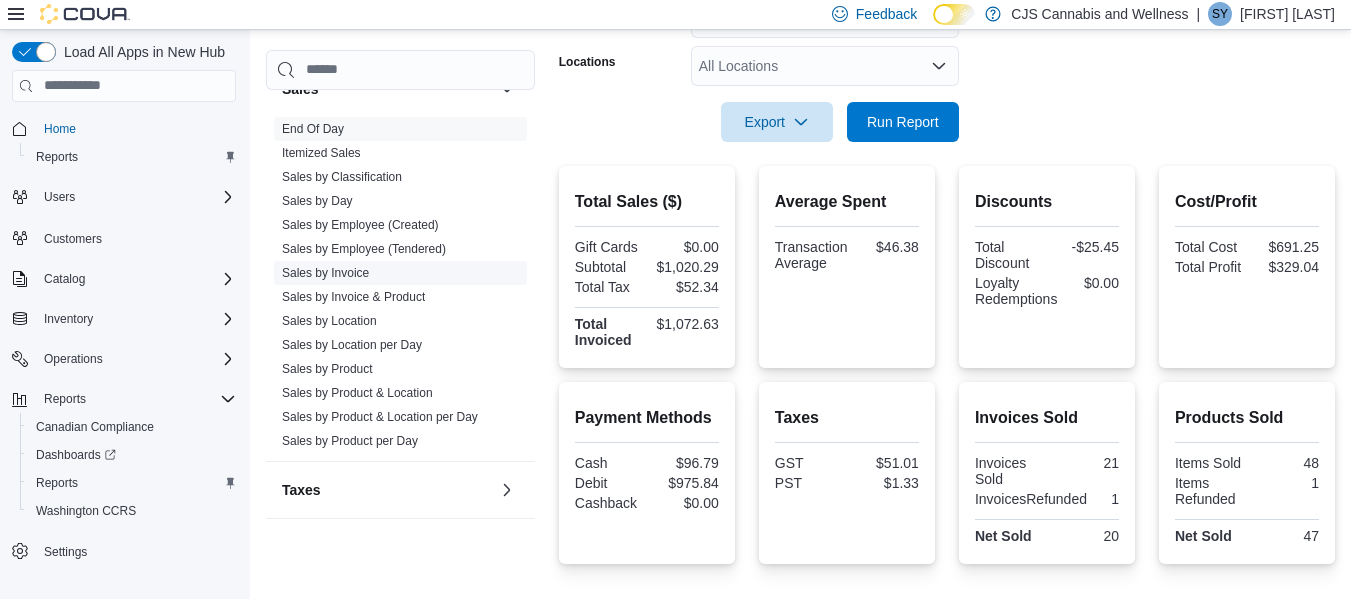 click on "Sales by Invoice" at bounding box center [325, 273] 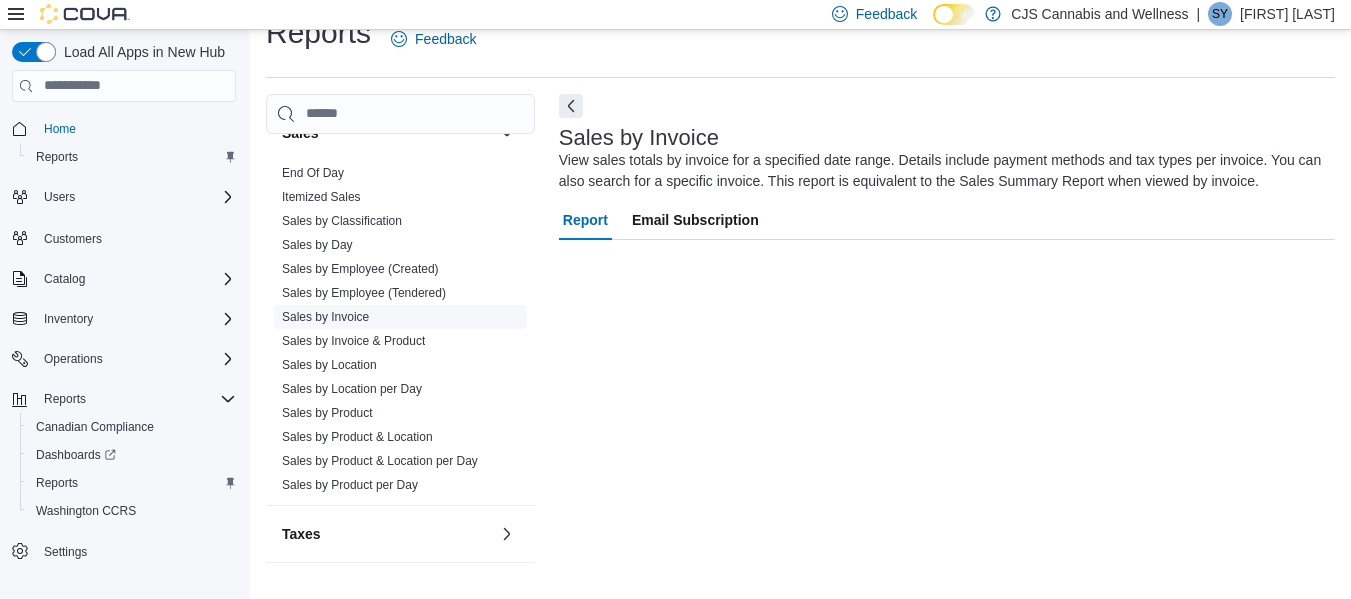scroll, scrollTop: 33, scrollLeft: 0, axis: vertical 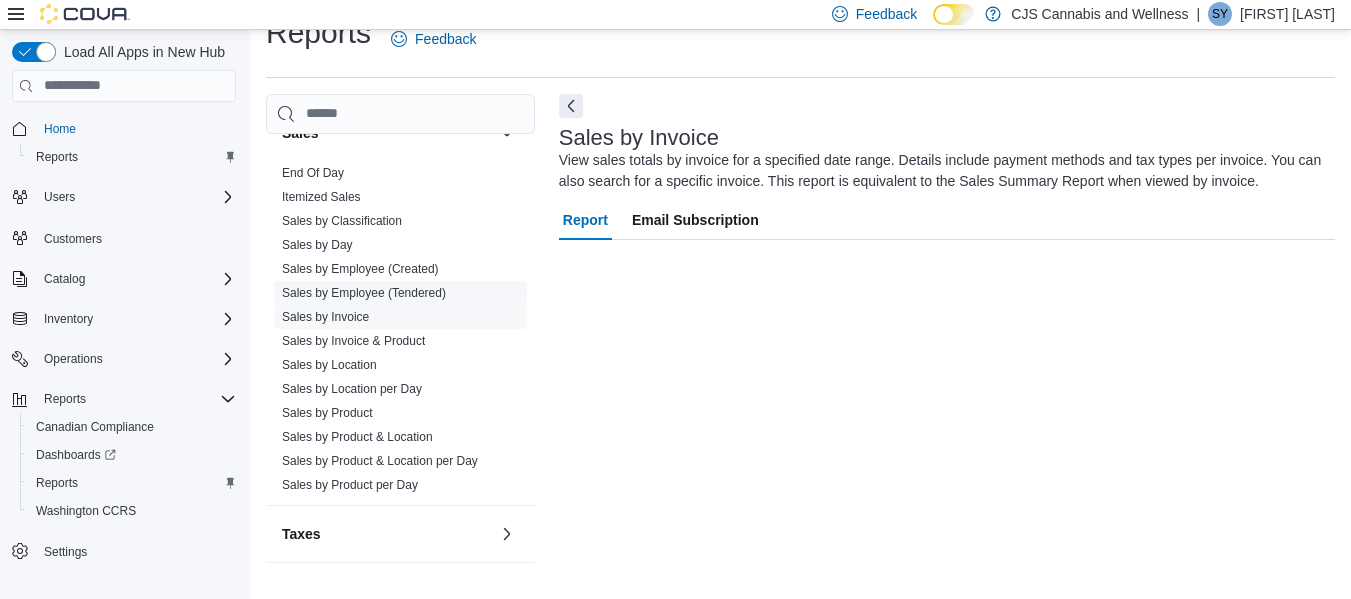 click on "Sales by Employee (Tendered)" at bounding box center (364, 293) 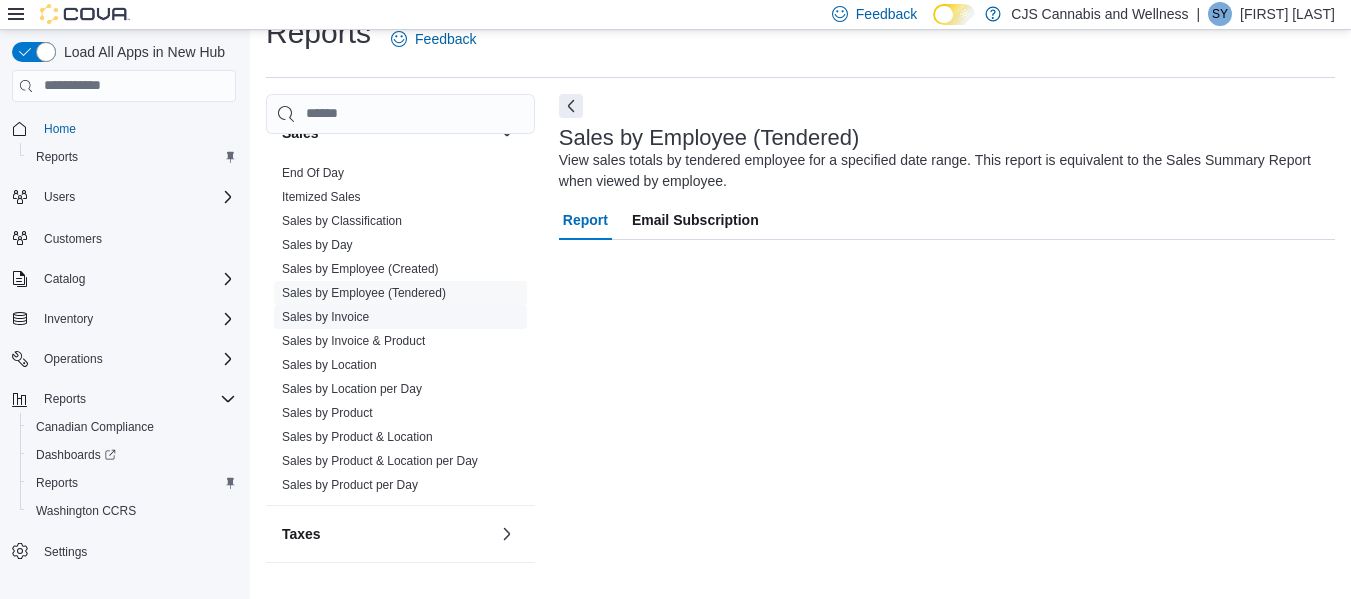 click on "Sales by Invoice" at bounding box center [325, 317] 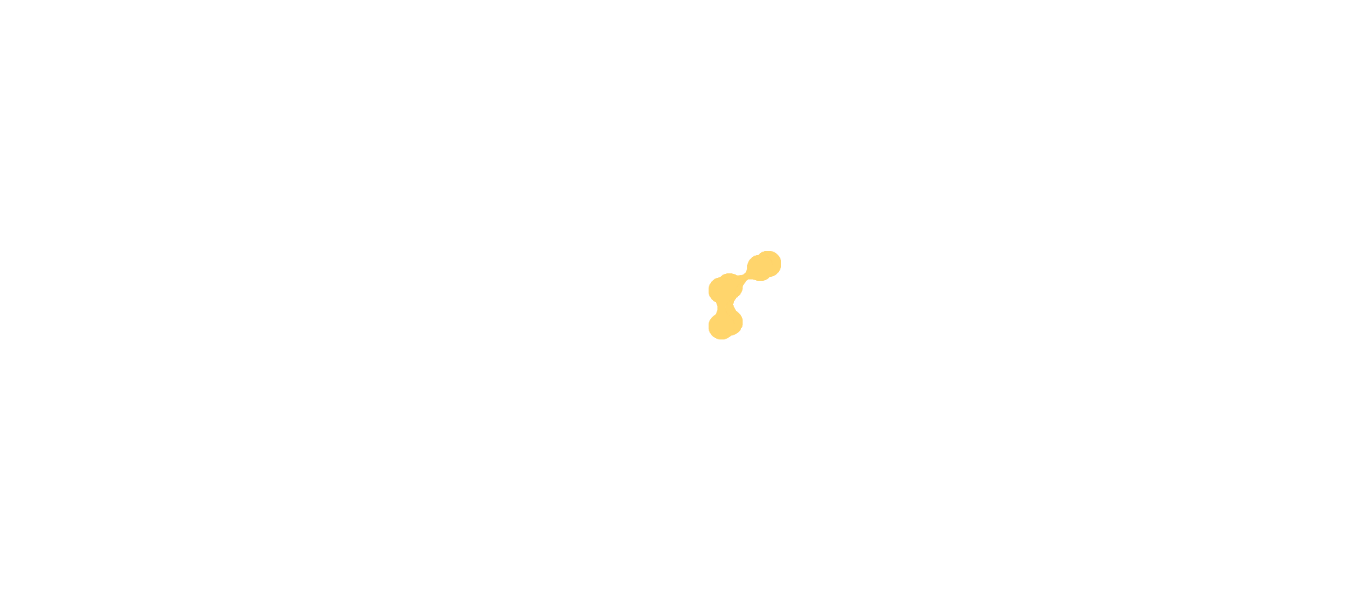 scroll, scrollTop: 0, scrollLeft: 0, axis: both 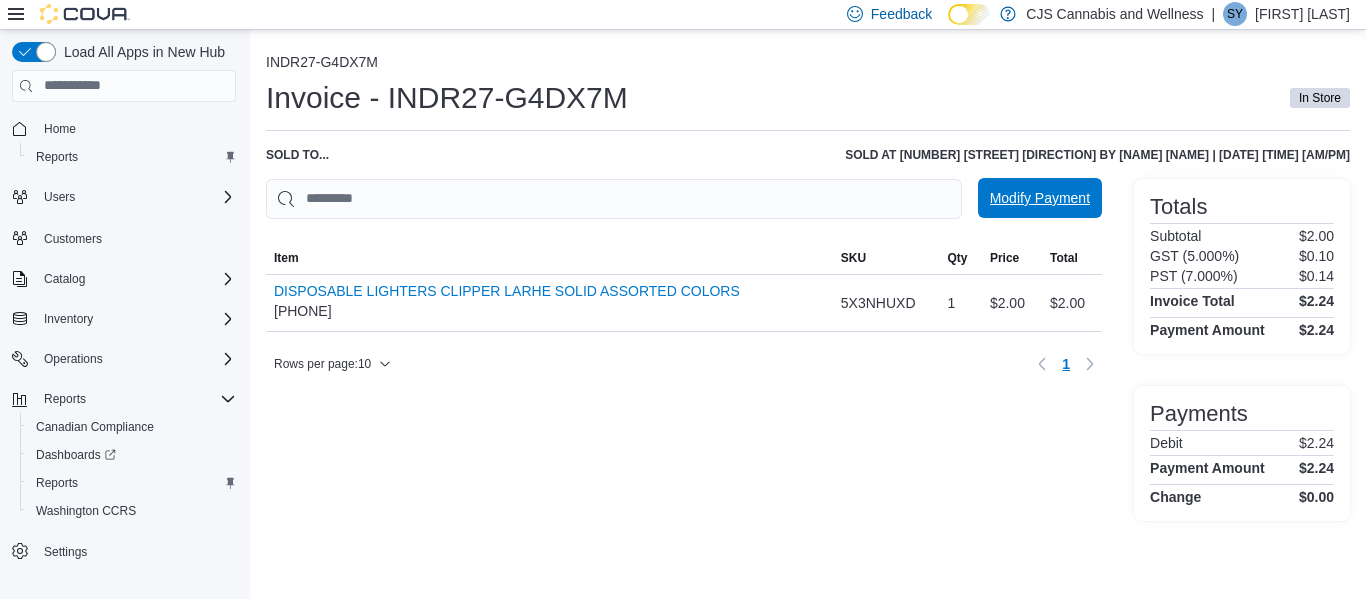 click on "Modify Payment" at bounding box center [1040, 198] 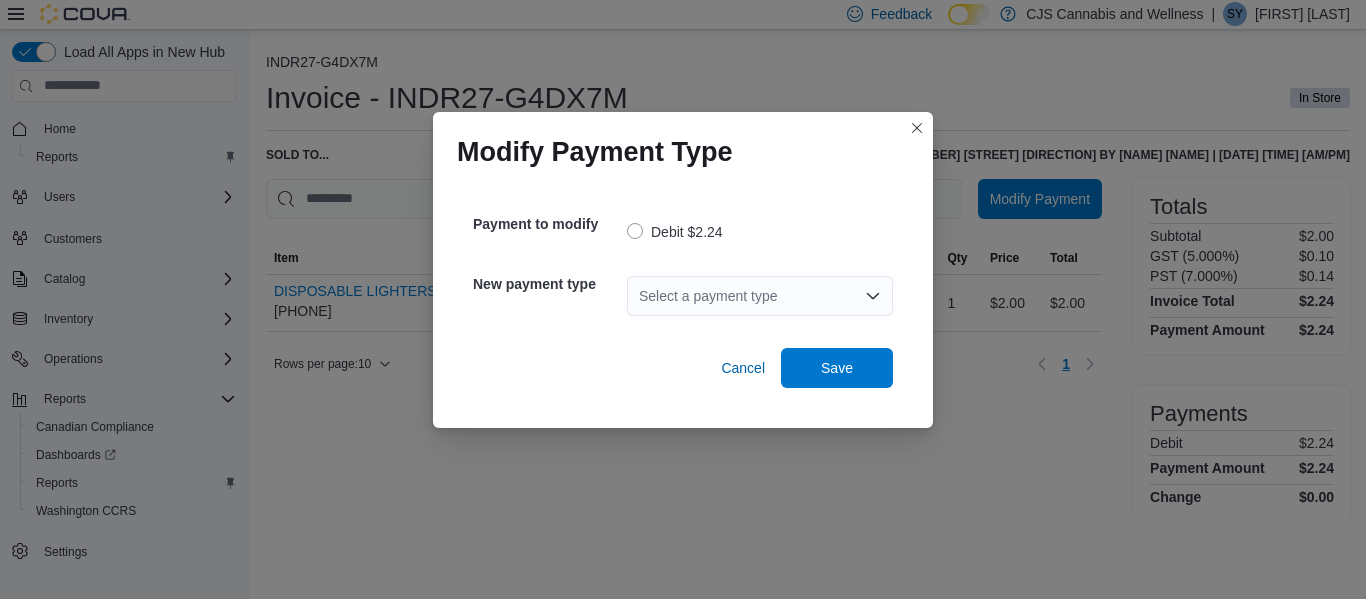 click on "Select a payment type" at bounding box center (760, 296) 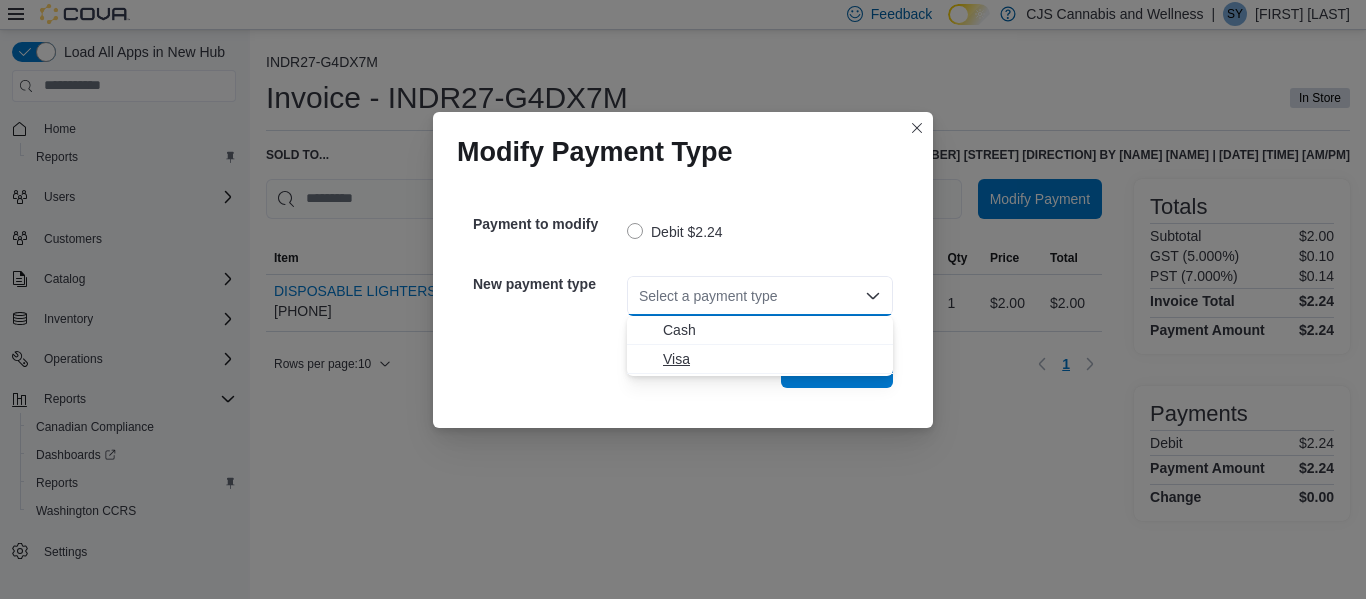 click on "Visa" at bounding box center (772, 359) 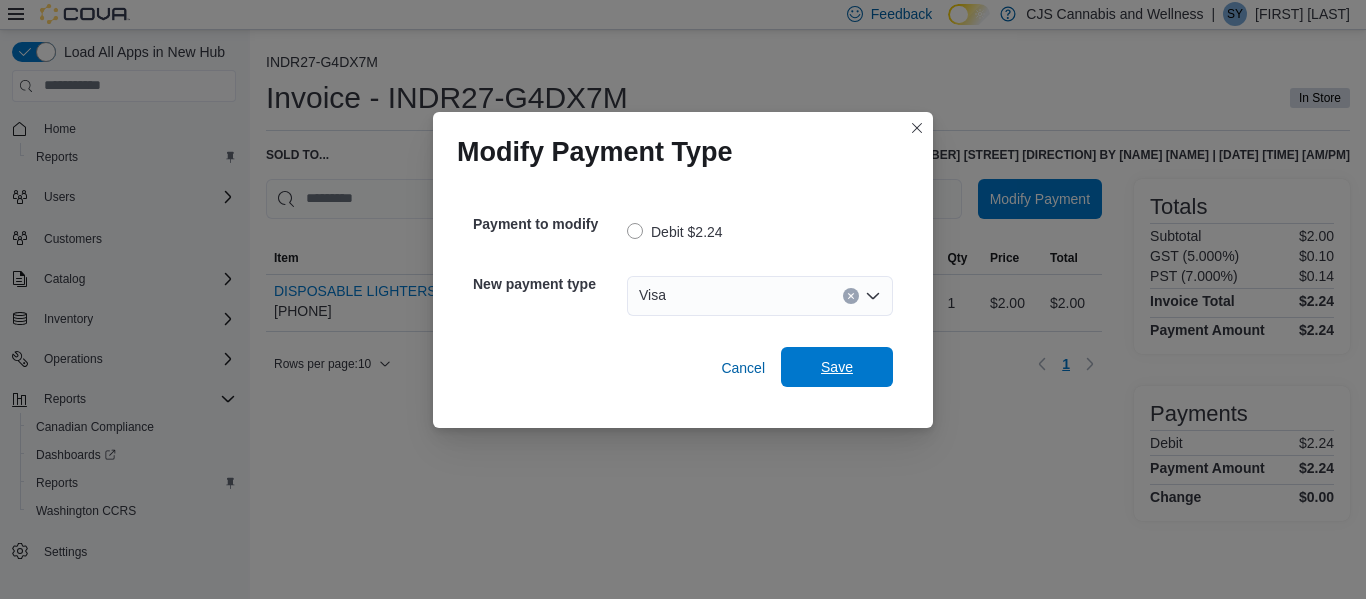 click on "Save" at bounding box center [837, 367] 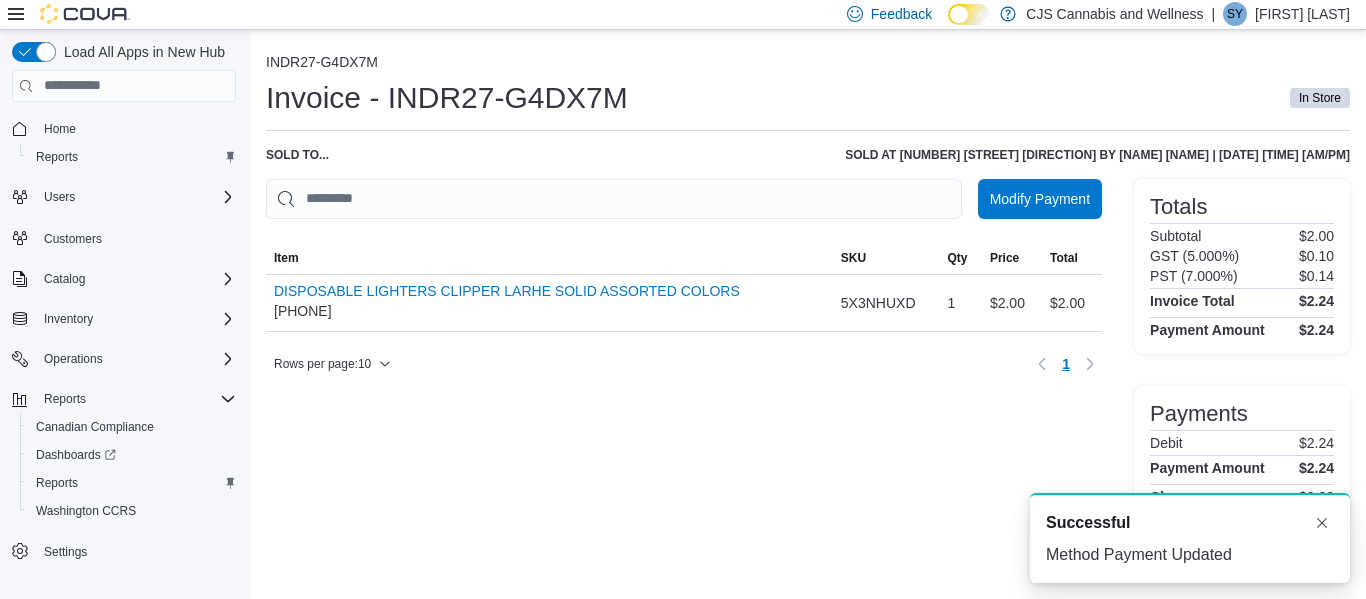 scroll, scrollTop: 0, scrollLeft: 0, axis: both 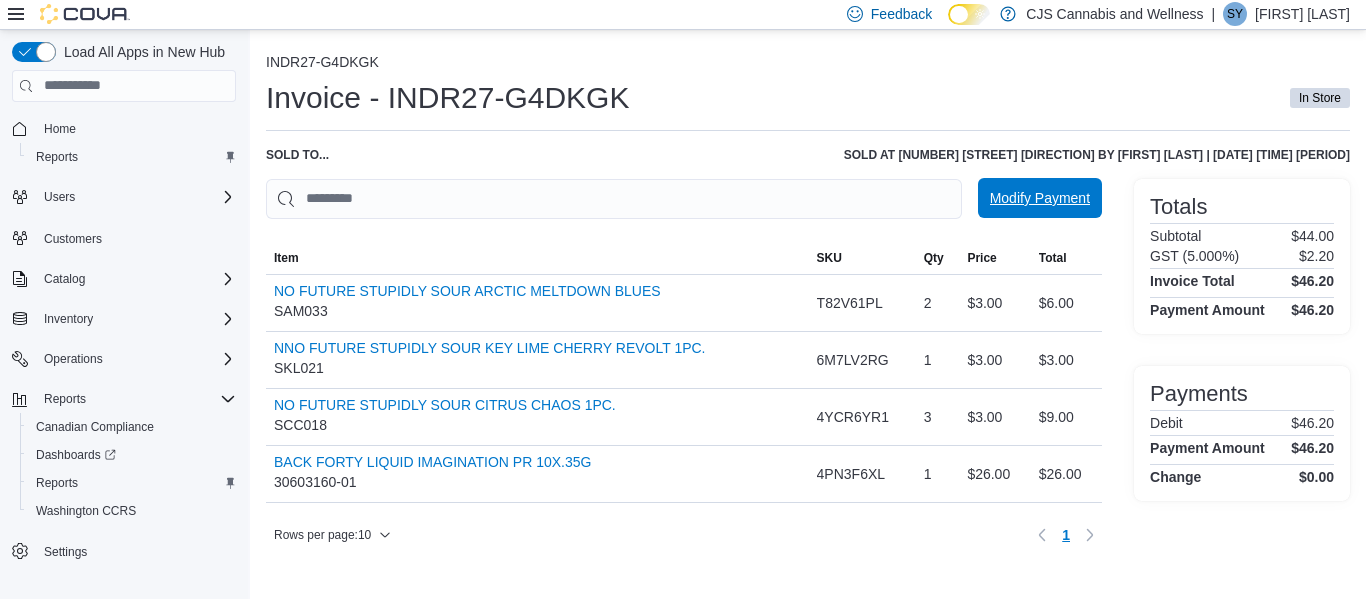click on "Modify Payment" at bounding box center [1040, 198] 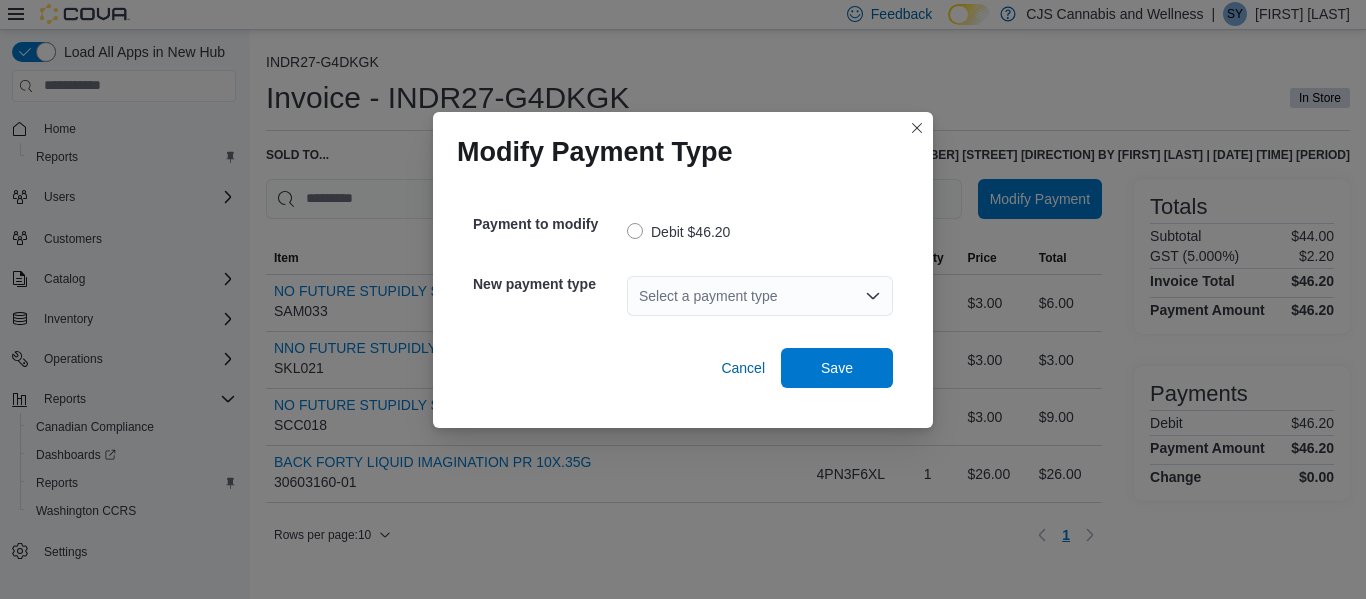 click on "Select a payment type" at bounding box center [760, 296] 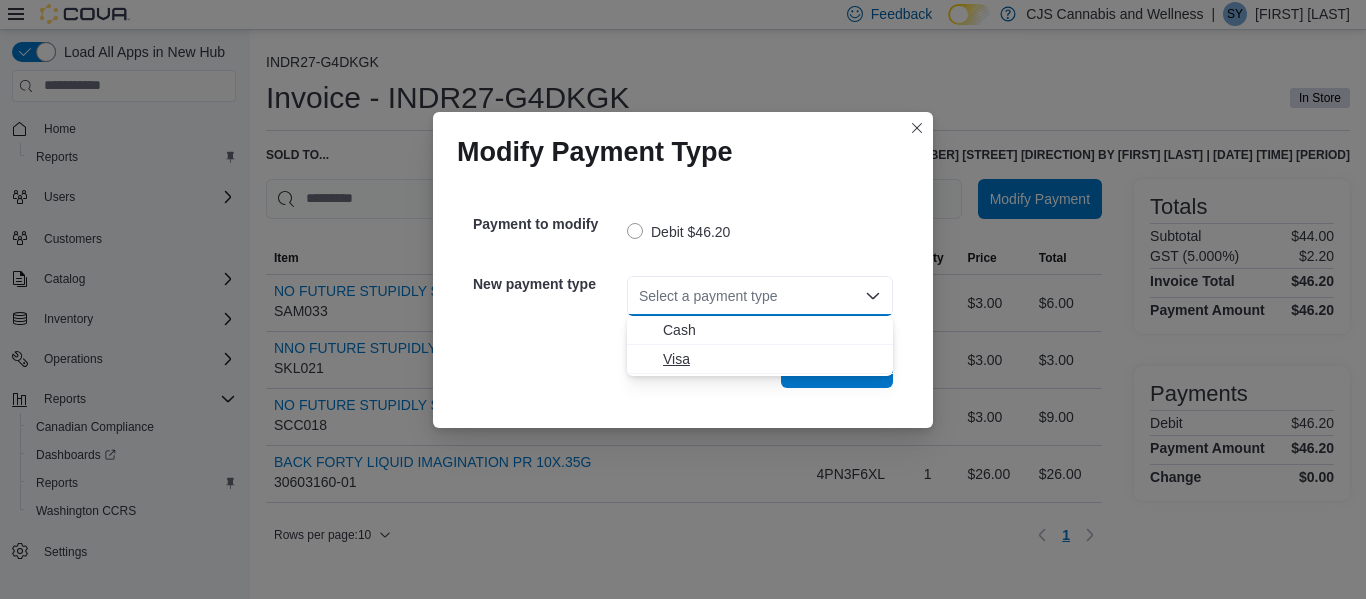 click on "Visa" at bounding box center (772, 359) 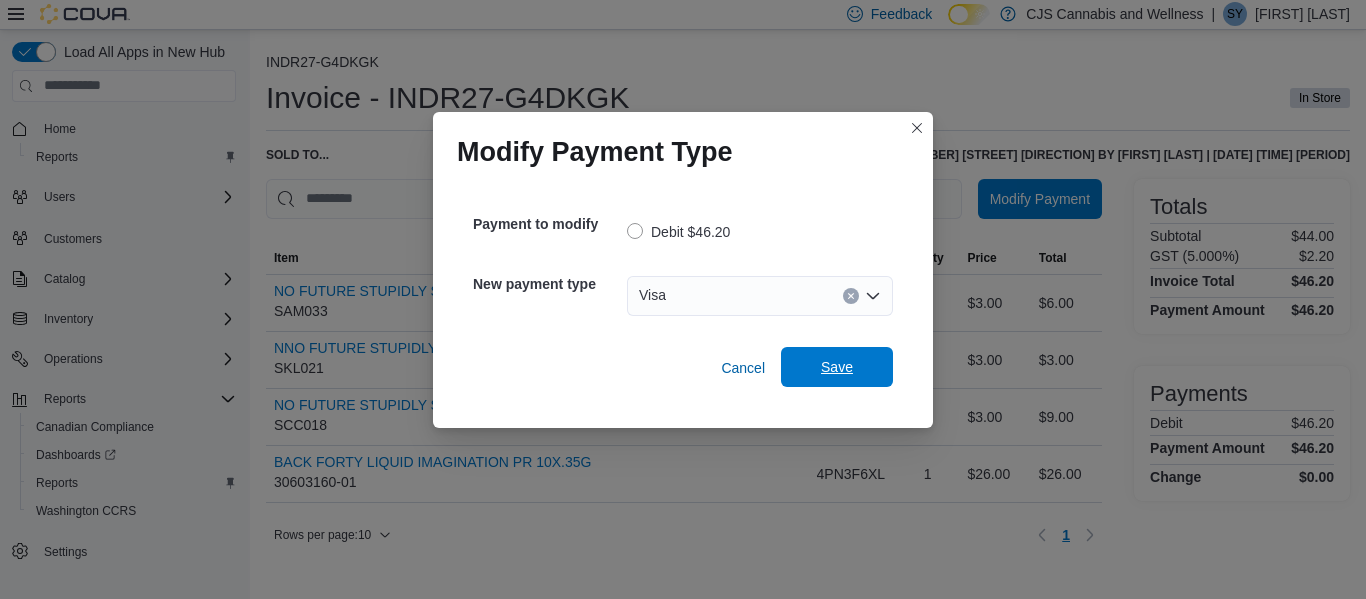 click on "Save" at bounding box center [837, 367] 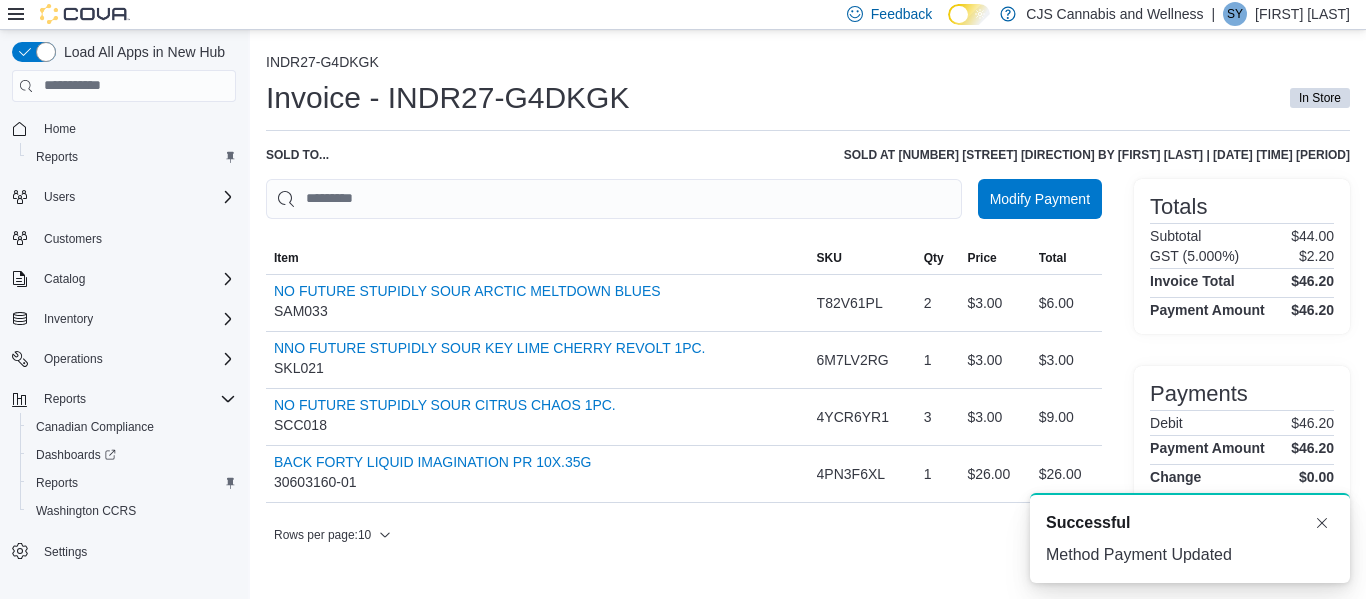 scroll, scrollTop: 0, scrollLeft: 0, axis: both 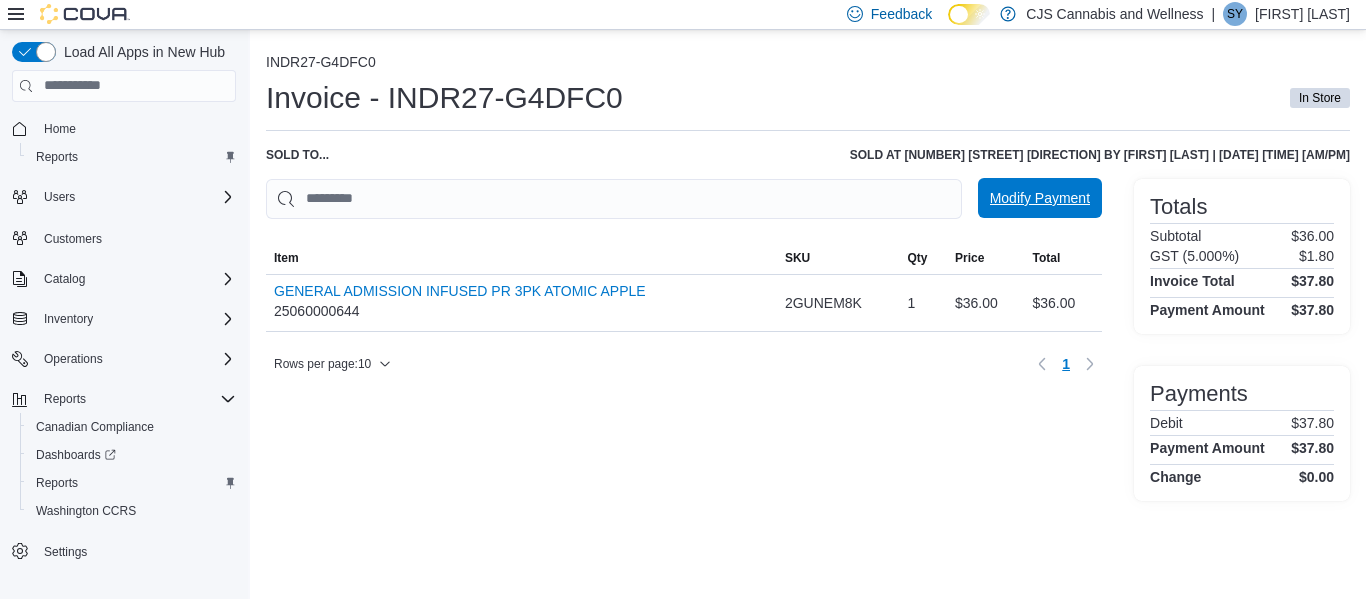 click on "Modify Payment" at bounding box center (1040, 198) 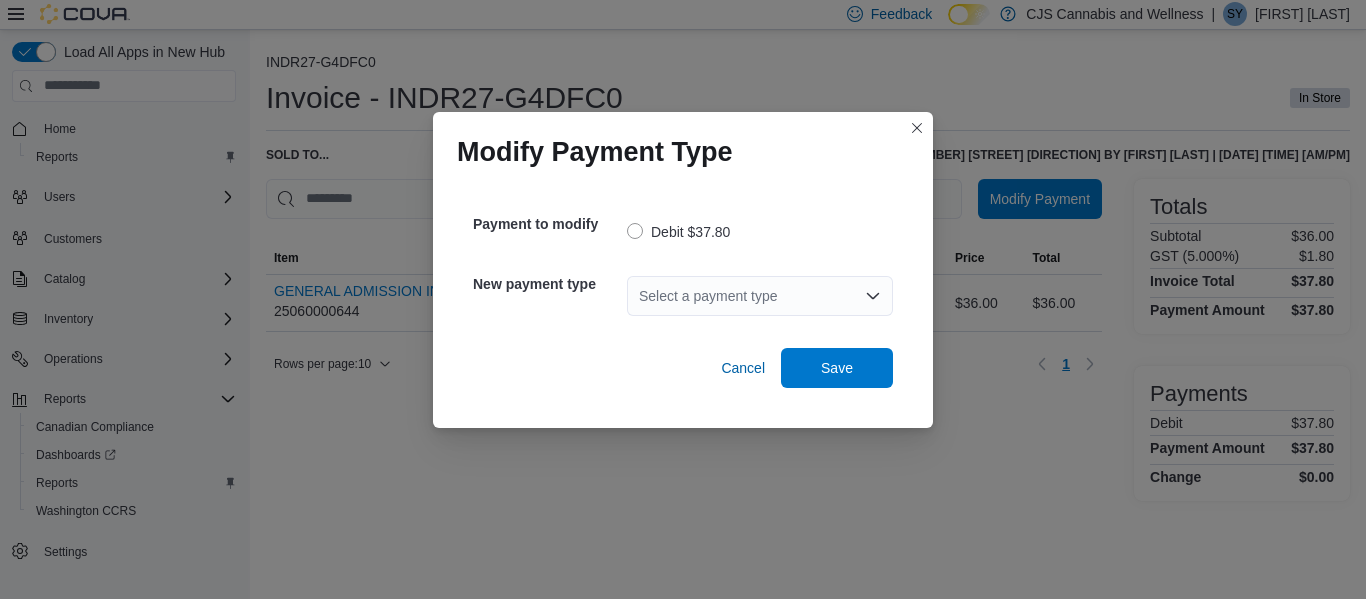 click on "Select a payment type" at bounding box center [760, 296] 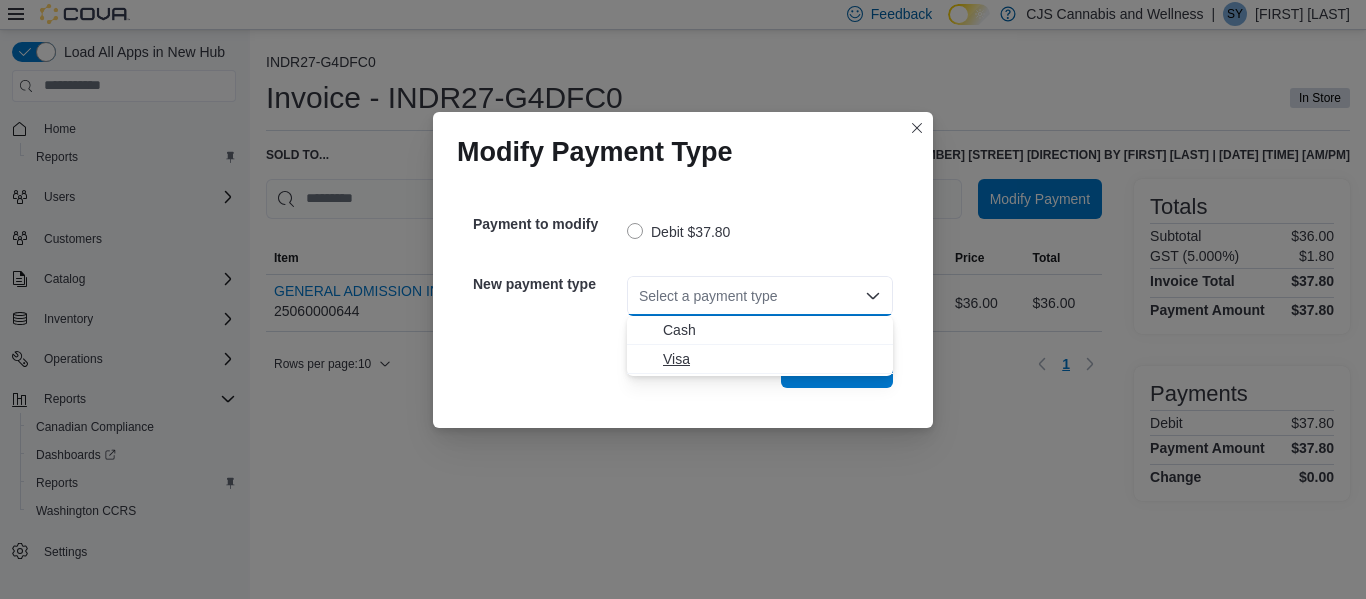 click on "Visa" at bounding box center [772, 359] 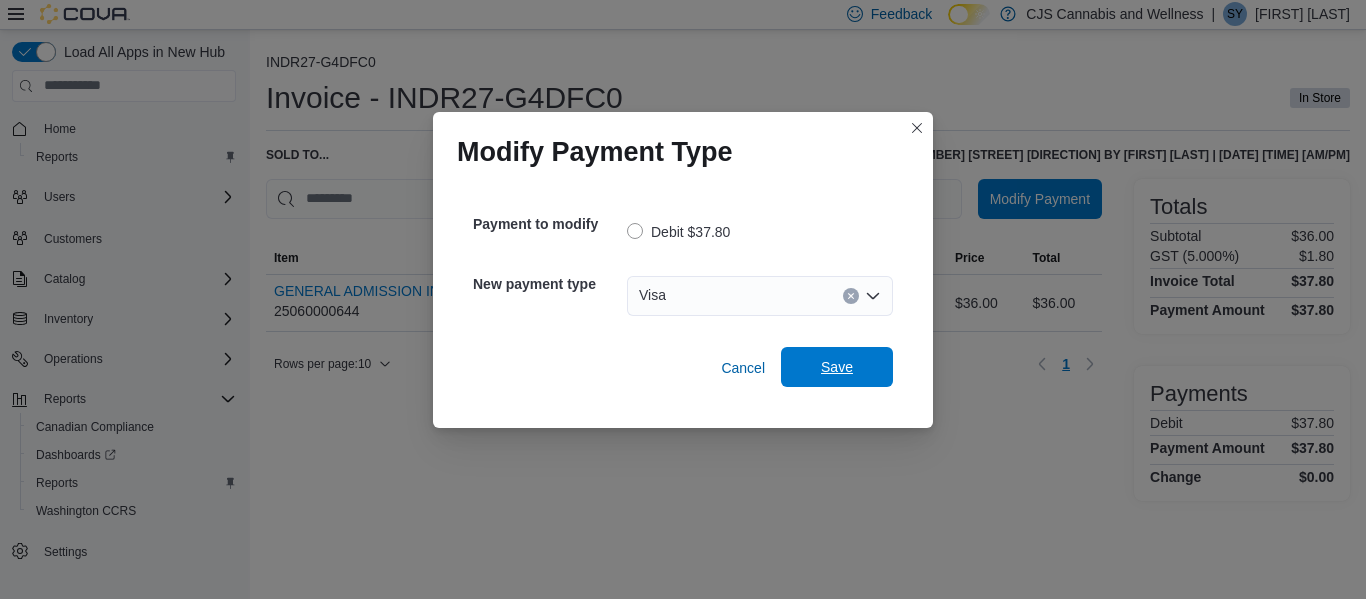 click on "Save" at bounding box center (837, 367) 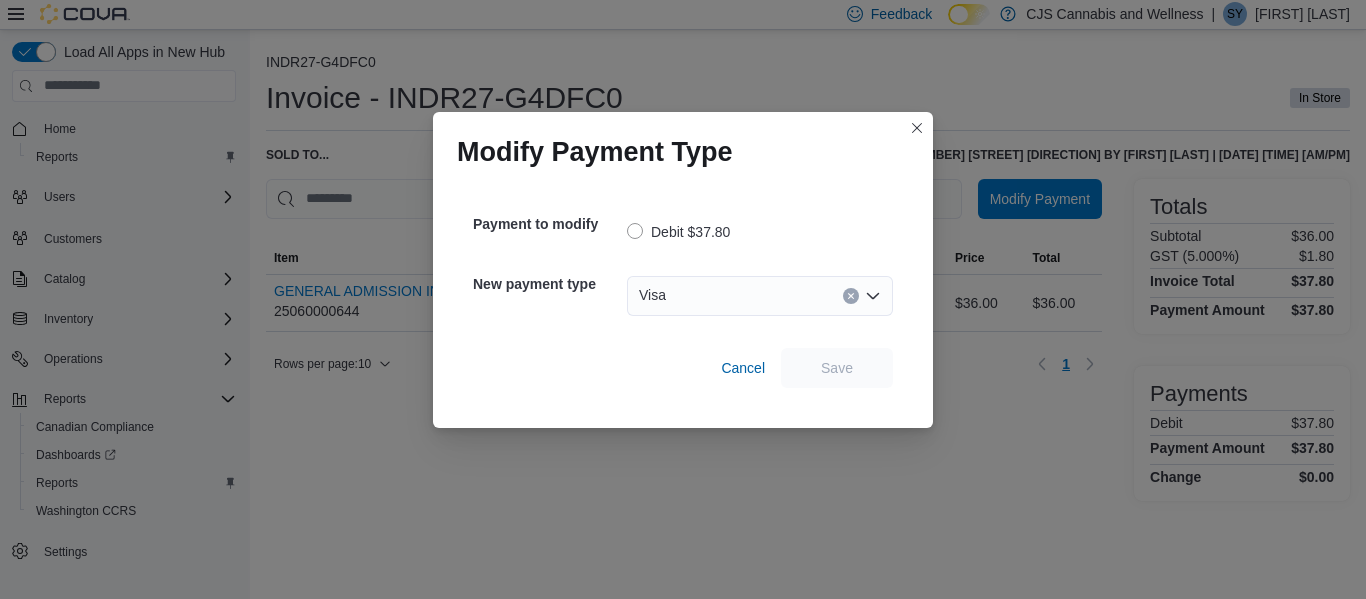 scroll, scrollTop: 0, scrollLeft: 0, axis: both 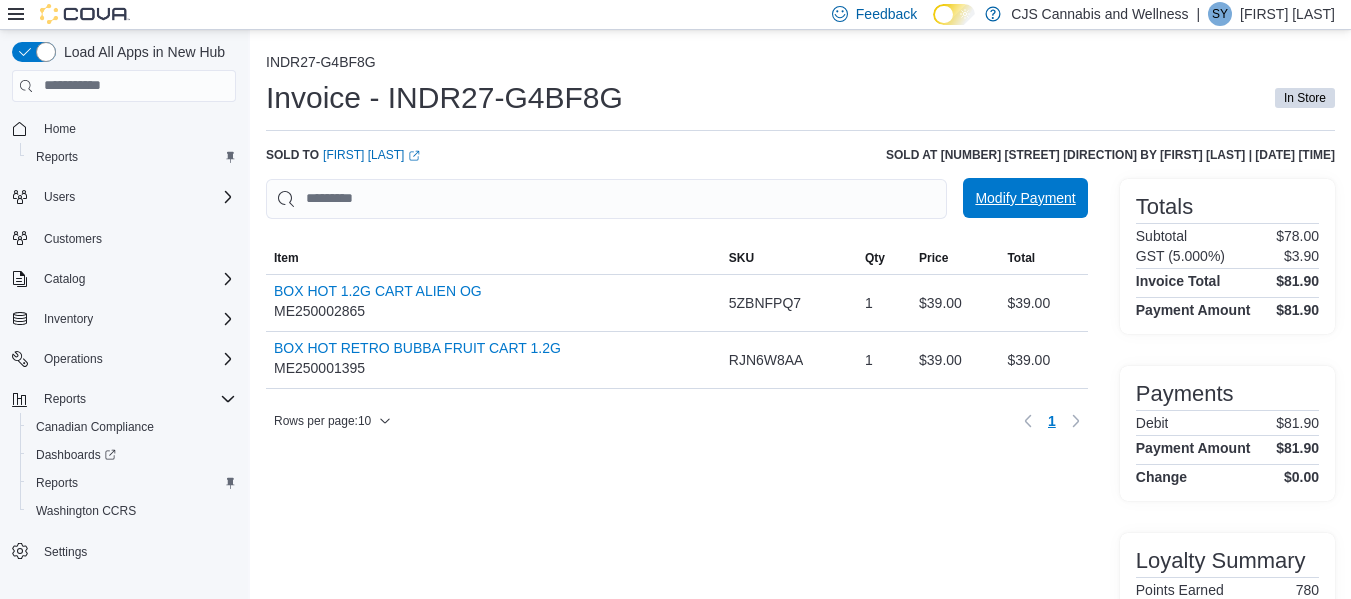 click on "Modify Payment" at bounding box center [1025, 198] 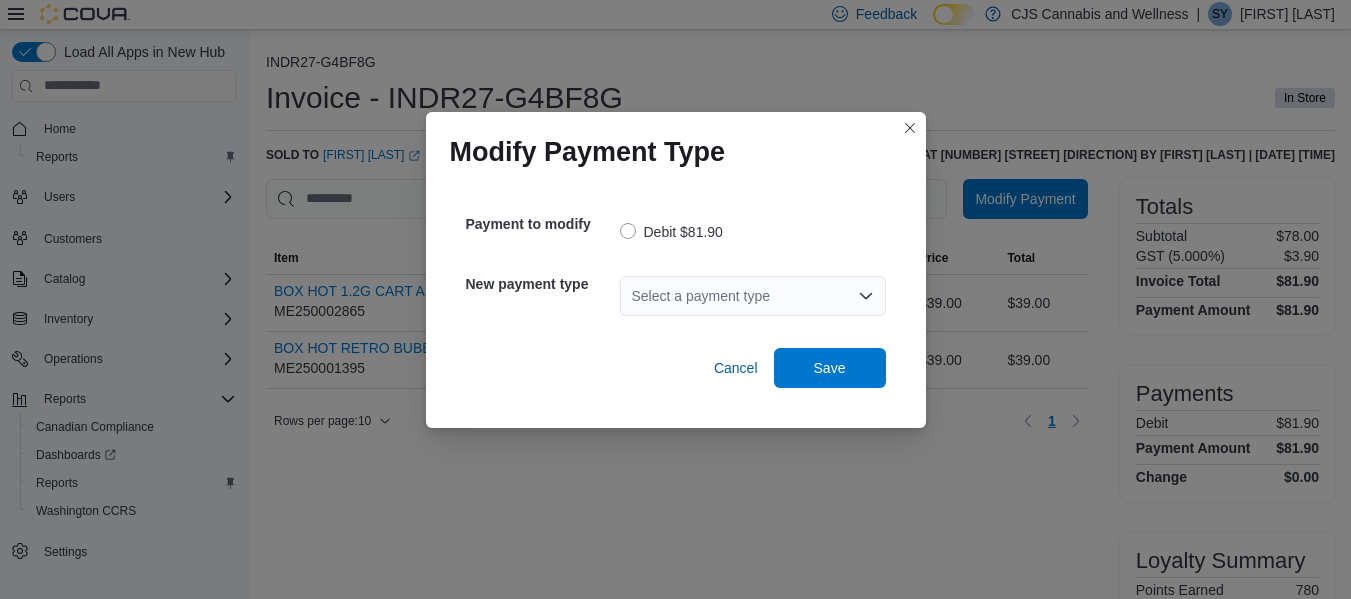 click on "Select a payment type" at bounding box center [753, 296] 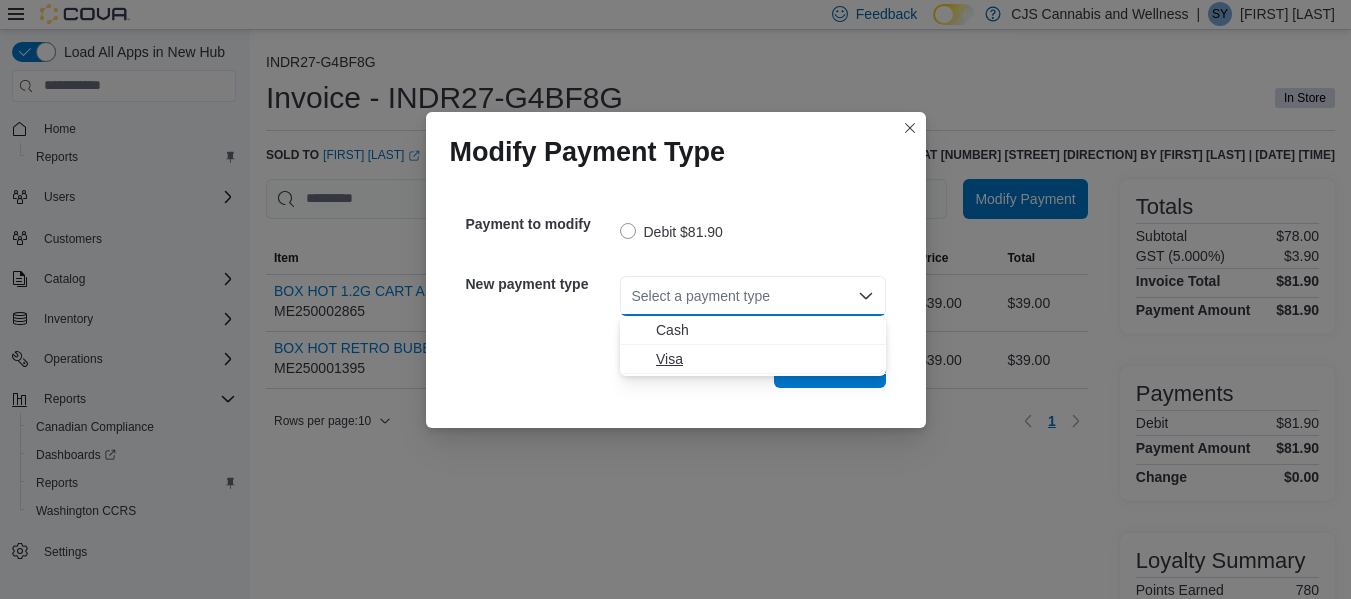 click on "Visa" at bounding box center [753, 359] 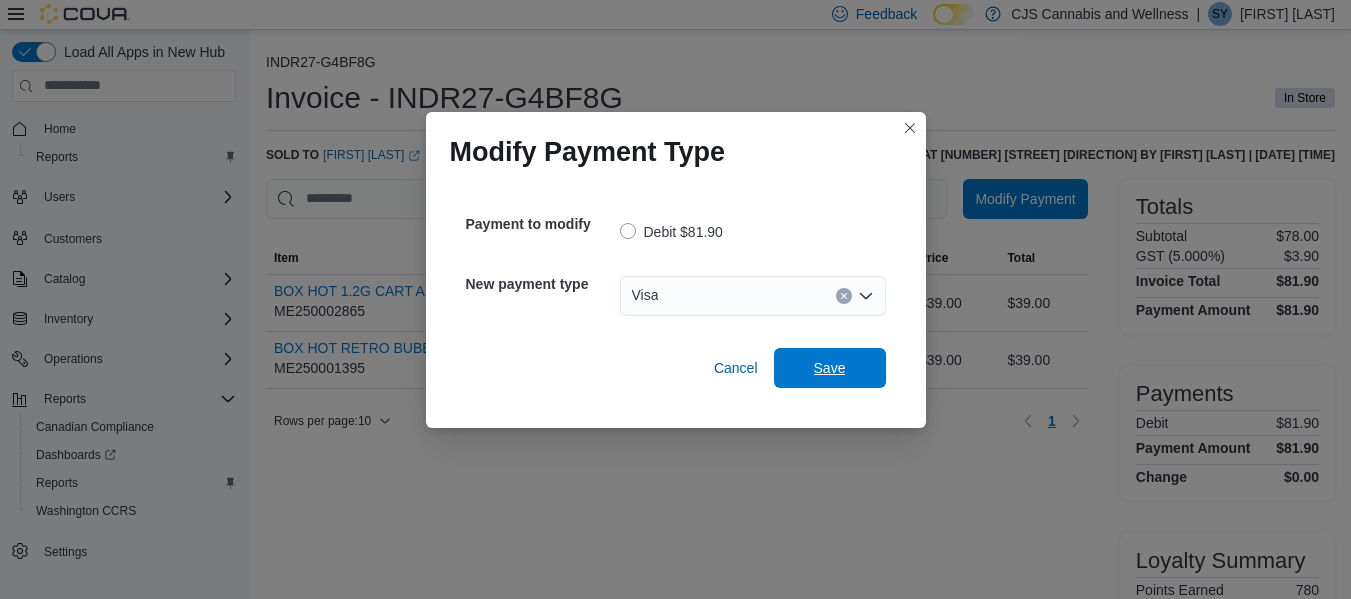 click on "Save" at bounding box center (830, 368) 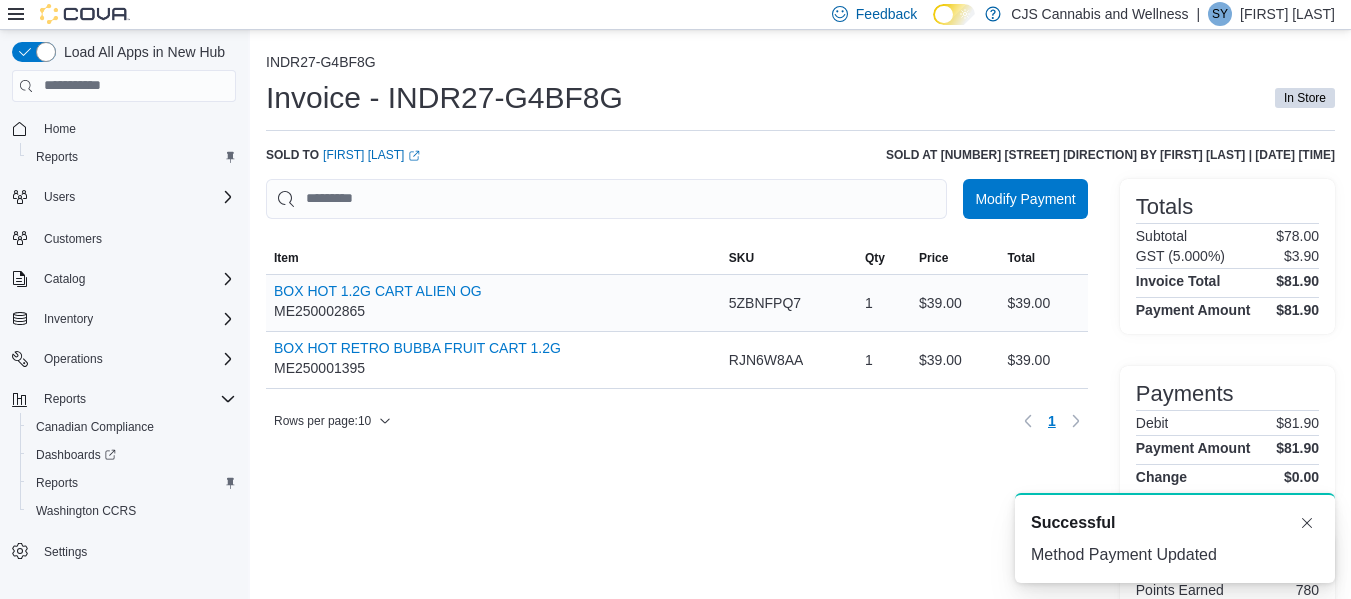 scroll, scrollTop: 0, scrollLeft: 0, axis: both 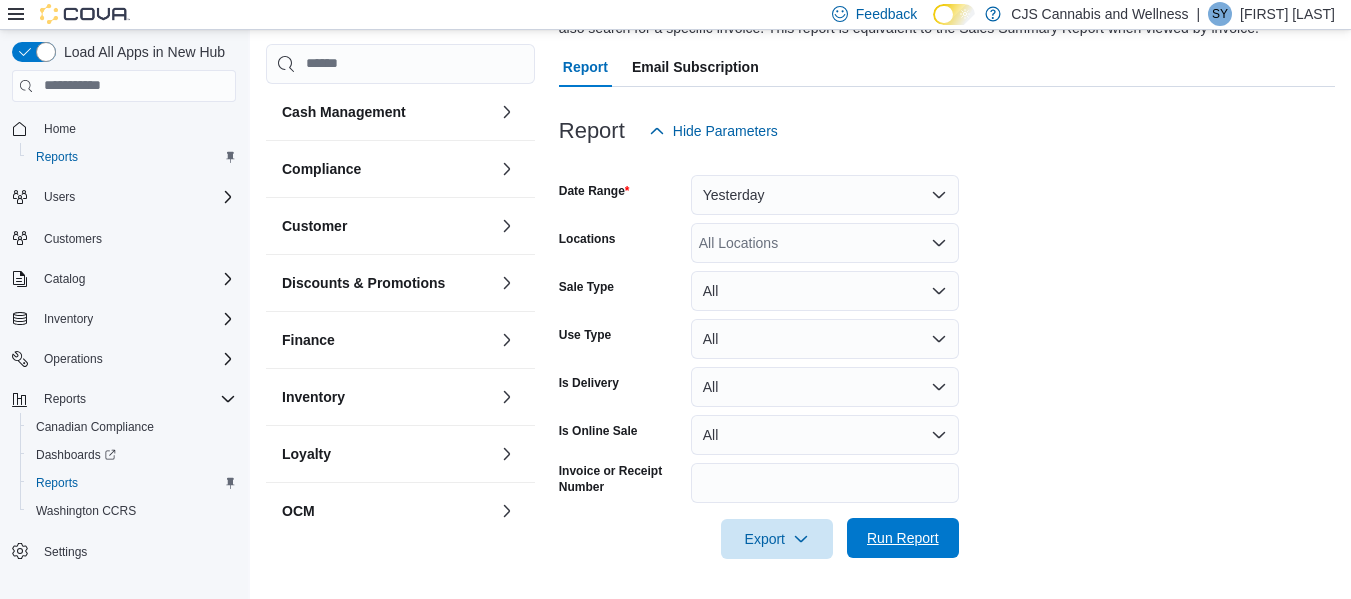 click on "Run Report" at bounding box center (903, 538) 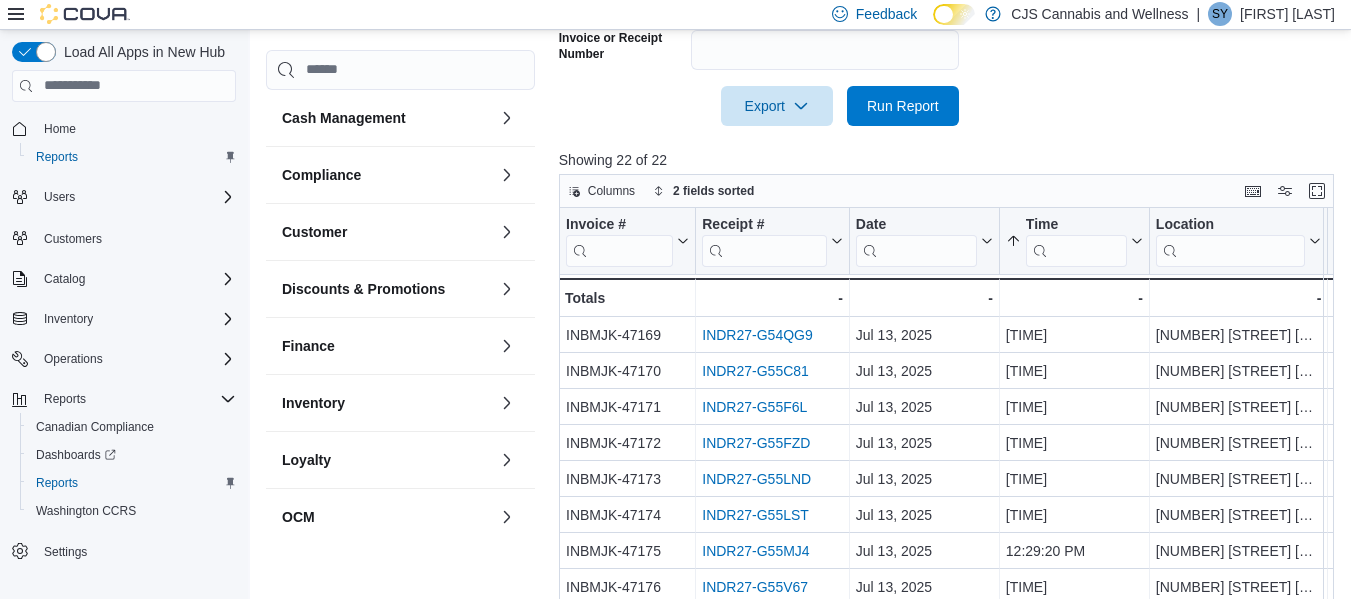 scroll, scrollTop: 689, scrollLeft: 0, axis: vertical 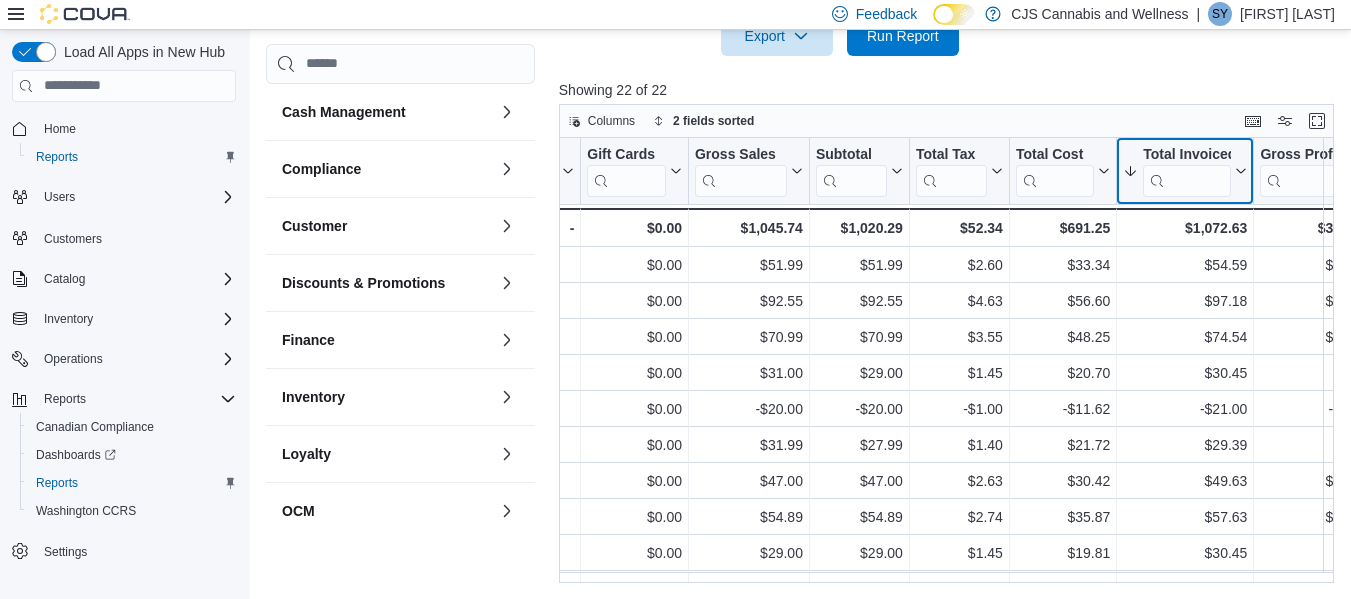 click at bounding box center [1187, 181] 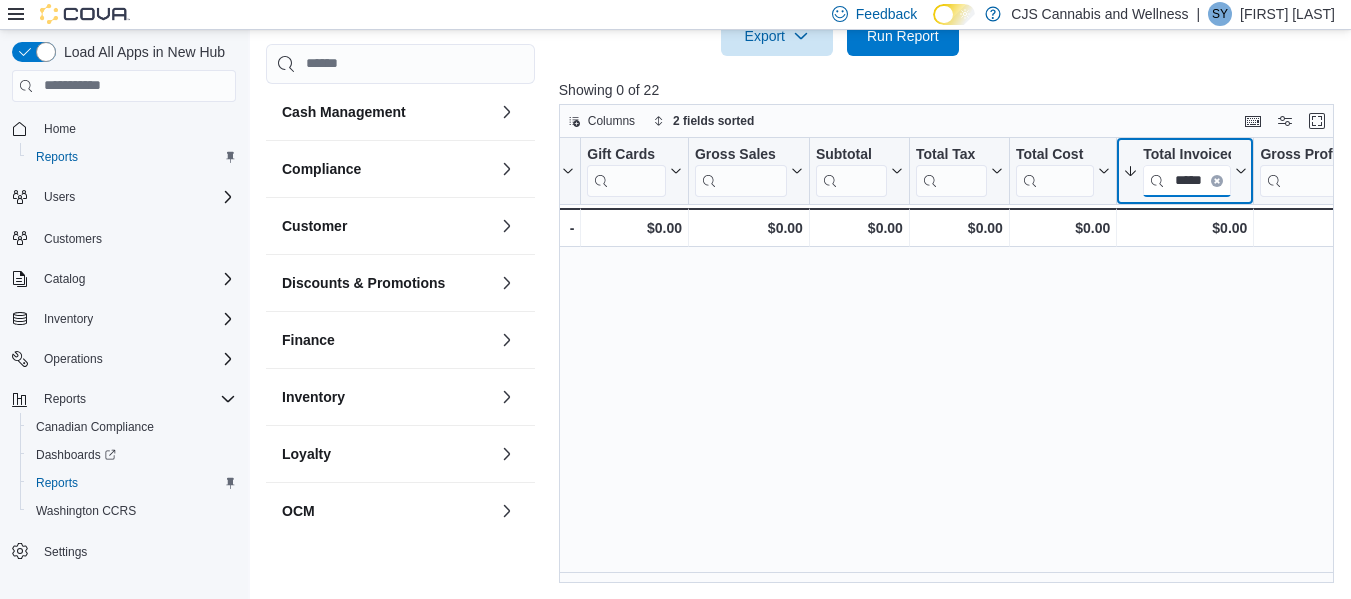 scroll, scrollTop: 0, scrollLeft: 7, axis: horizontal 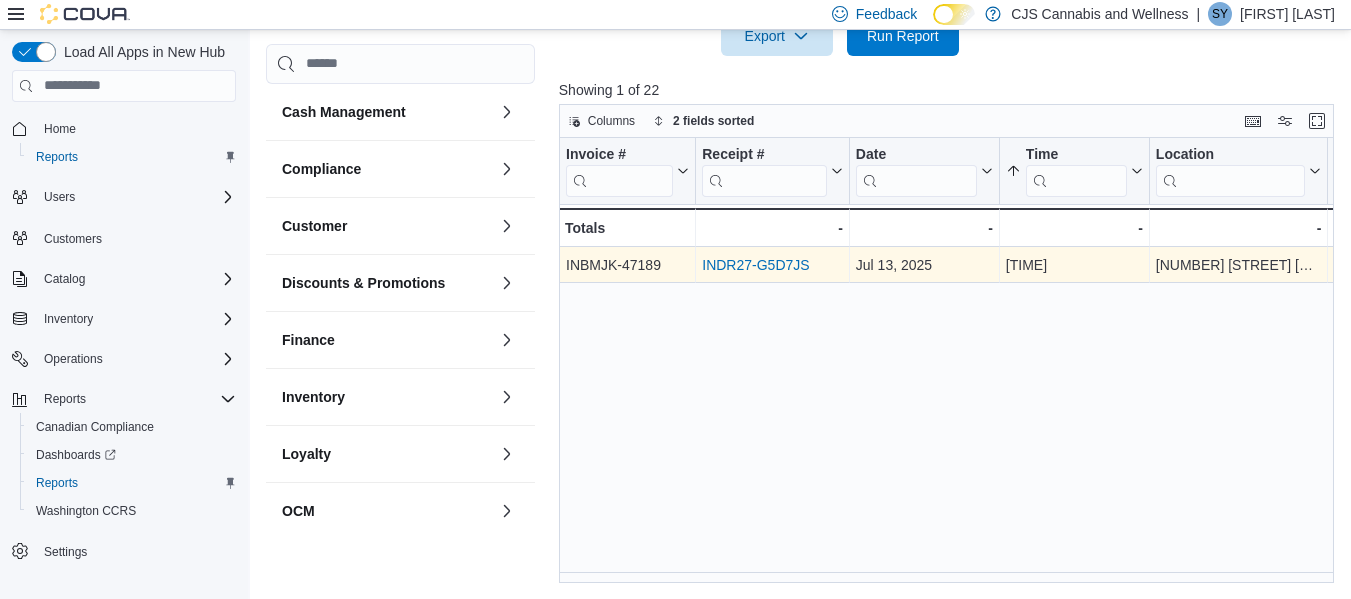 type on "*****" 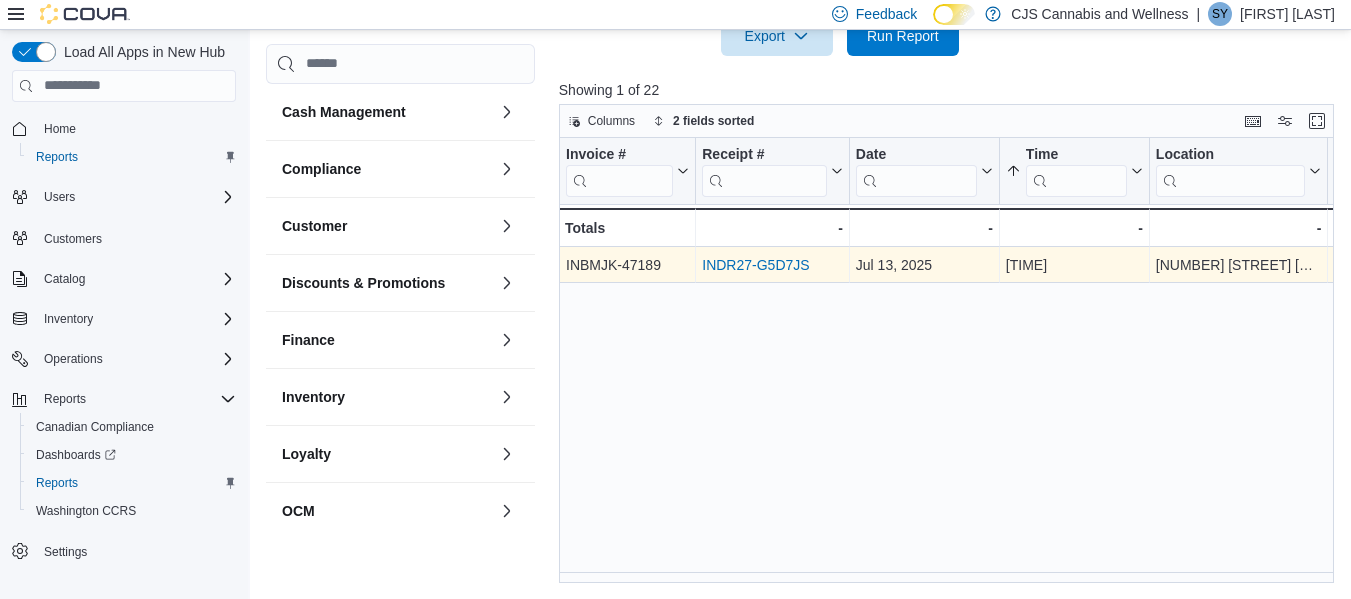 scroll, scrollTop: 0, scrollLeft: 0, axis: both 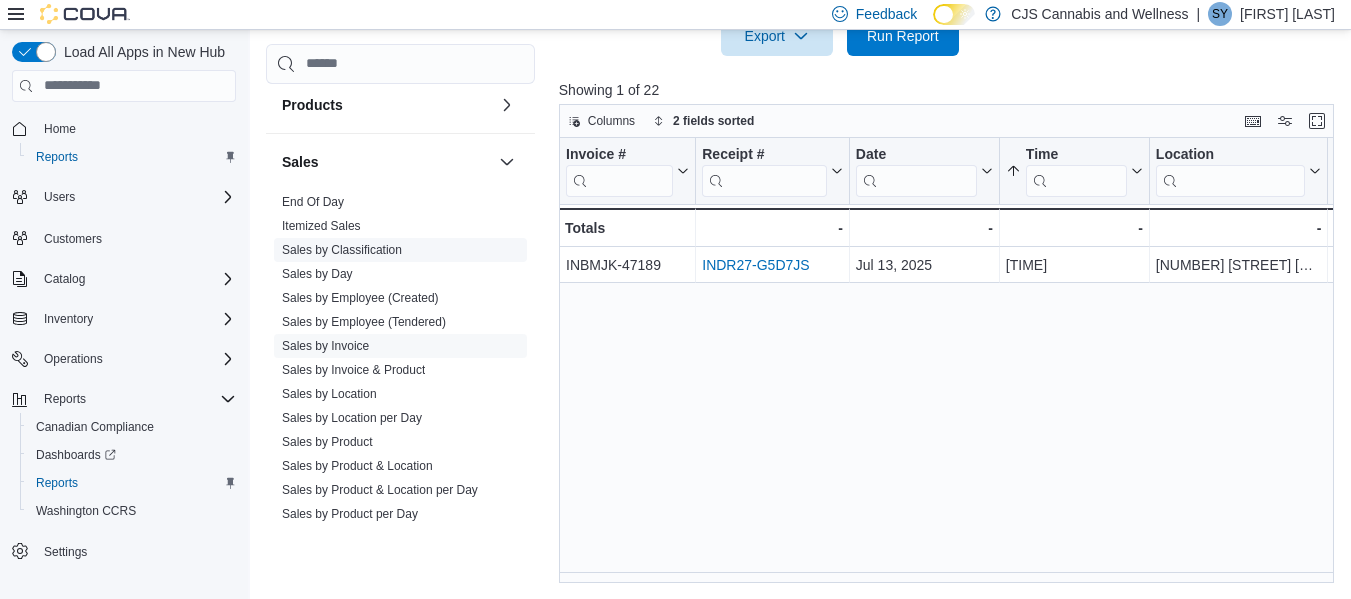 click on "Sales by Classification" at bounding box center [342, 250] 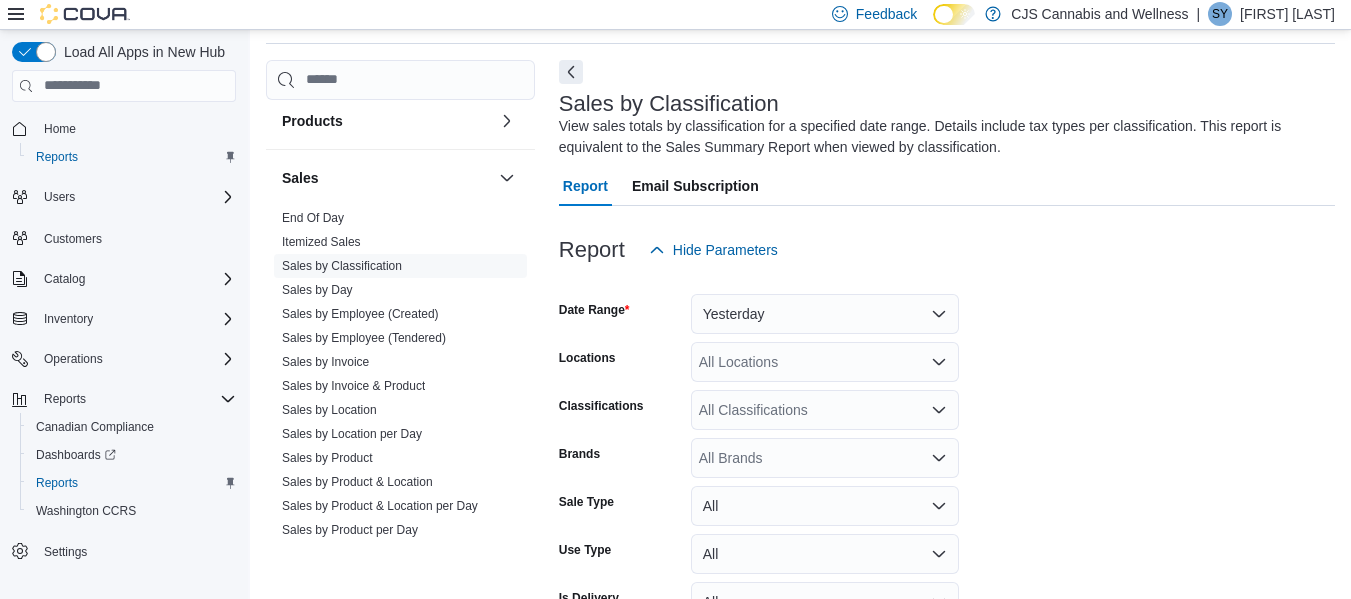 scroll, scrollTop: 186, scrollLeft: 0, axis: vertical 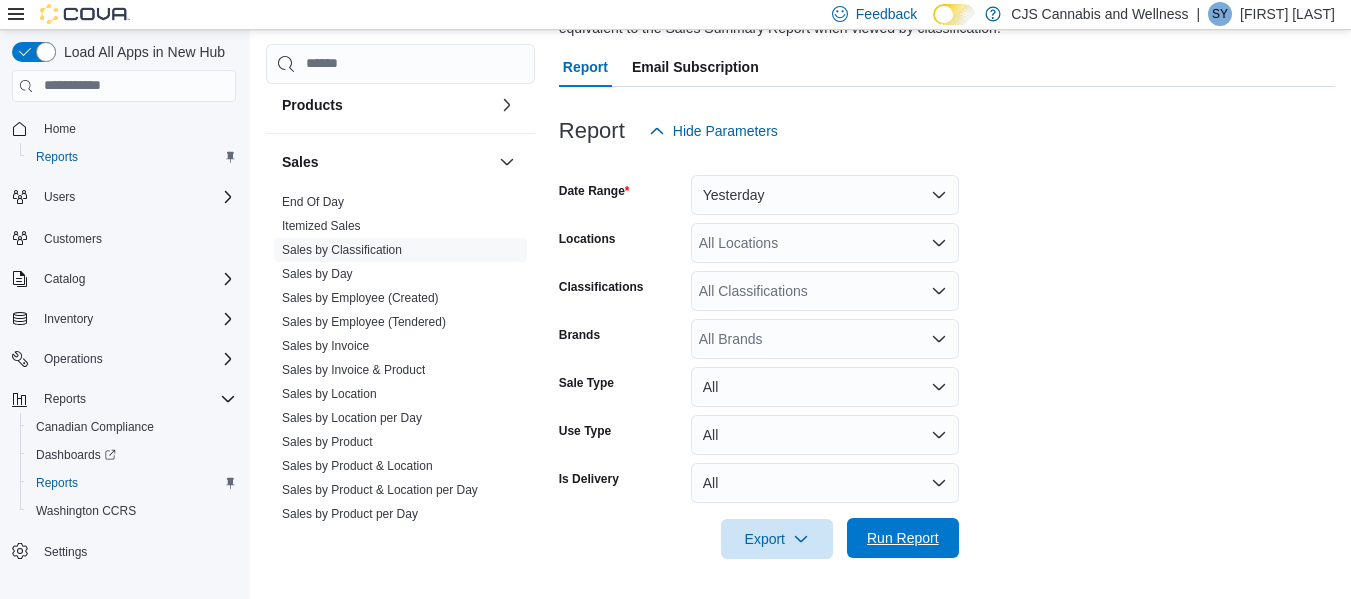 click on "Run Report" at bounding box center [903, 538] 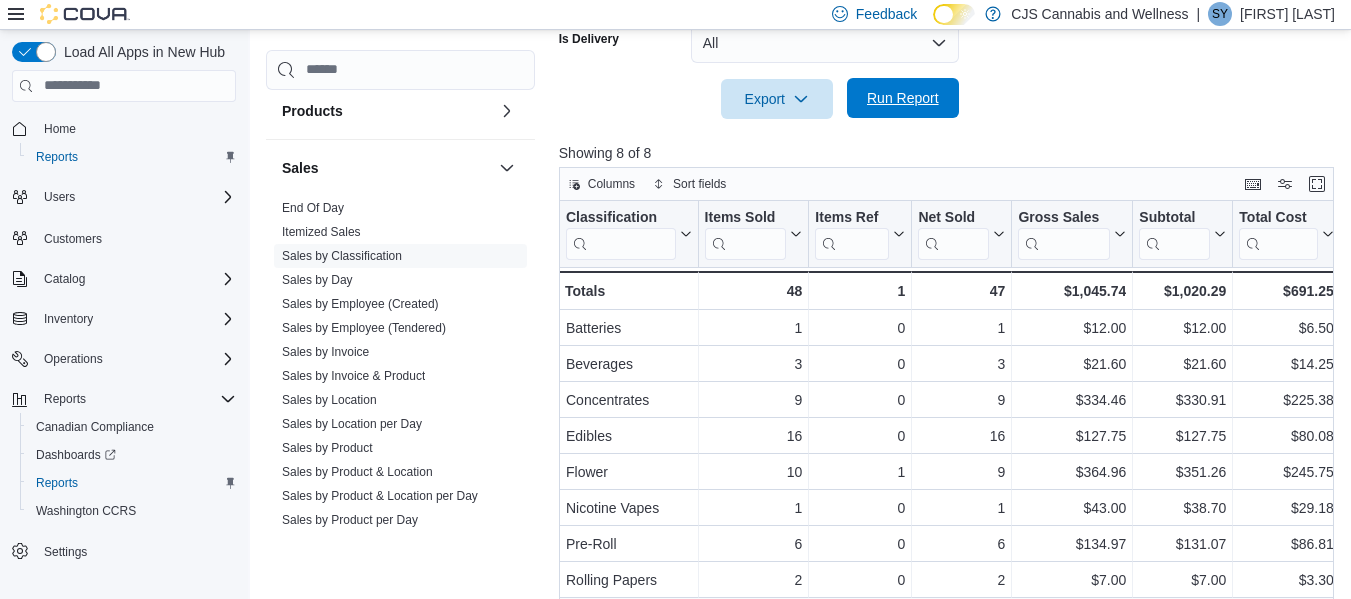 scroll, scrollTop: 689, scrollLeft: 0, axis: vertical 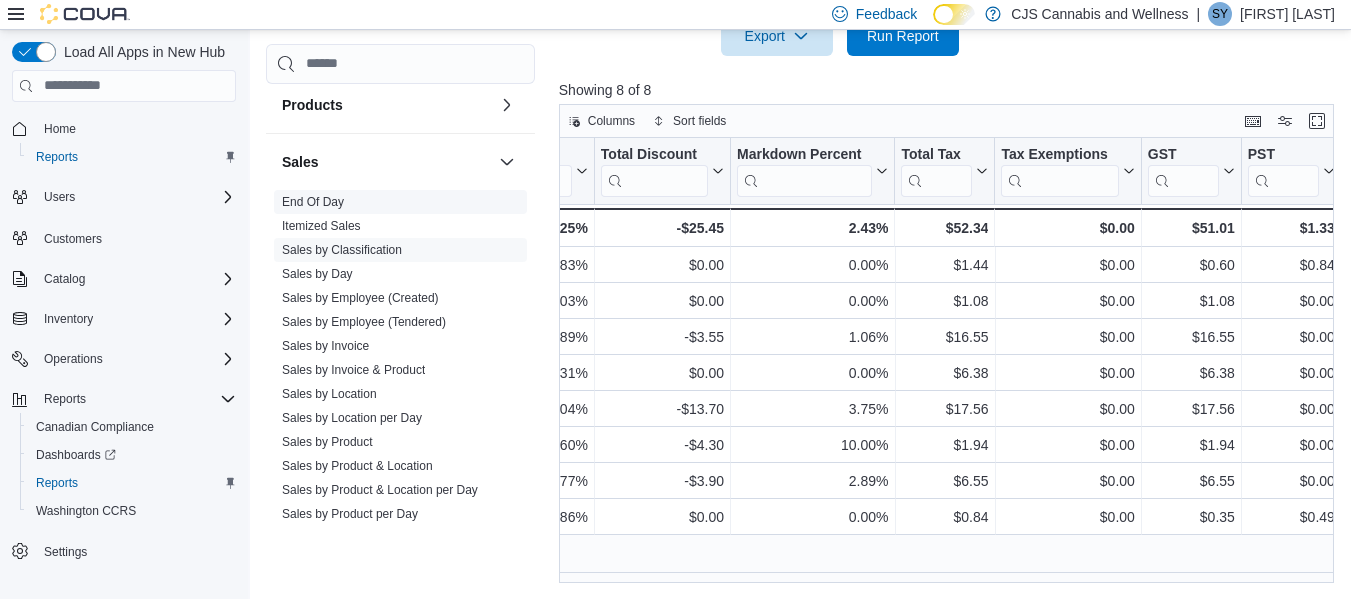 click on "End Of Day" at bounding box center (313, 202) 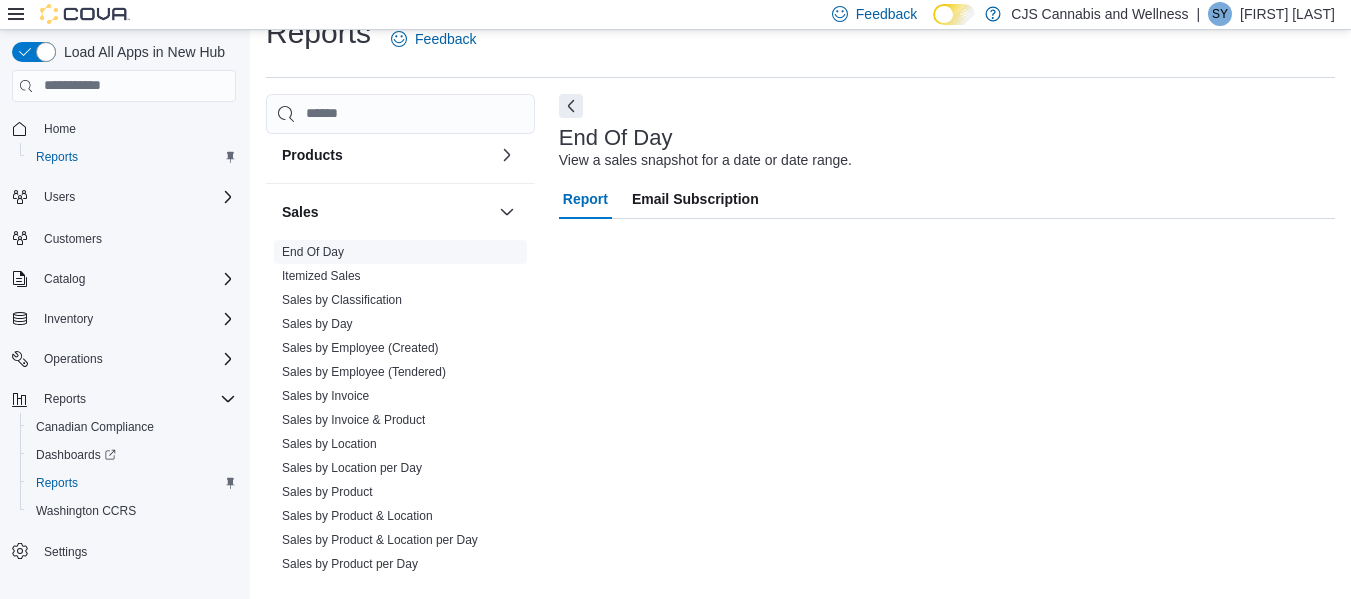 scroll, scrollTop: 33, scrollLeft: 0, axis: vertical 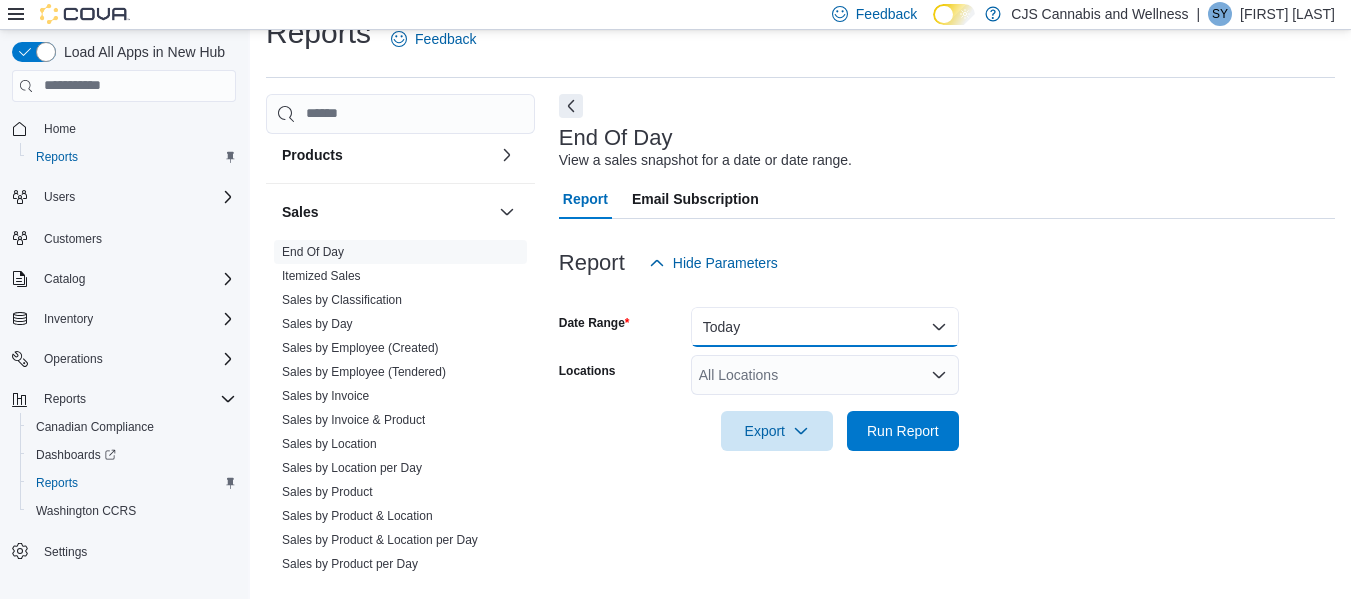 click on "Today" at bounding box center (825, 327) 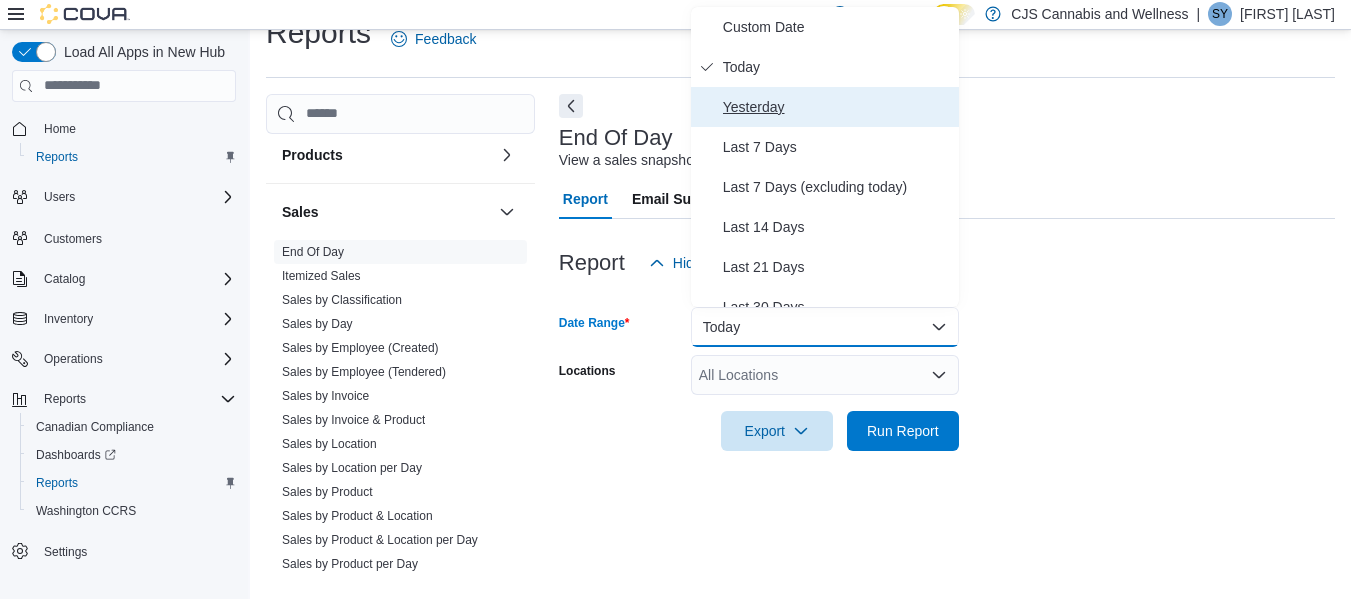click on "Yesterday" at bounding box center (837, 107) 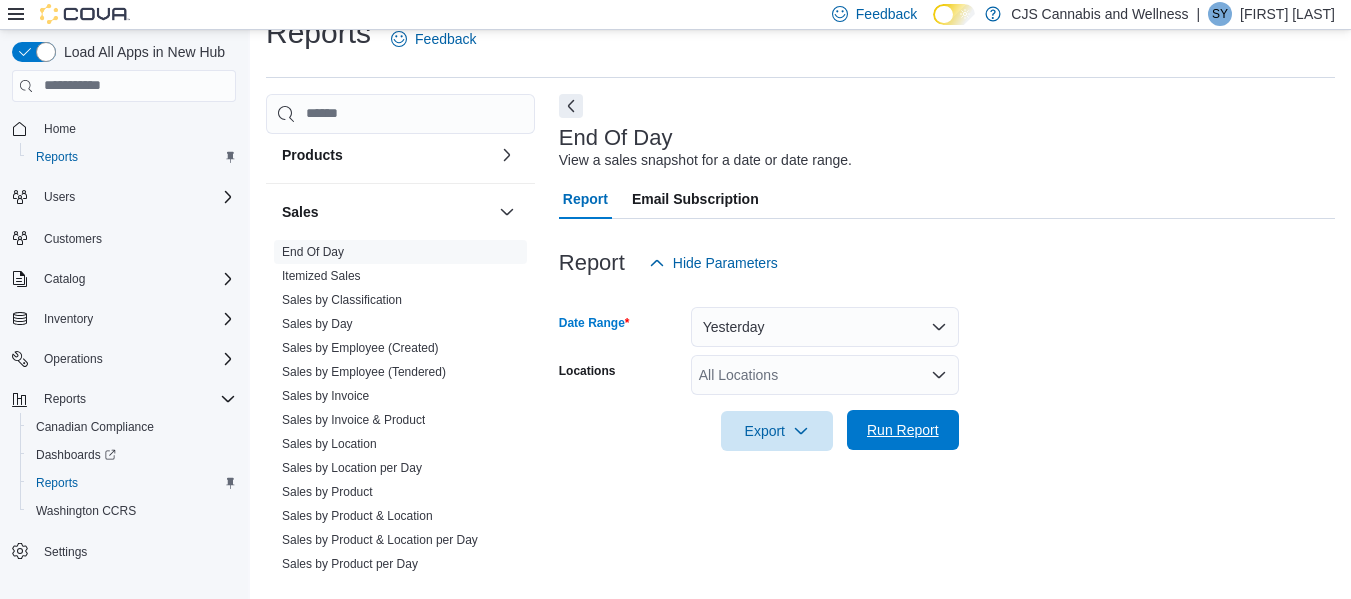 click on "Run Report" at bounding box center [903, 430] 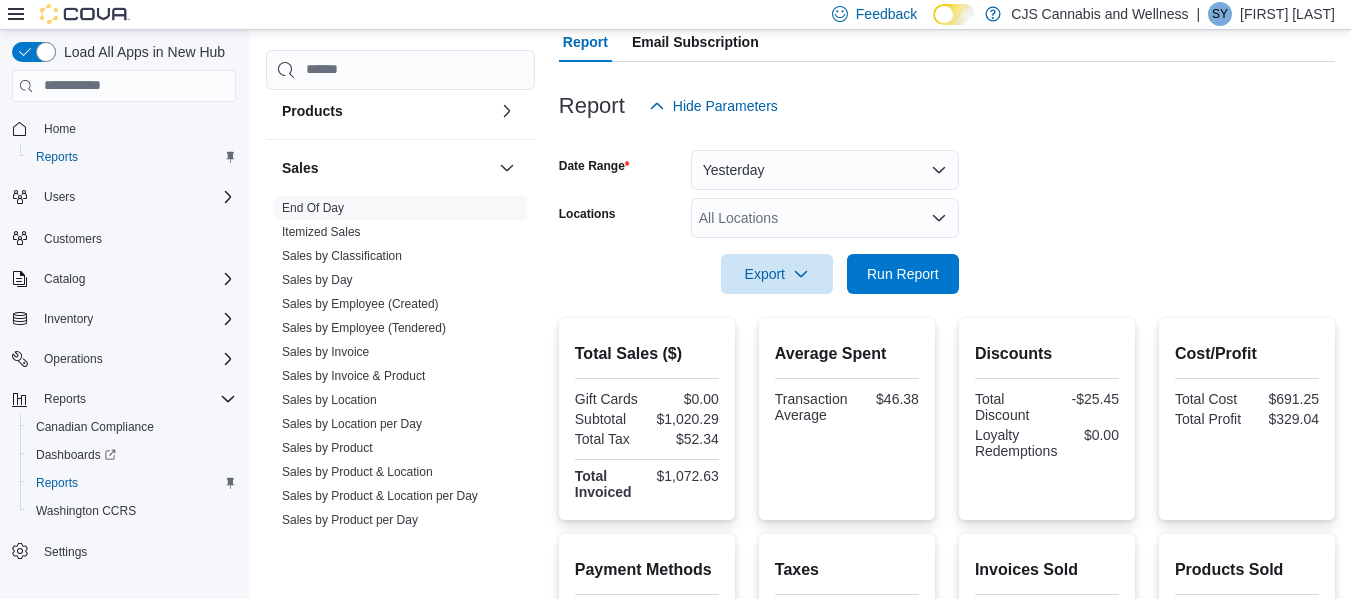 scroll, scrollTop: 189, scrollLeft: 0, axis: vertical 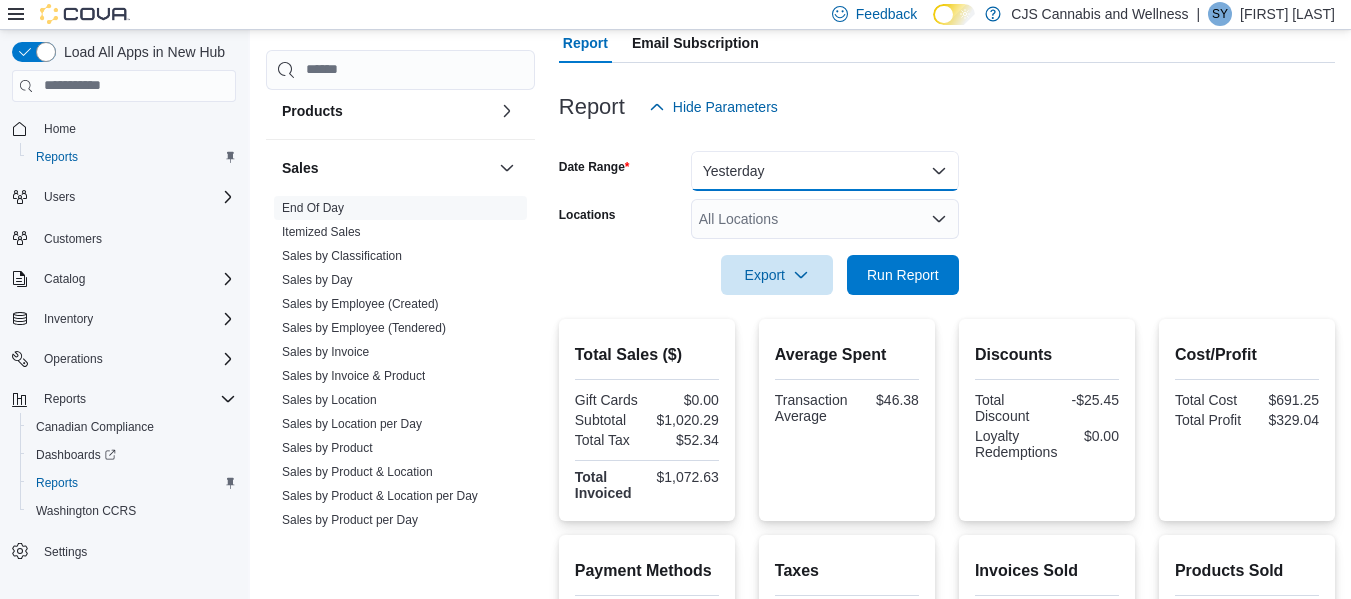 click on "Yesterday" at bounding box center [825, 171] 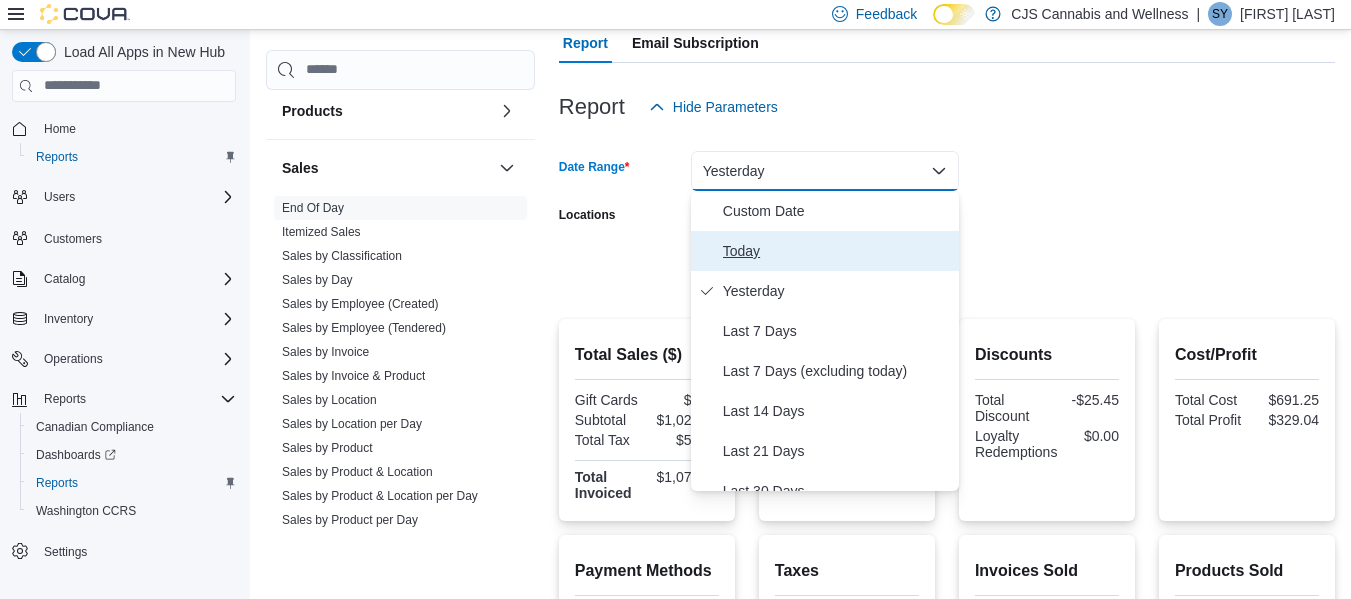 click on "Today" at bounding box center [837, 251] 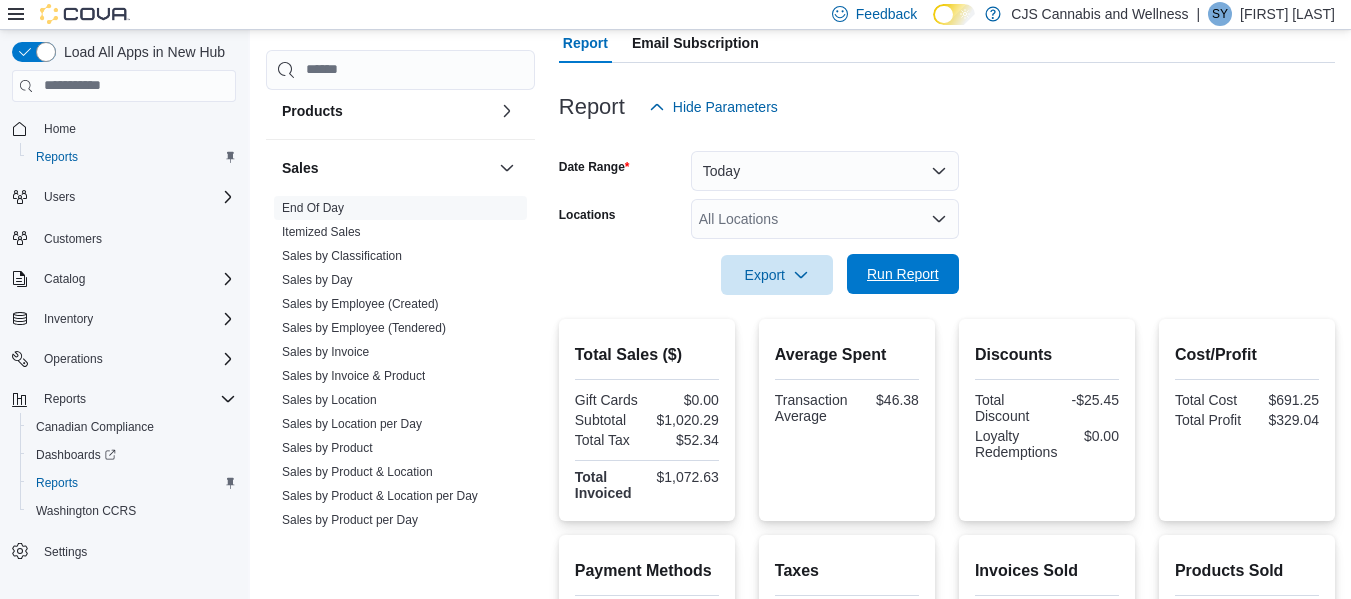 click on "Run Report" at bounding box center [903, 274] 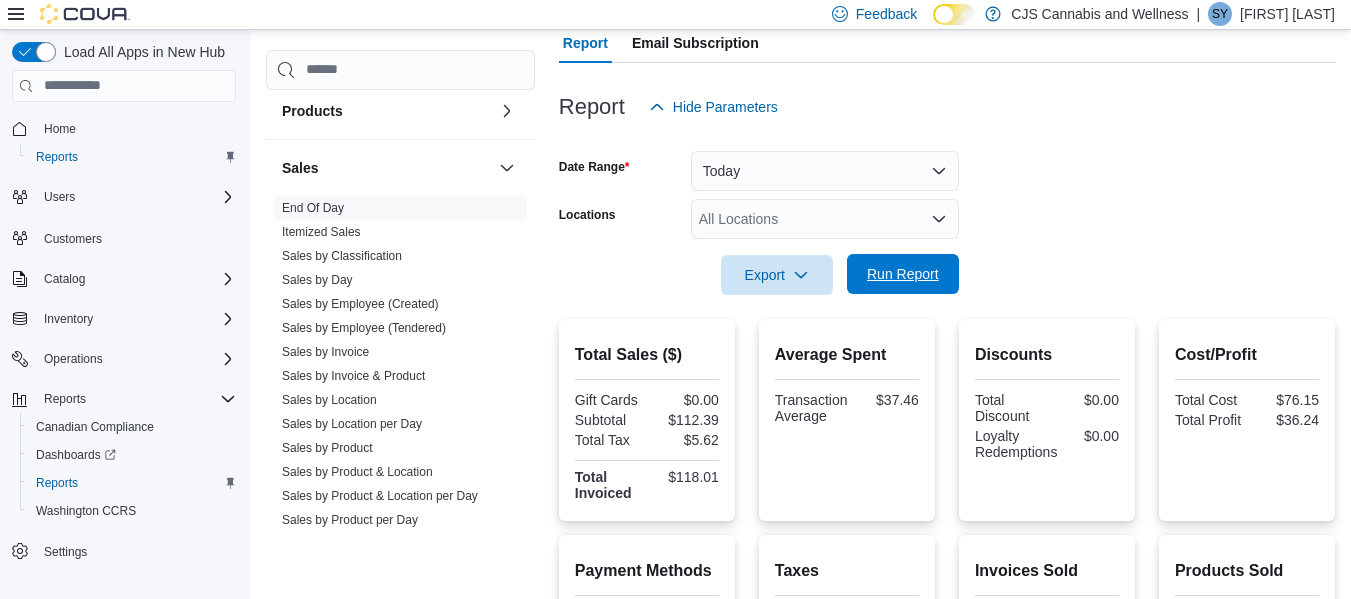 click on "Run Report" at bounding box center (903, 274) 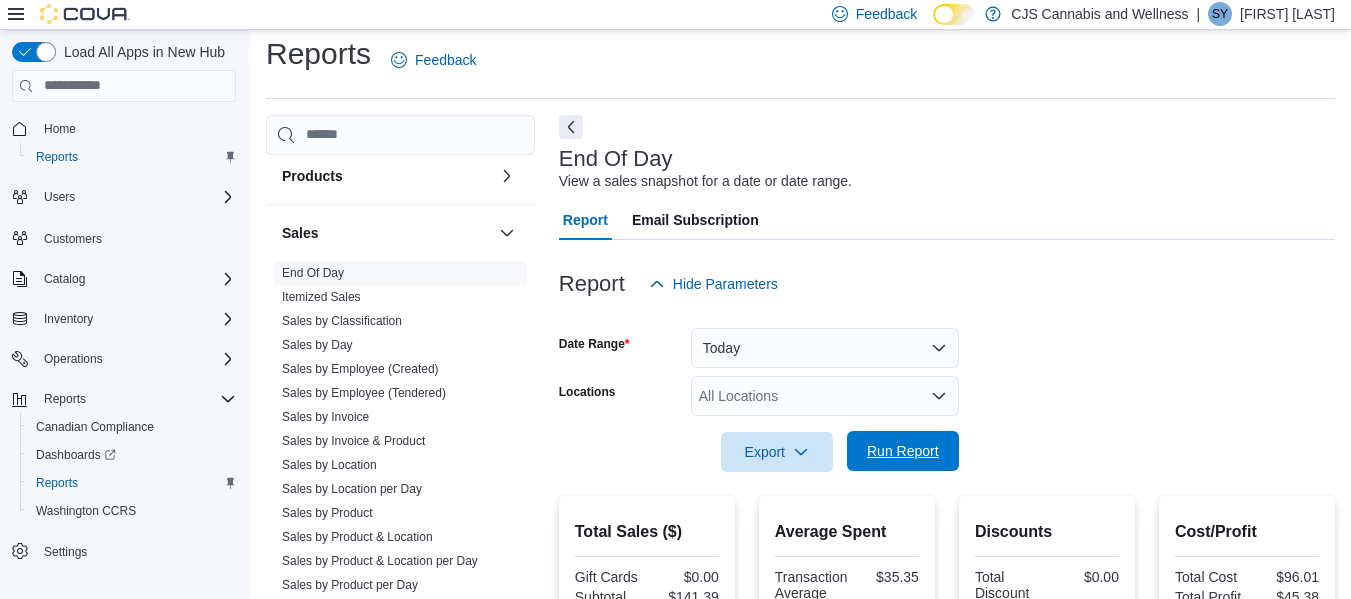 scroll, scrollTop: 0, scrollLeft: 0, axis: both 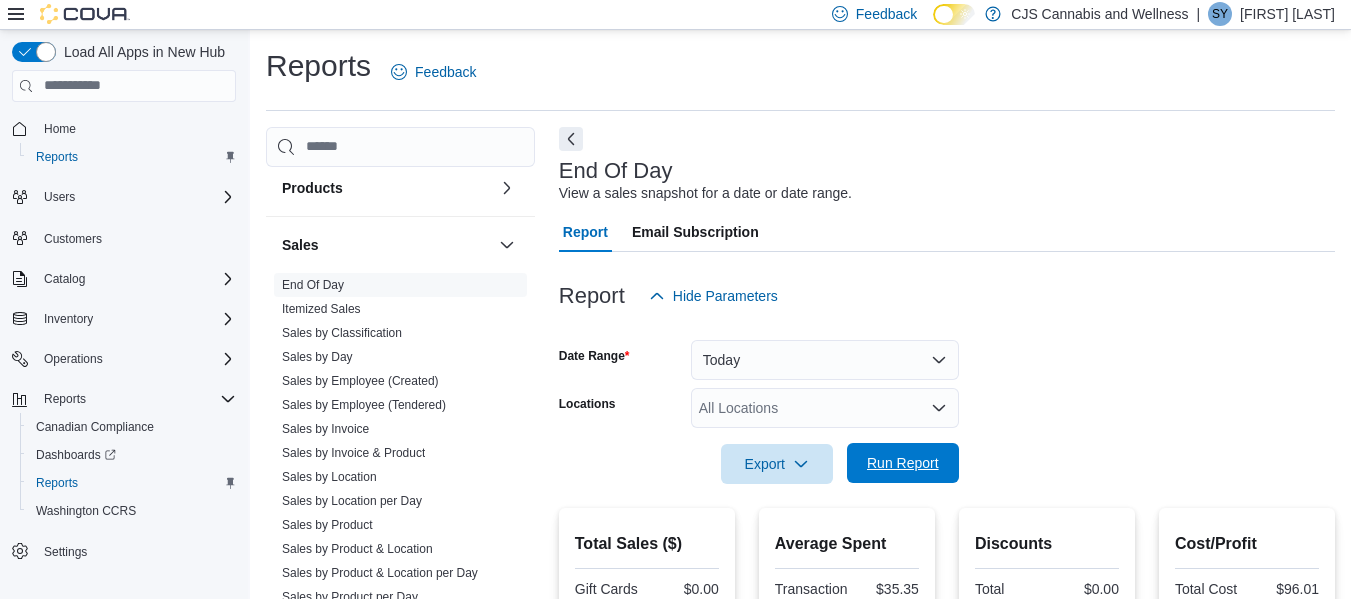 drag, startPoint x: 893, startPoint y: 481, endPoint x: 853, endPoint y: 463, distance: 43.863426 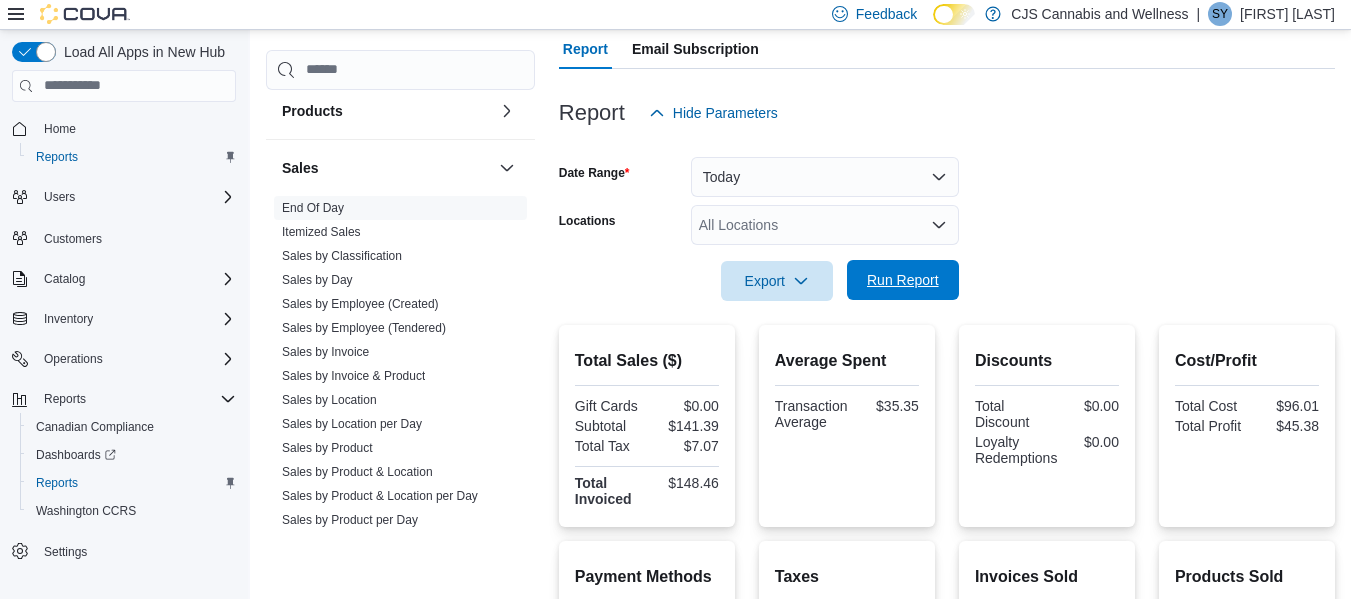 scroll, scrollTop: 184, scrollLeft: 0, axis: vertical 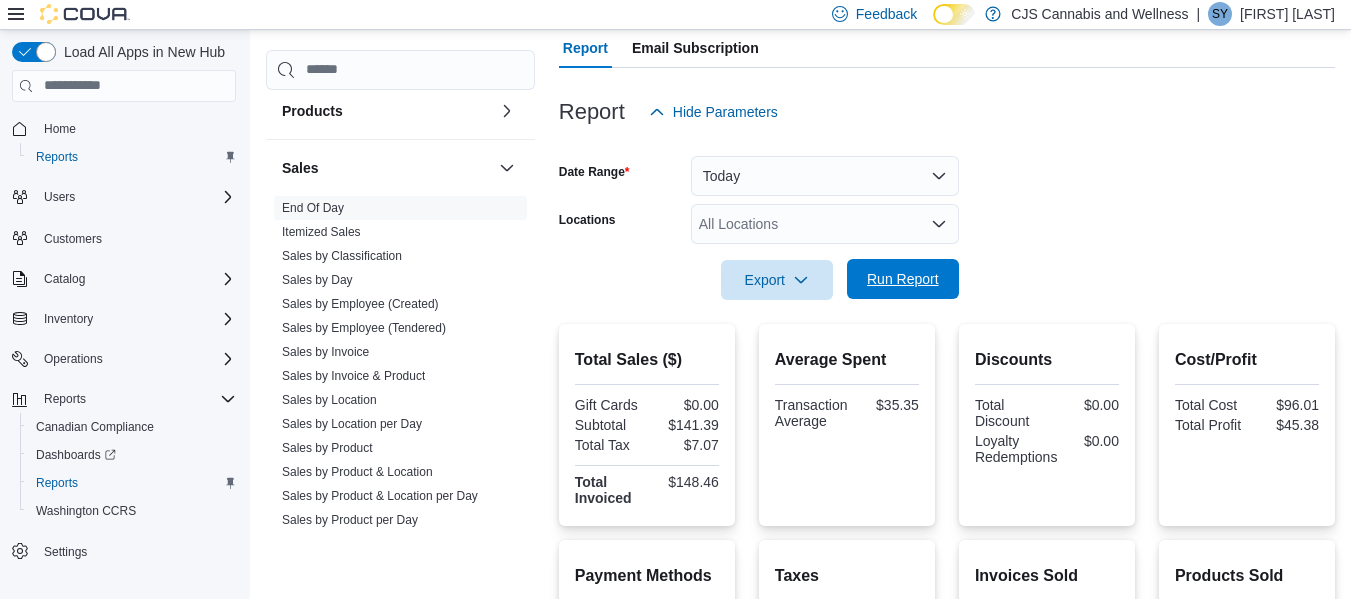 click on "Run Report" at bounding box center (903, 279) 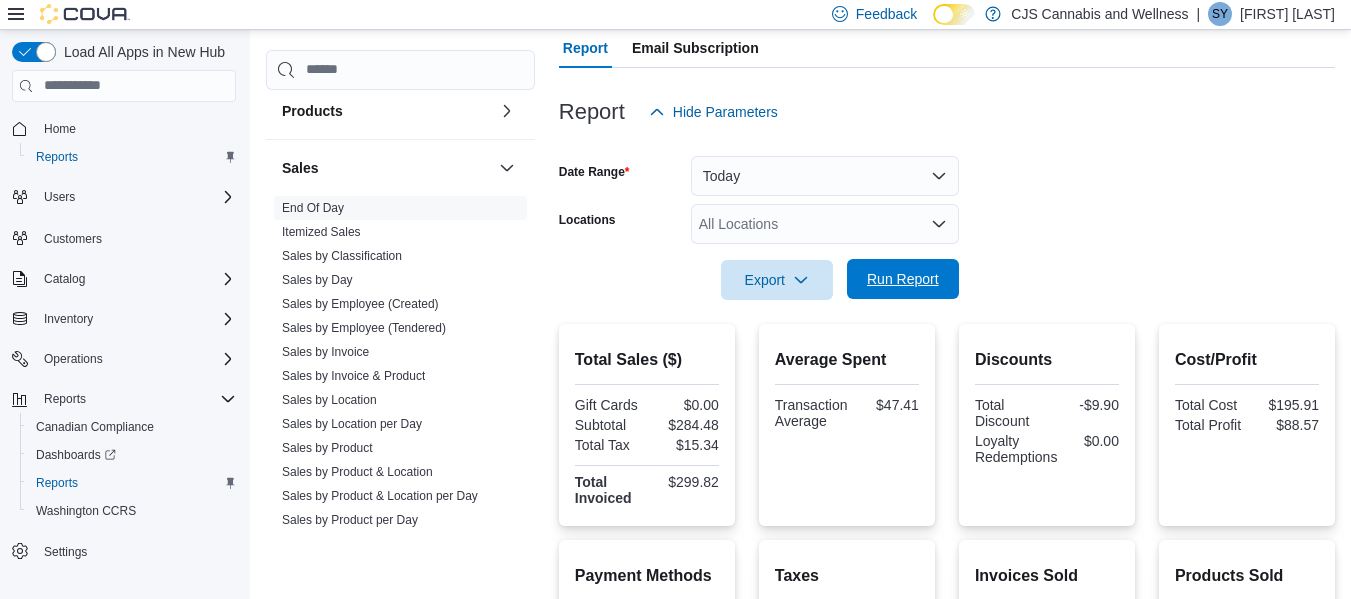 click on "Run Report" at bounding box center [903, 279] 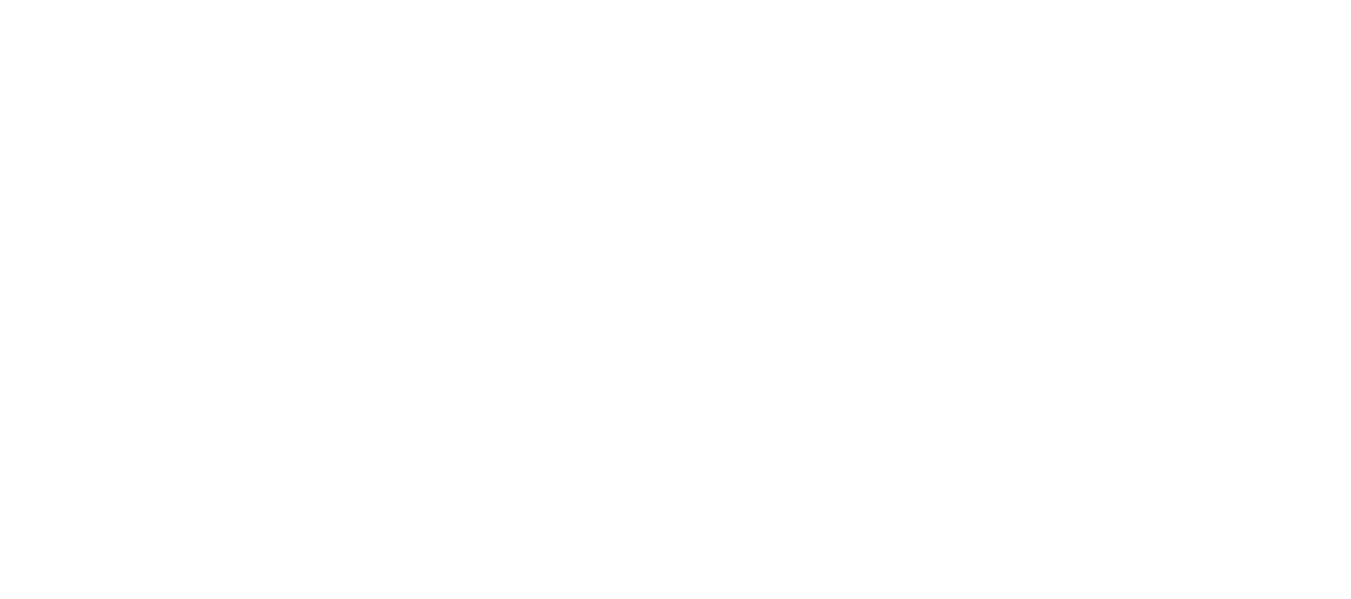 scroll, scrollTop: 0, scrollLeft: 0, axis: both 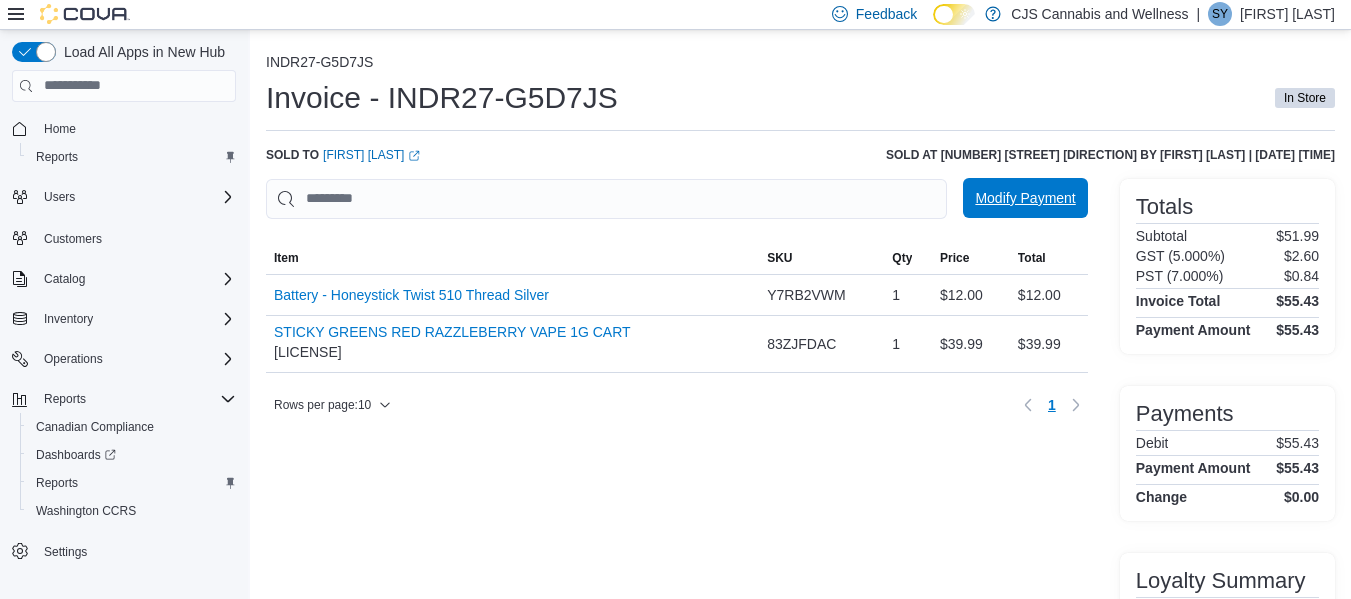 click on "Modify Payment" at bounding box center [1025, 198] 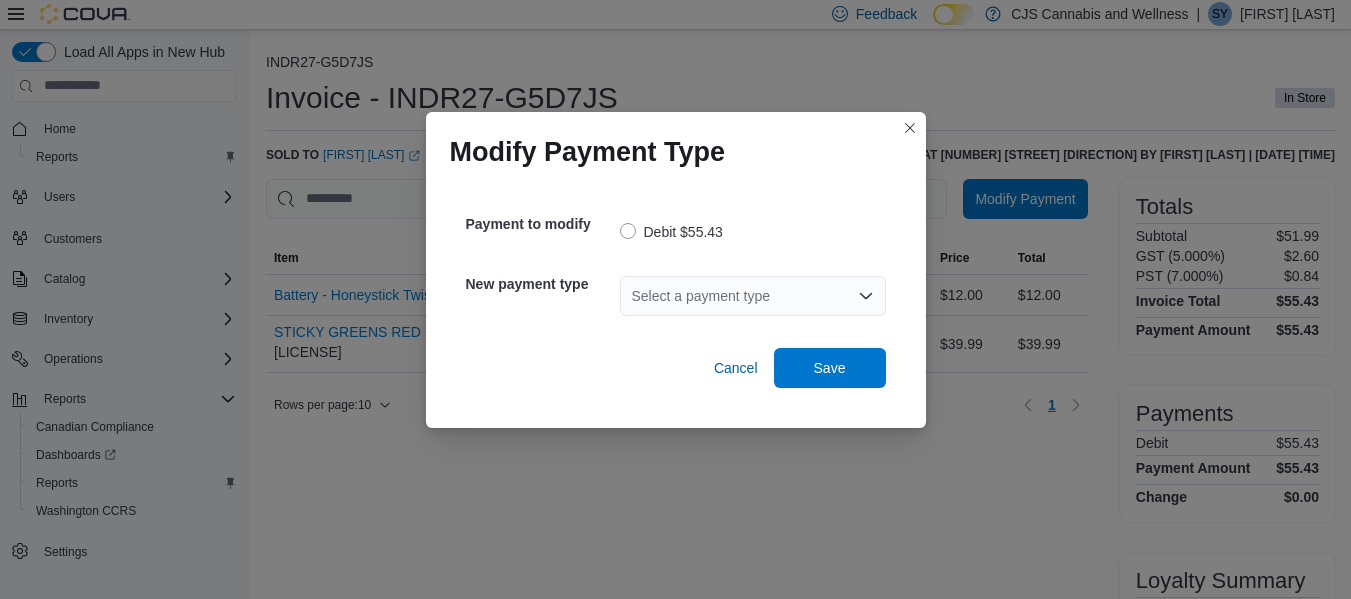 click on "Select a payment type" at bounding box center (753, 296) 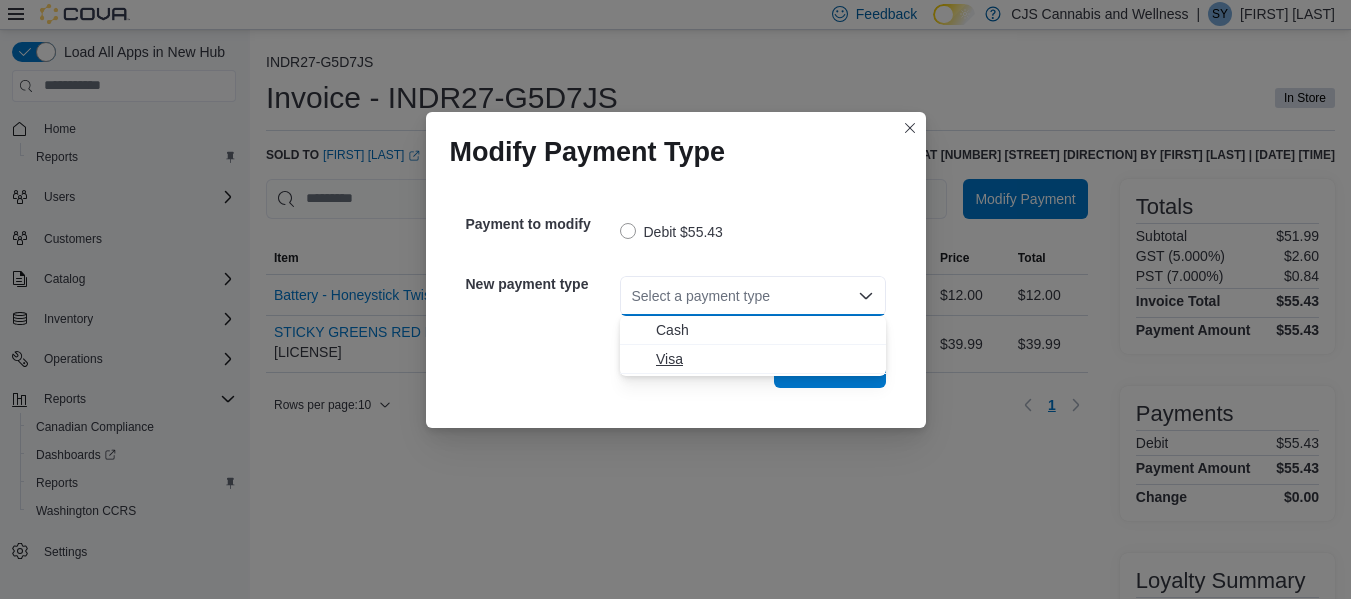 click on "Visa" at bounding box center (765, 359) 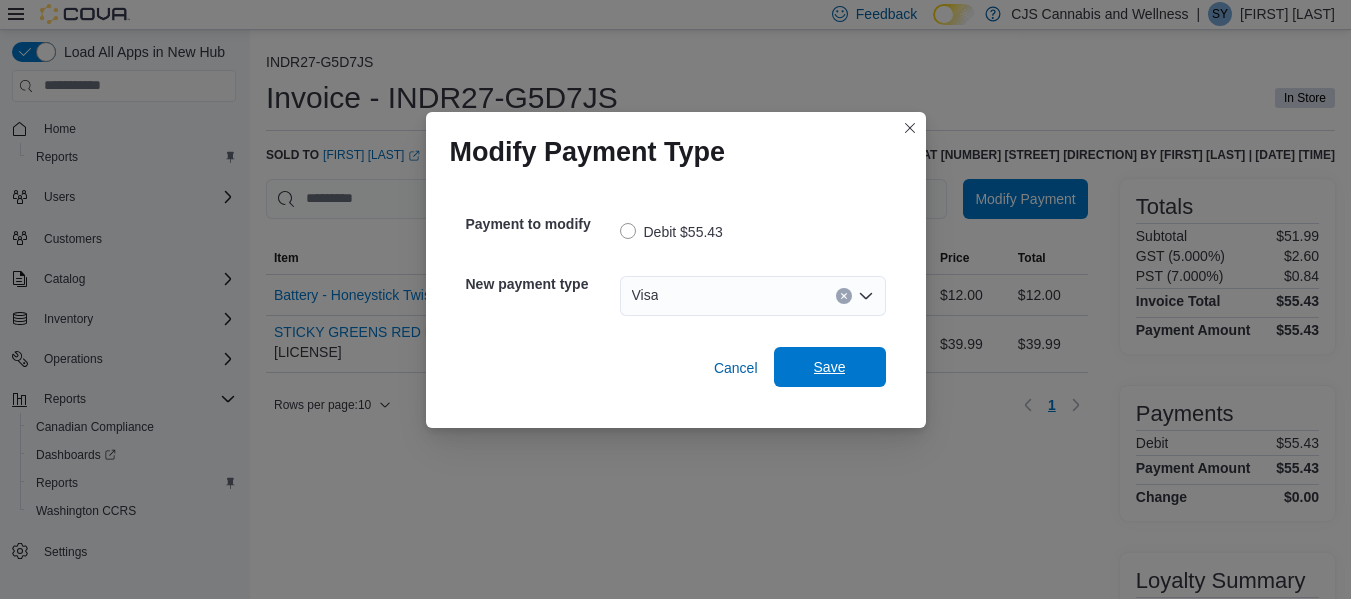 click on "Save" at bounding box center (830, 367) 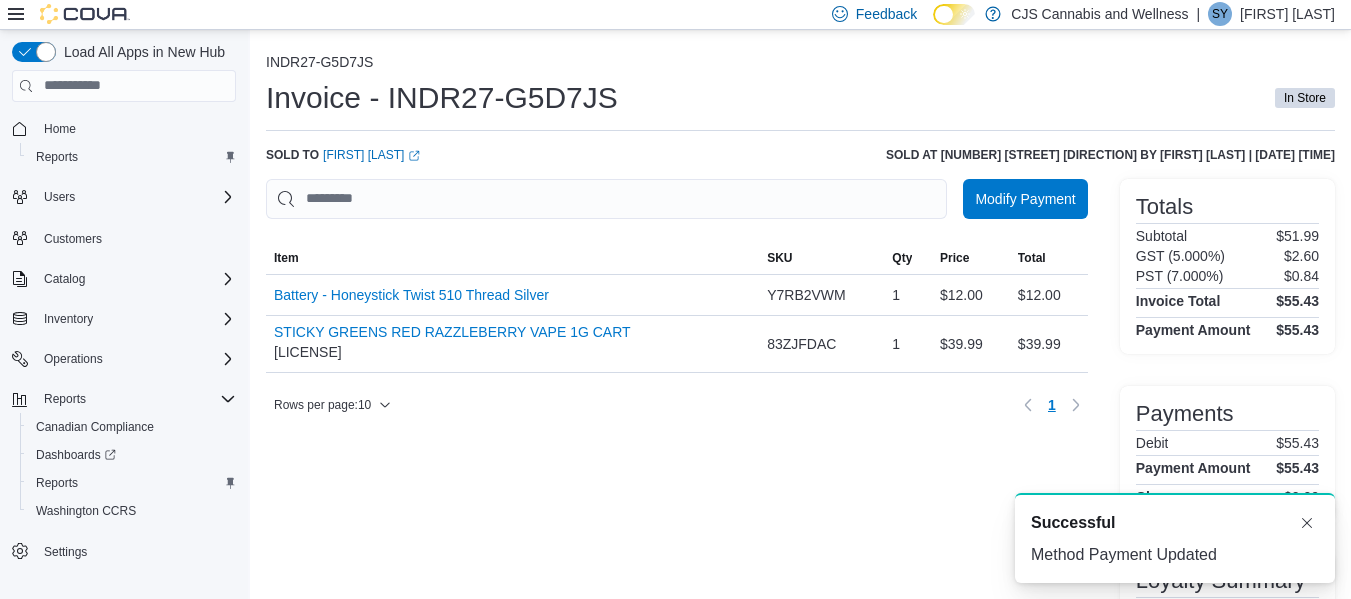 scroll, scrollTop: 0, scrollLeft: 0, axis: both 